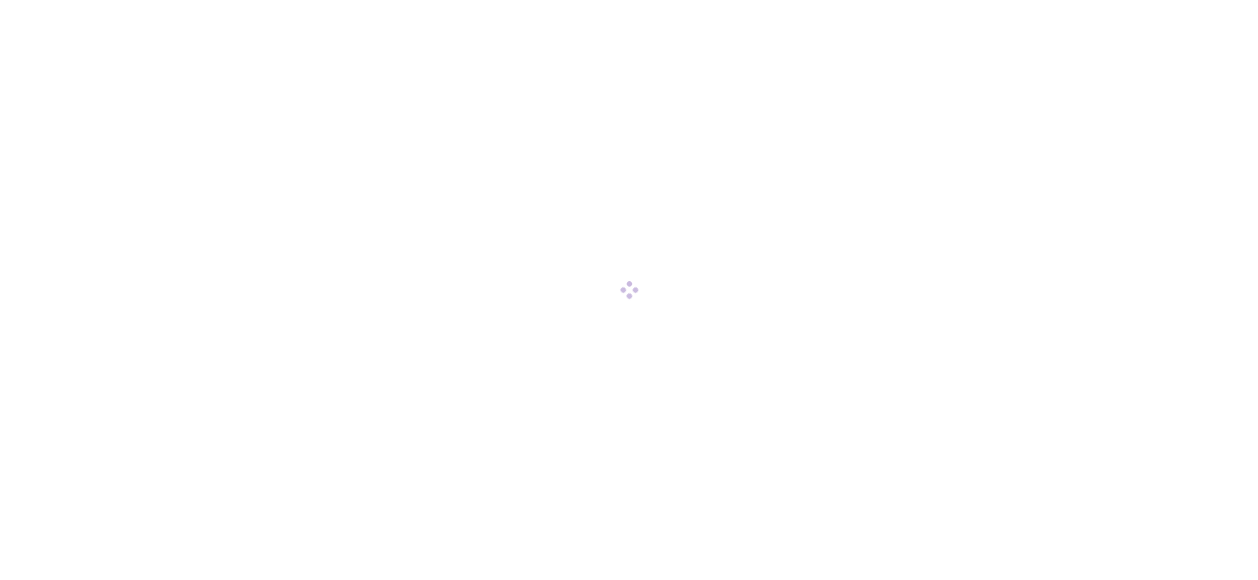 scroll, scrollTop: 0, scrollLeft: 0, axis: both 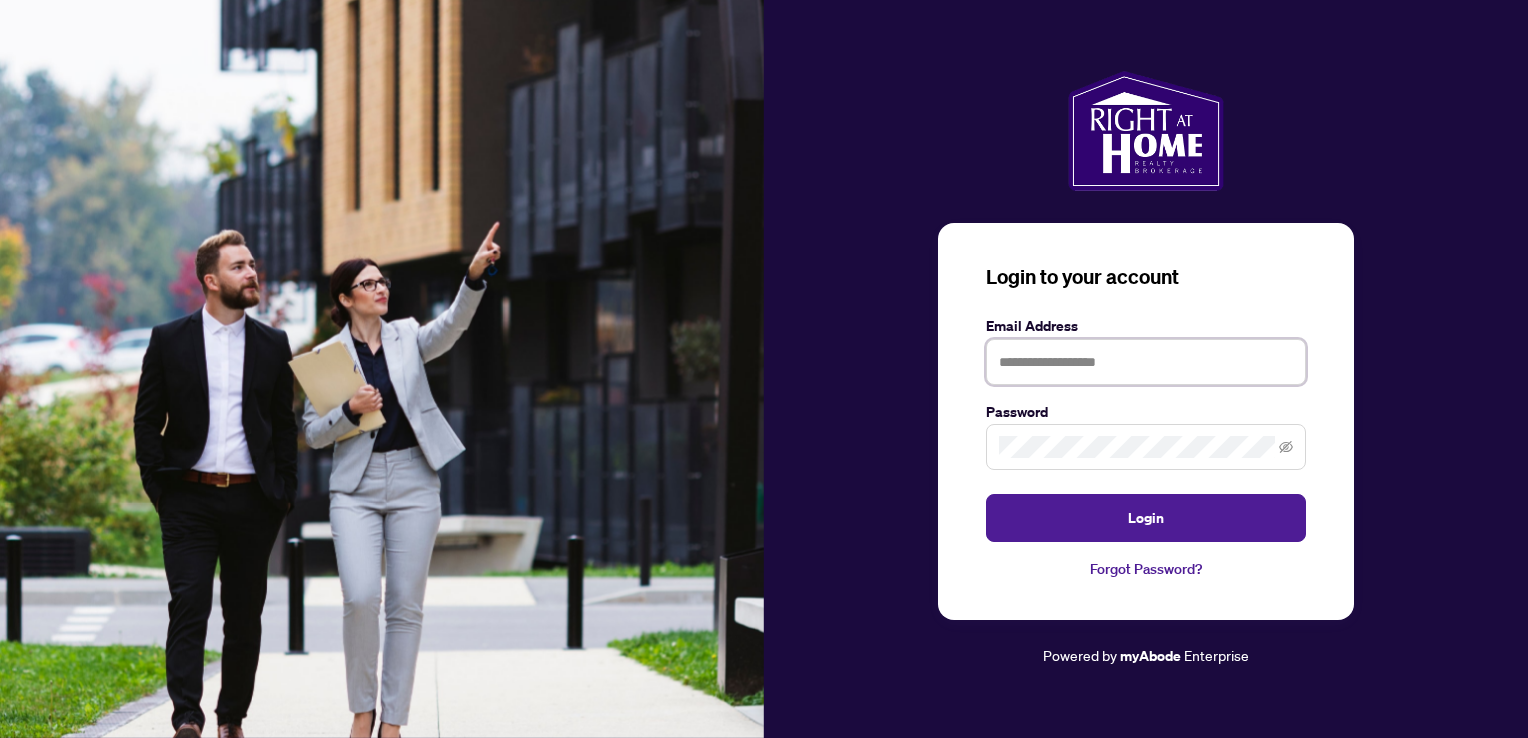 click at bounding box center [1146, 362] 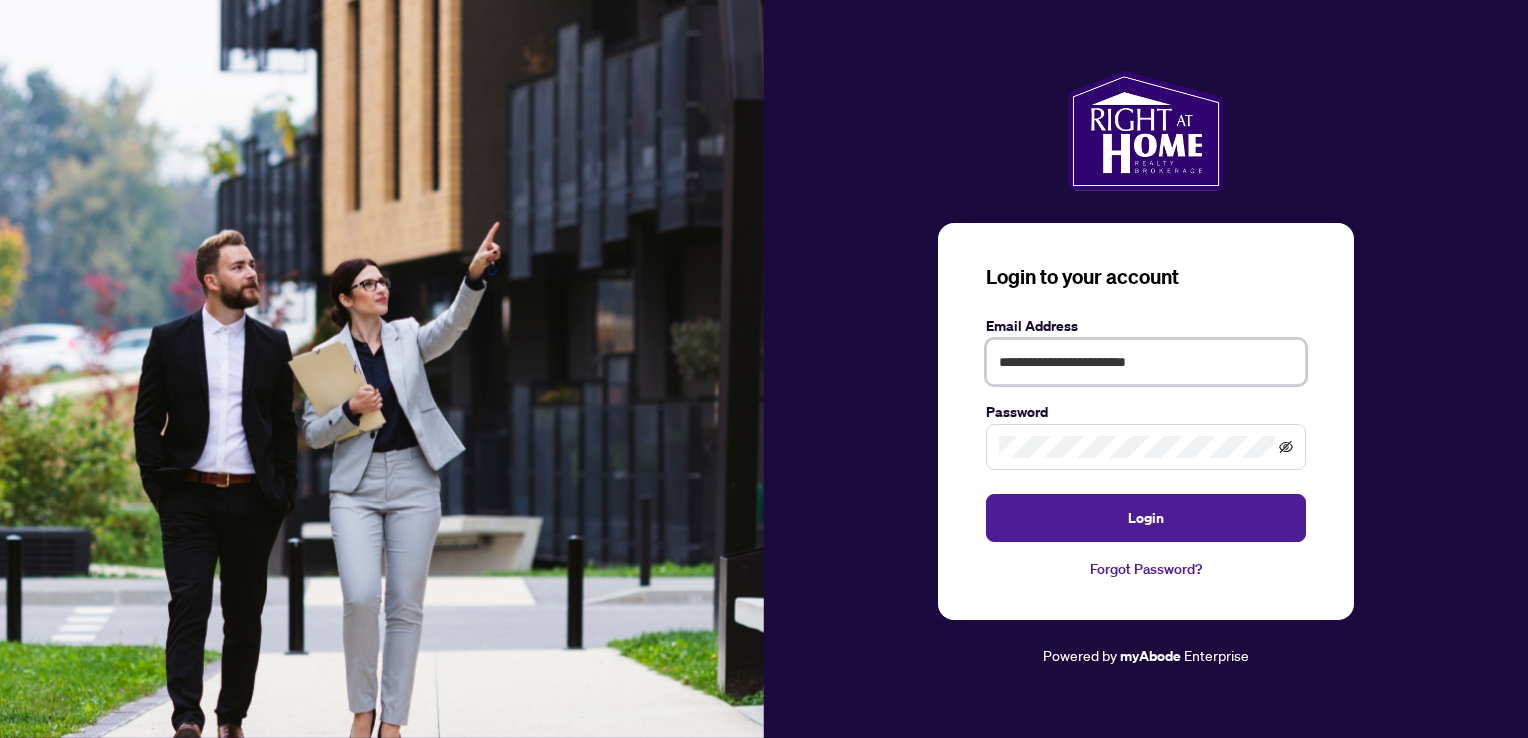 click 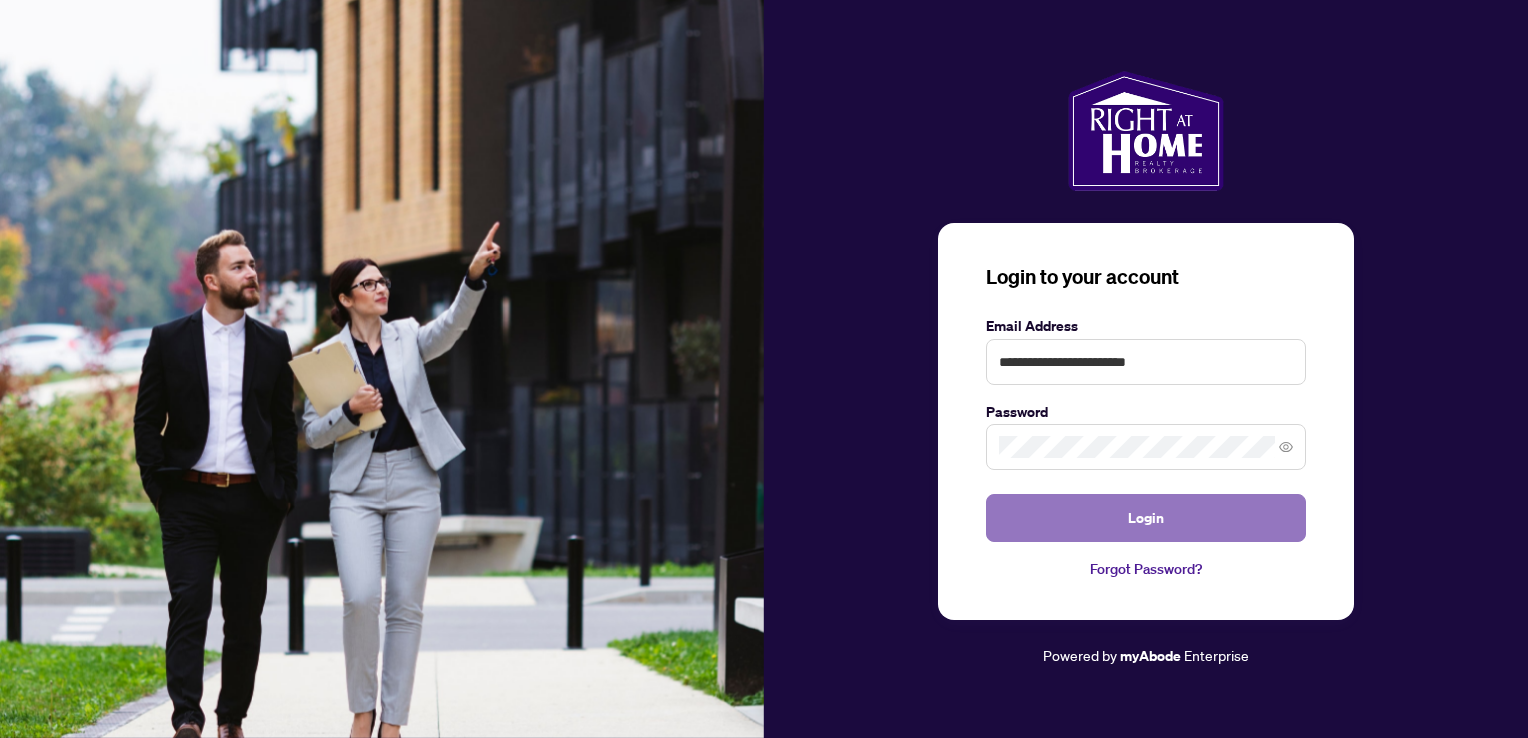 click on "Login" at bounding box center [1146, 518] 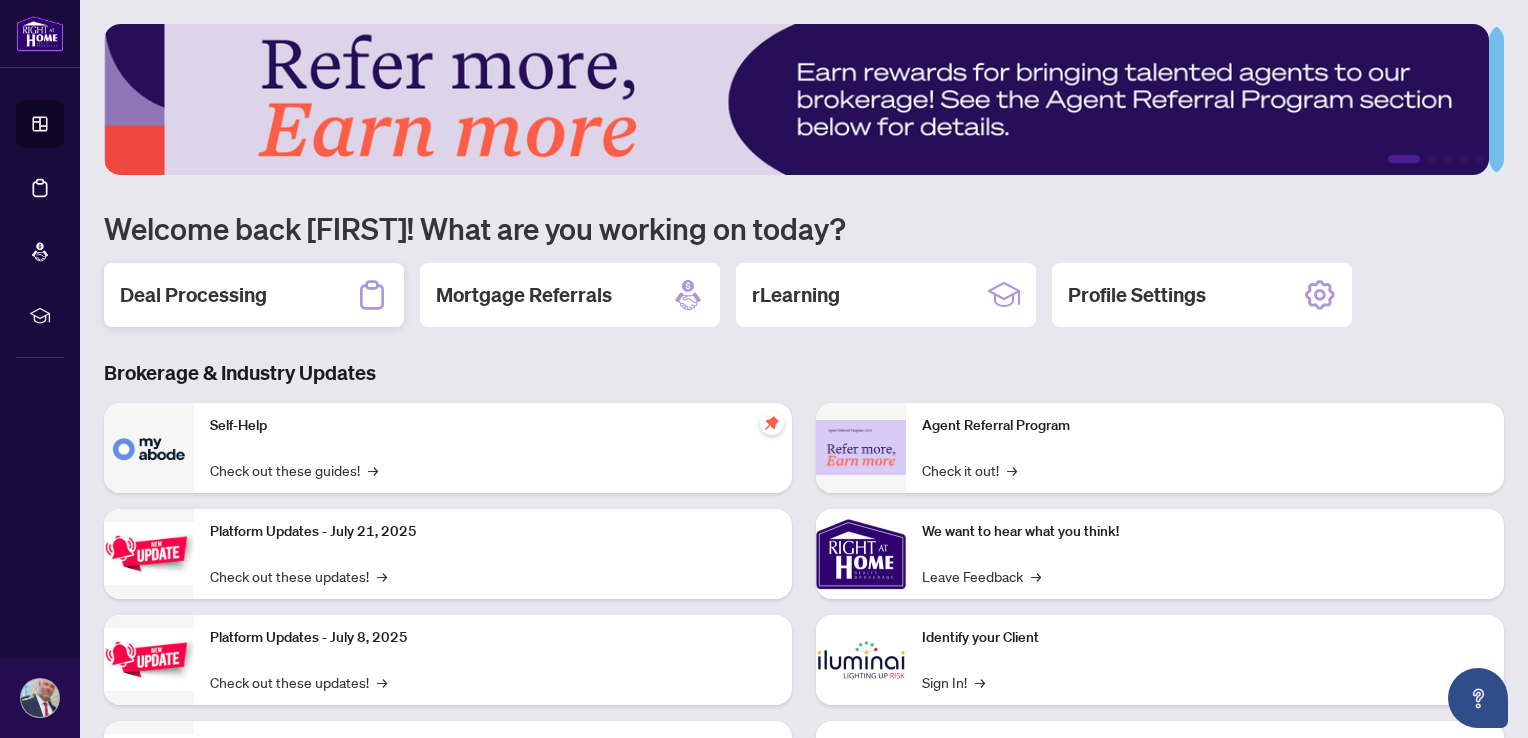 click on "Deal Processing" at bounding box center [193, 295] 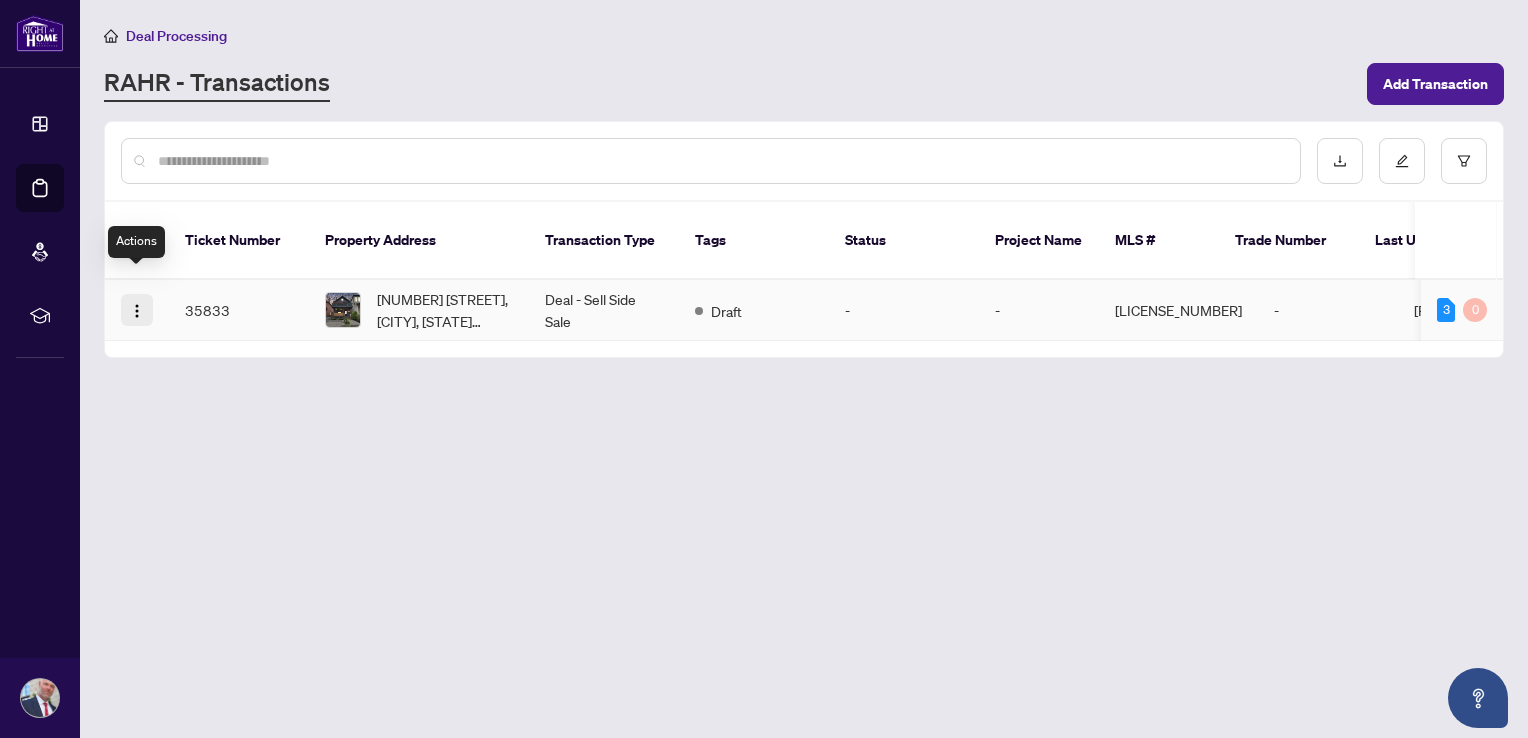 click at bounding box center (137, 311) 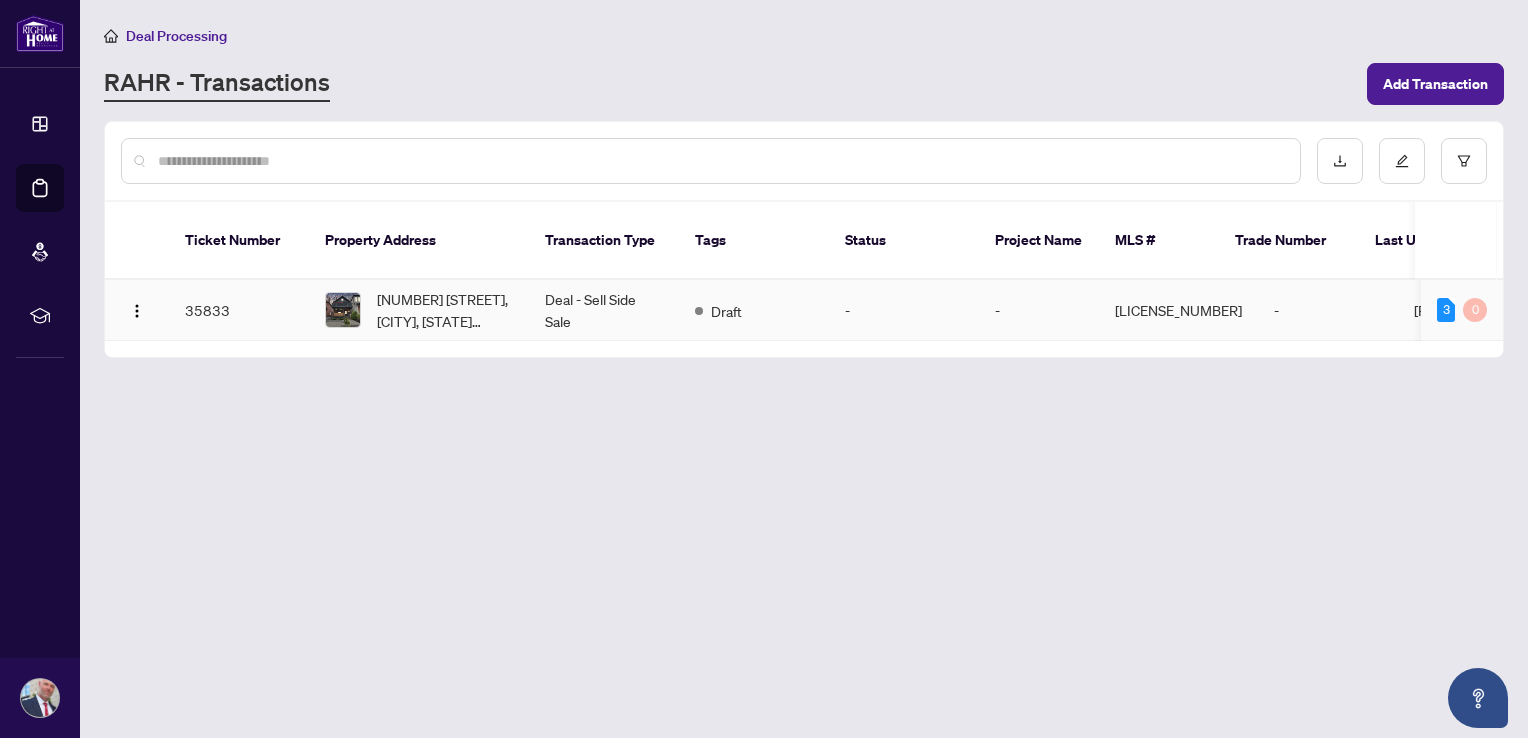 click on "Deal - Sell Side Sale" at bounding box center (604, 310) 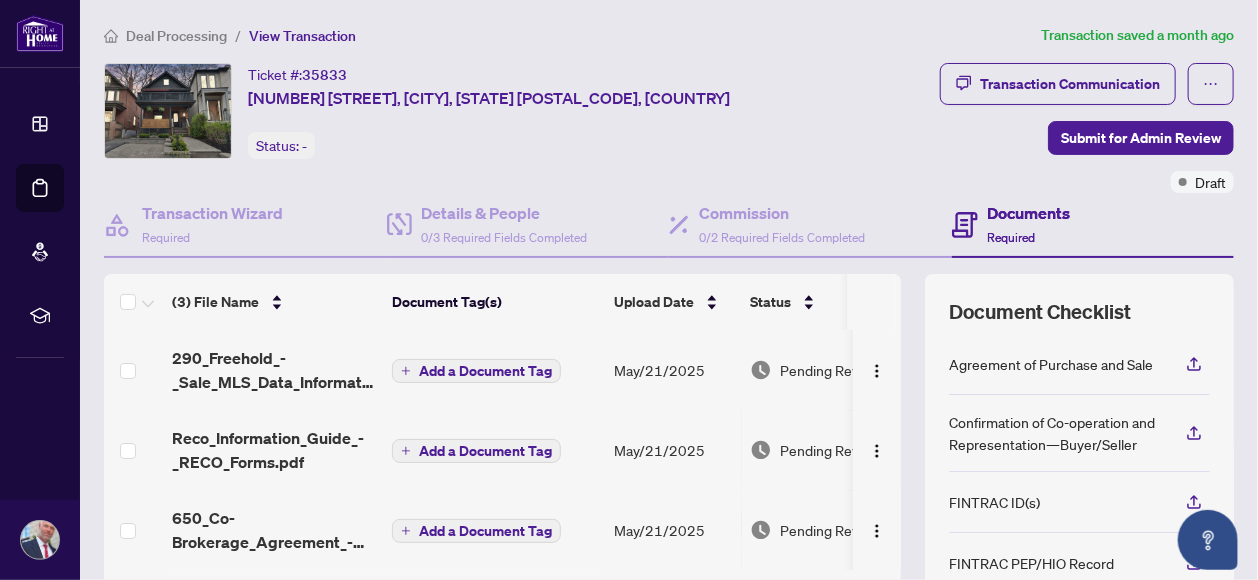 scroll, scrollTop: 0, scrollLeft: 0, axis: both 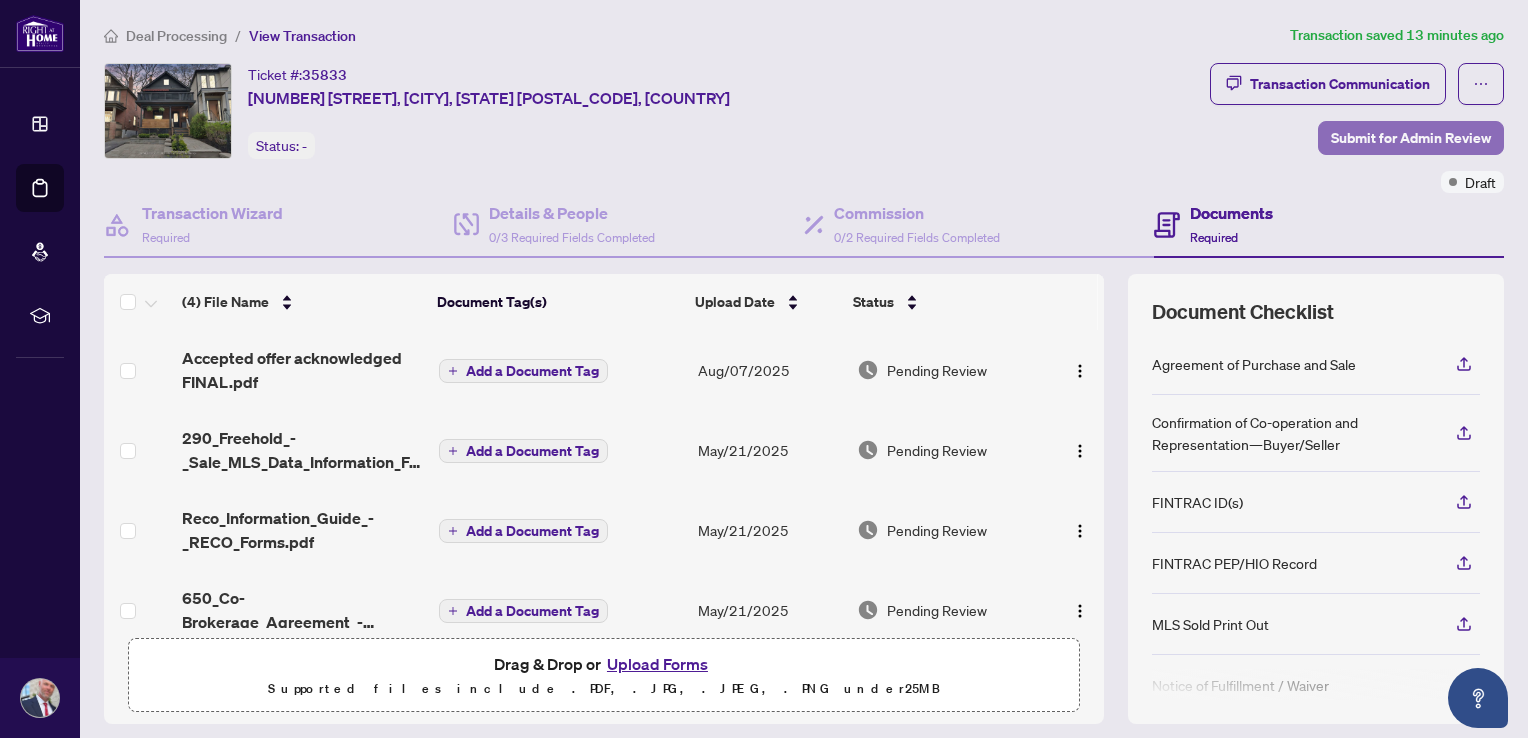 click on "Submit for Admin Review" at bounding box center (1411, 138) 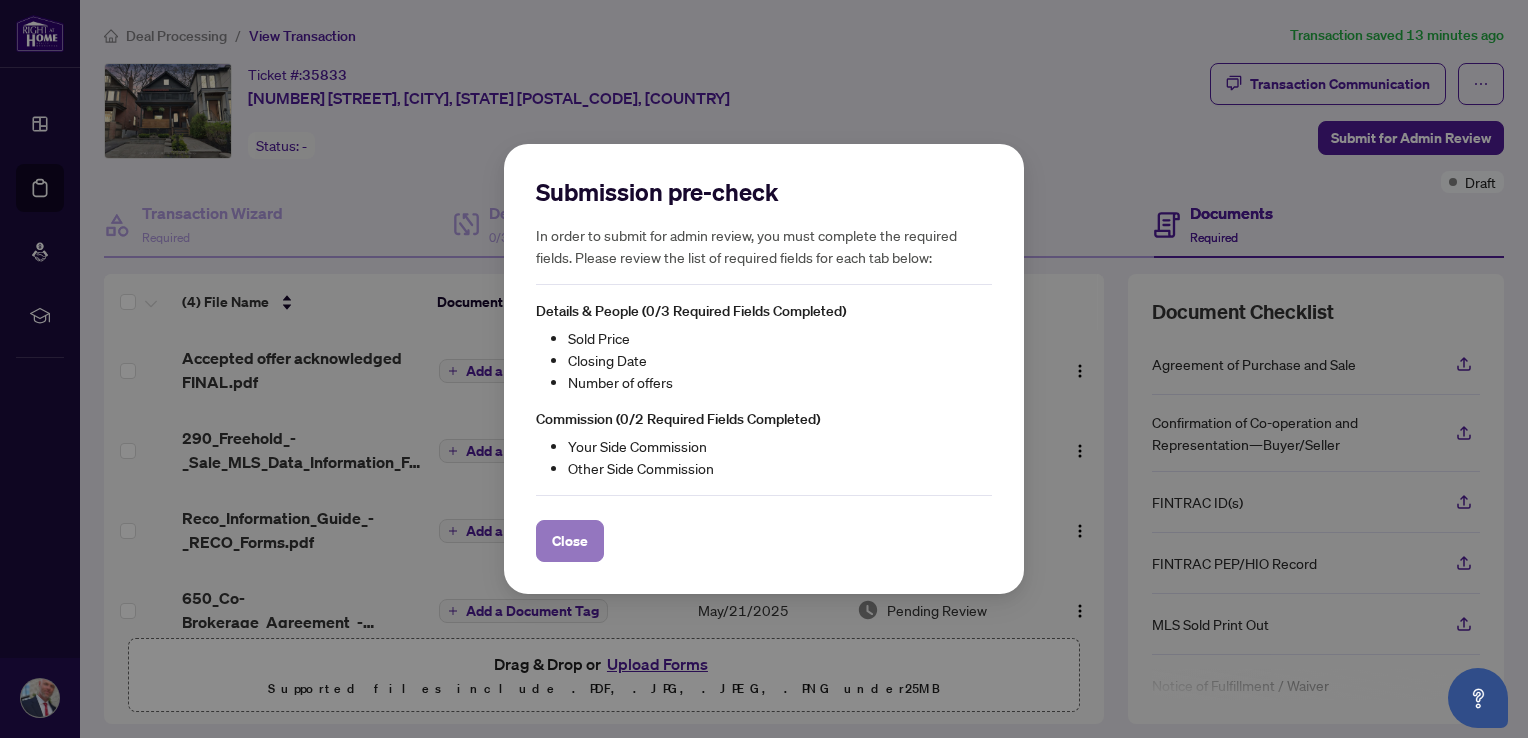 click on "Close" at bounding box center [570, 541] 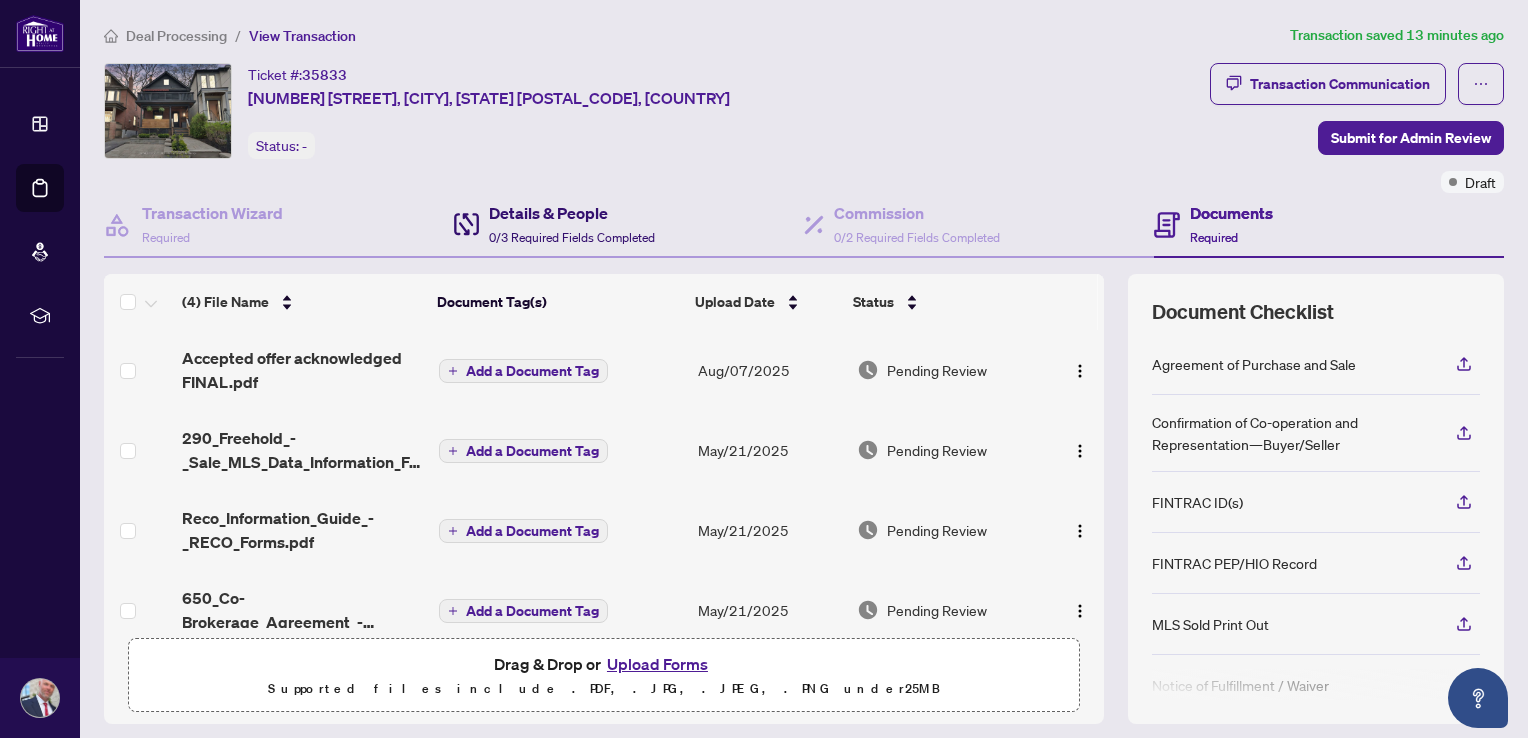 click on "Details & People" at bounding box center (572, 213) 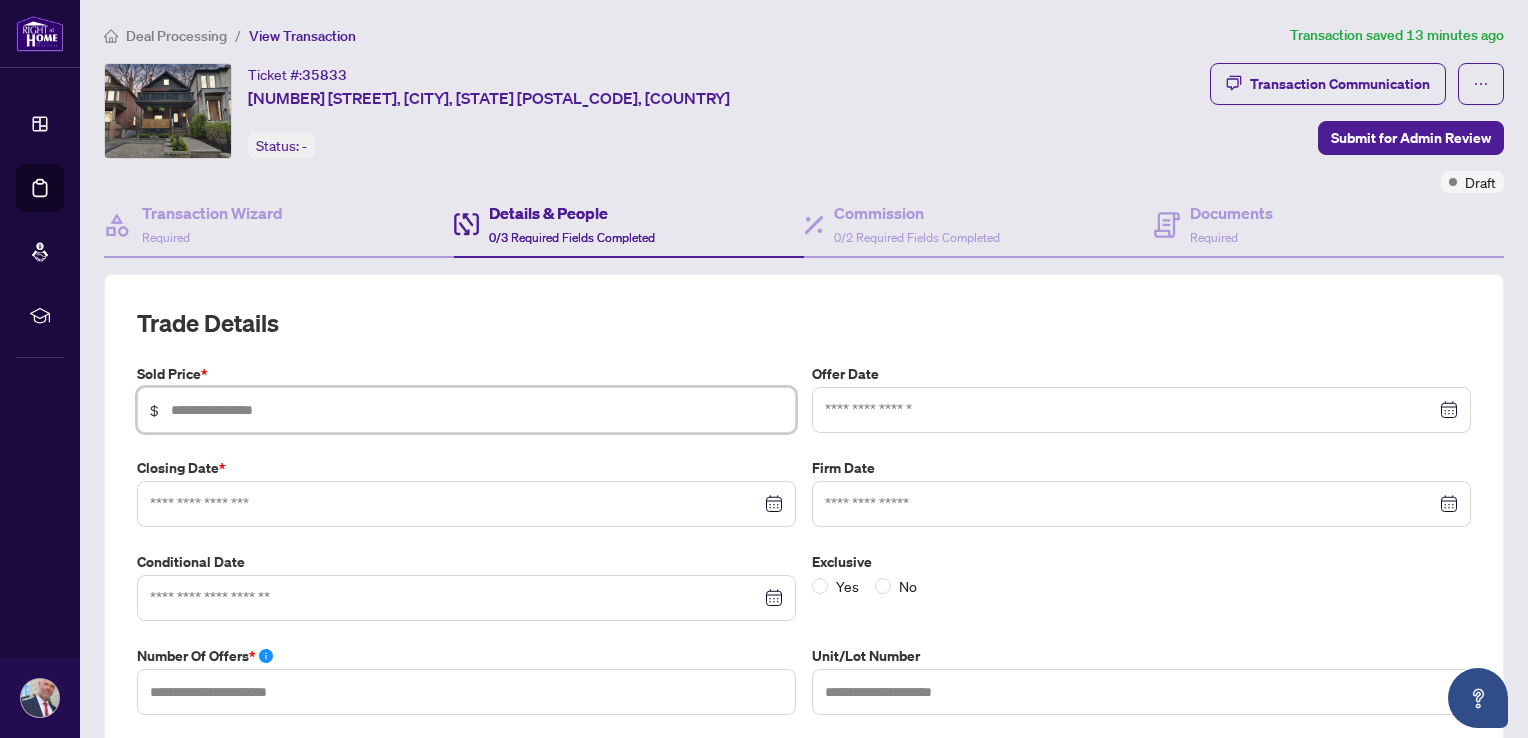 click at bounding box center (477, 410) 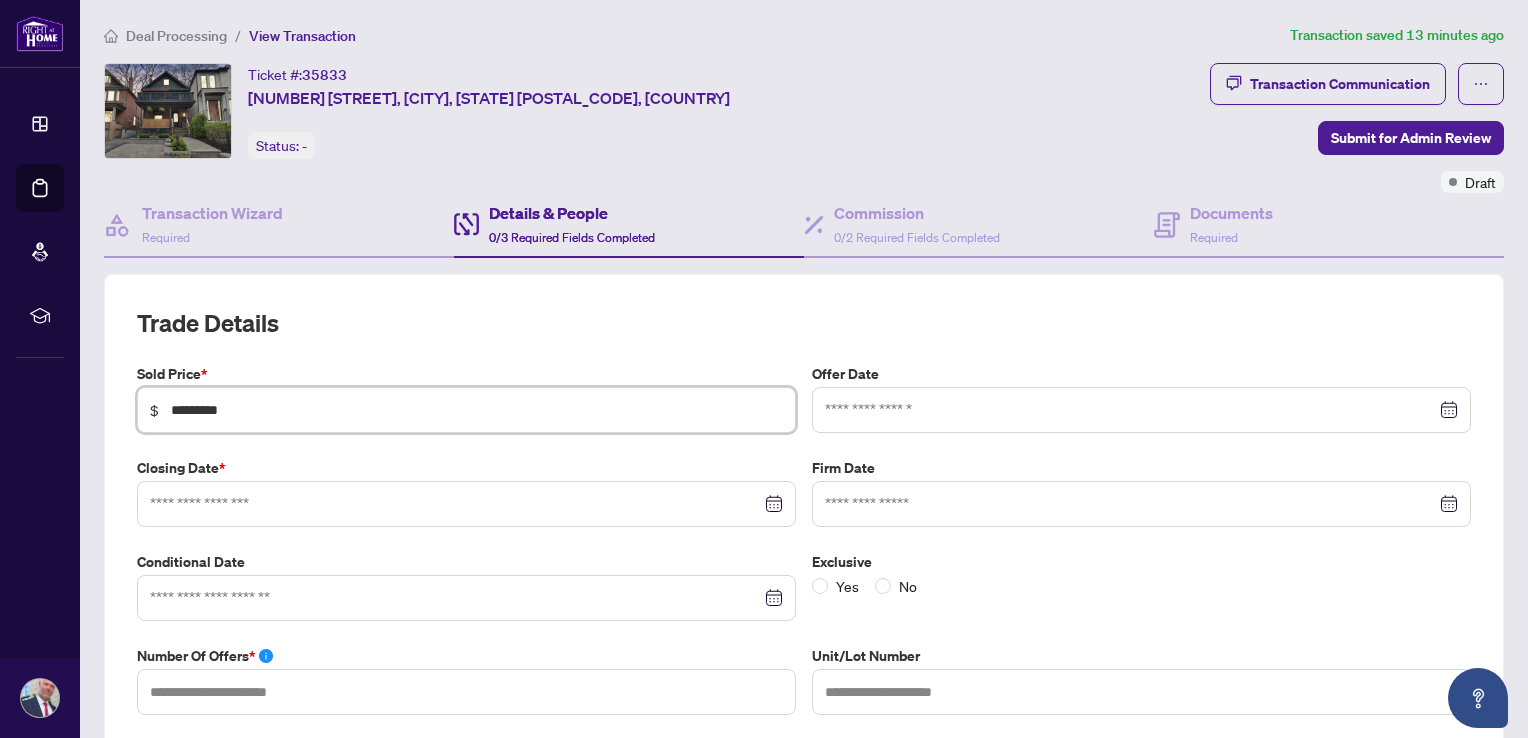 type on "*********" 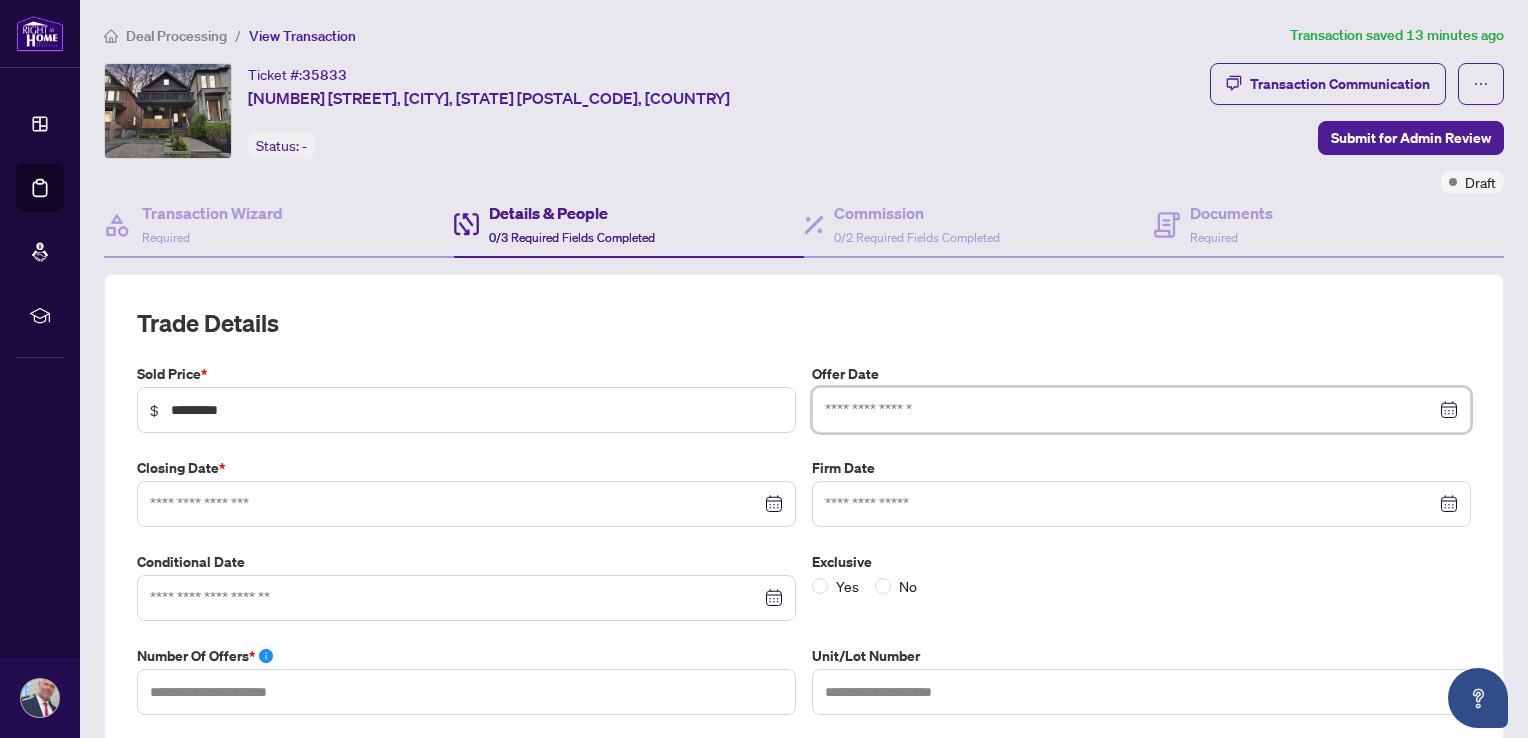 click at bounding box center [1130, 410] 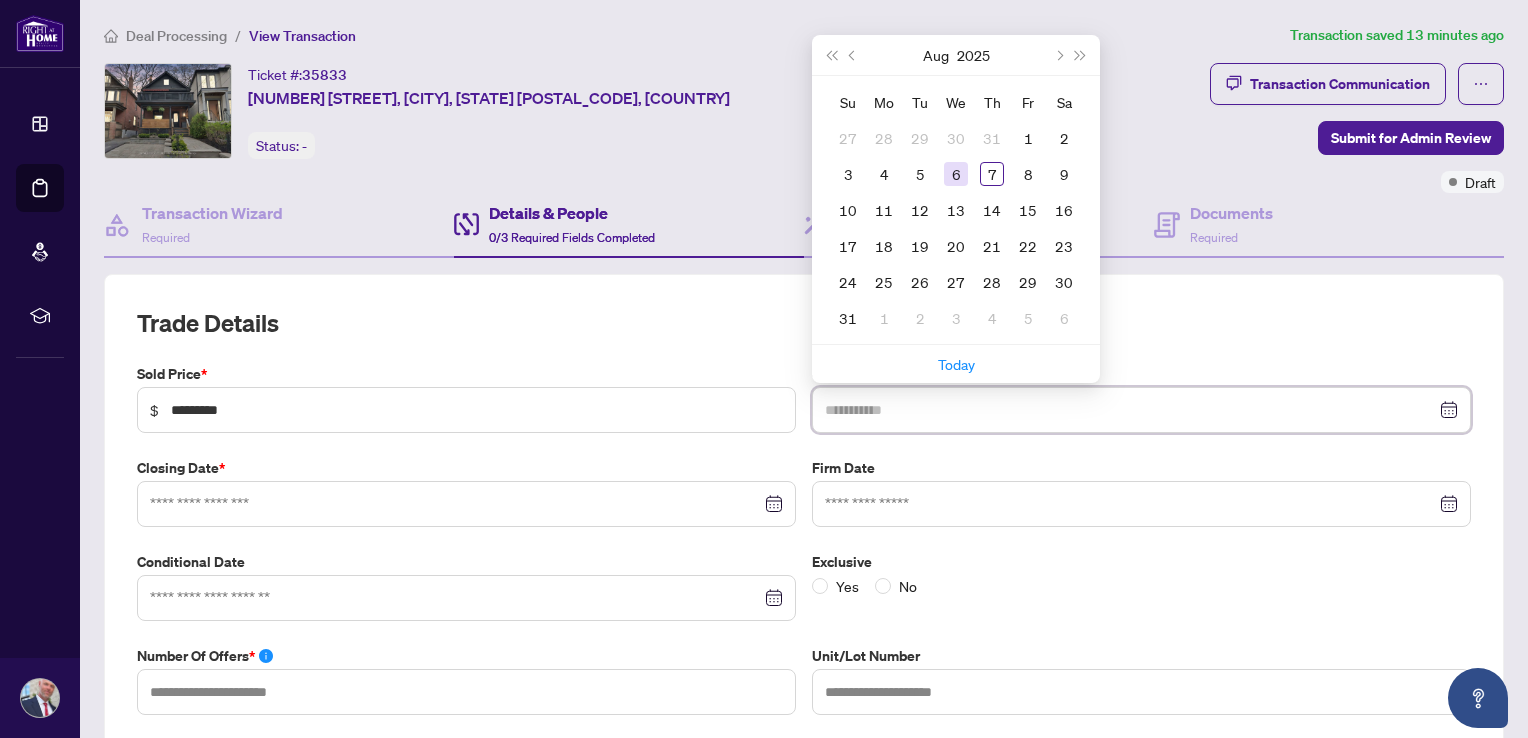 type on "**********" 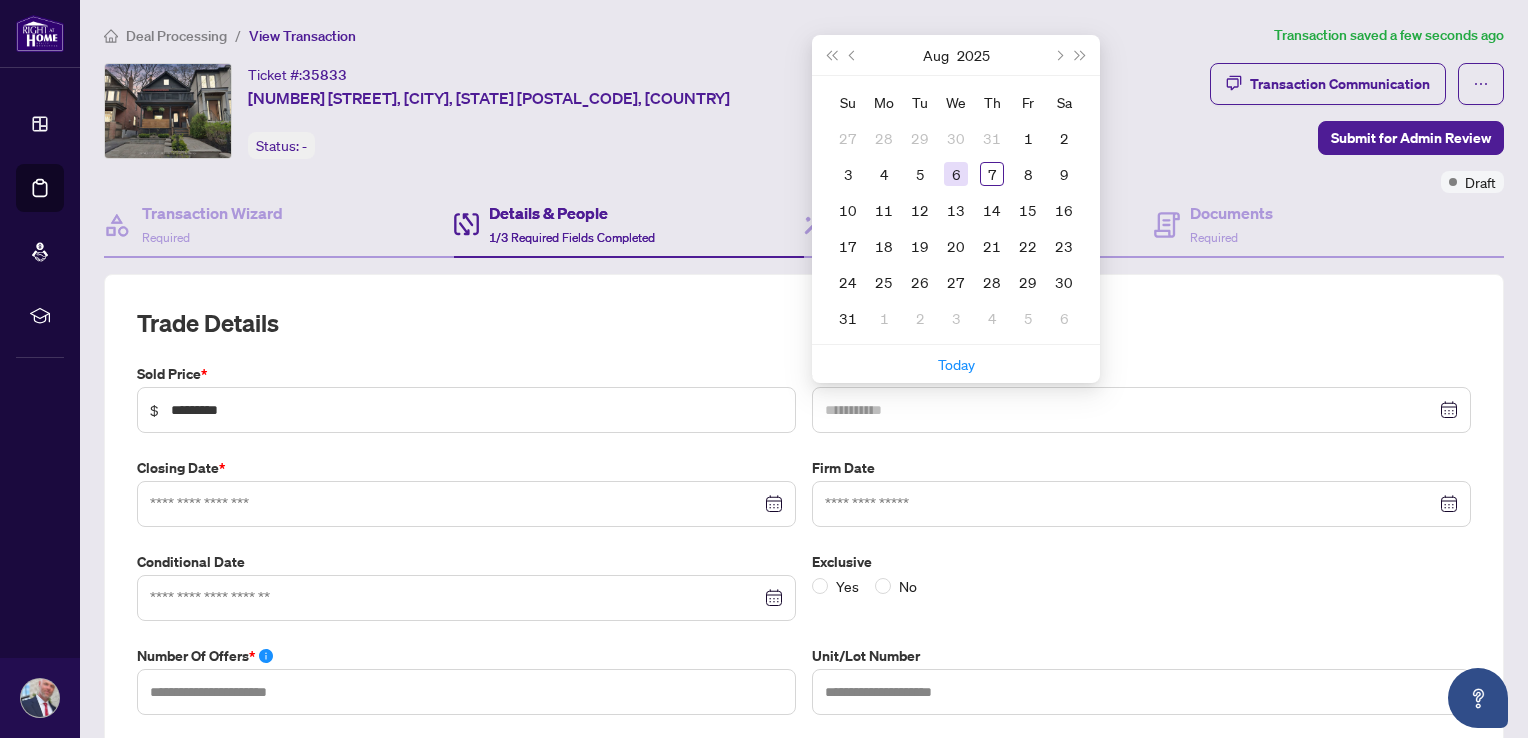 click on "6" at bounding box center [956, 174] 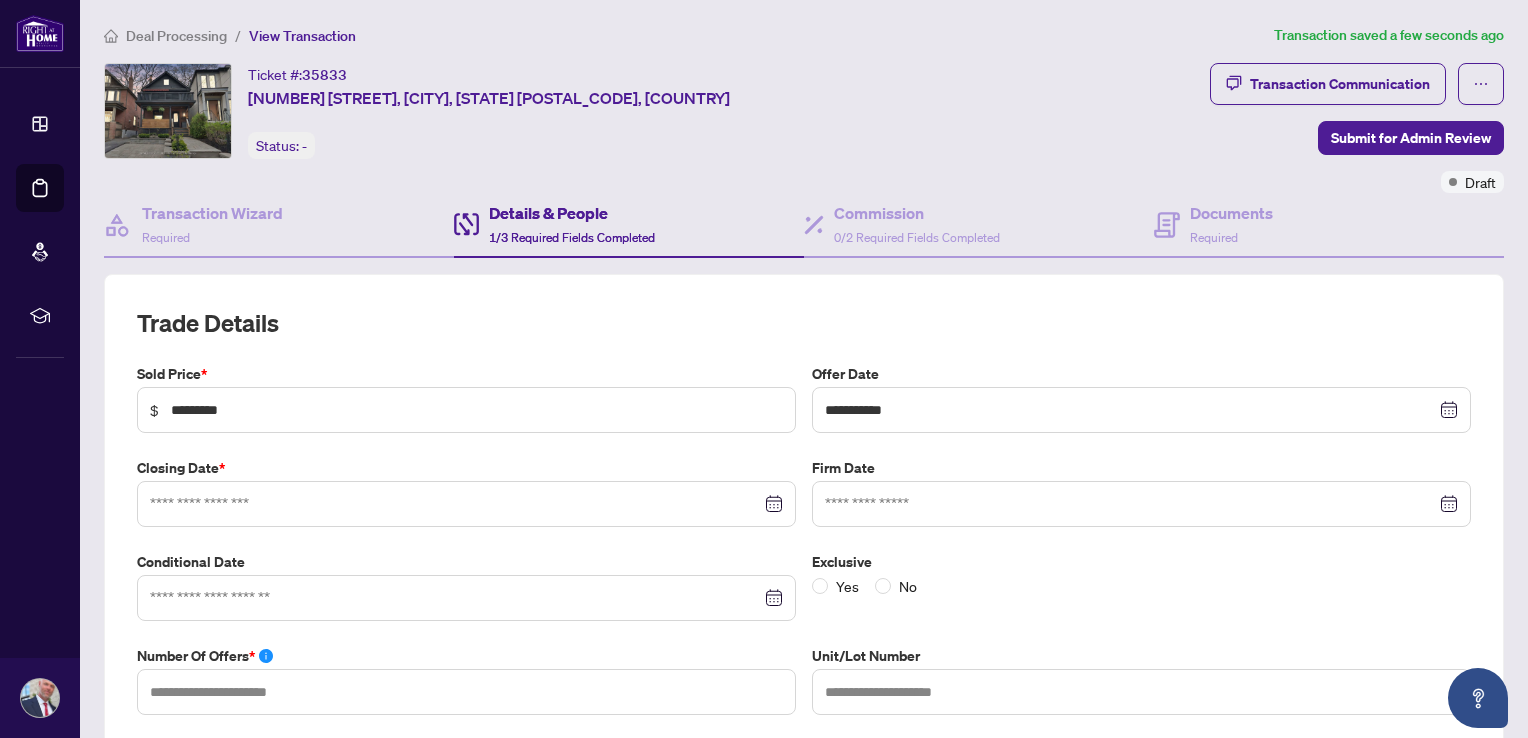 click at bounding box center (466, 504) 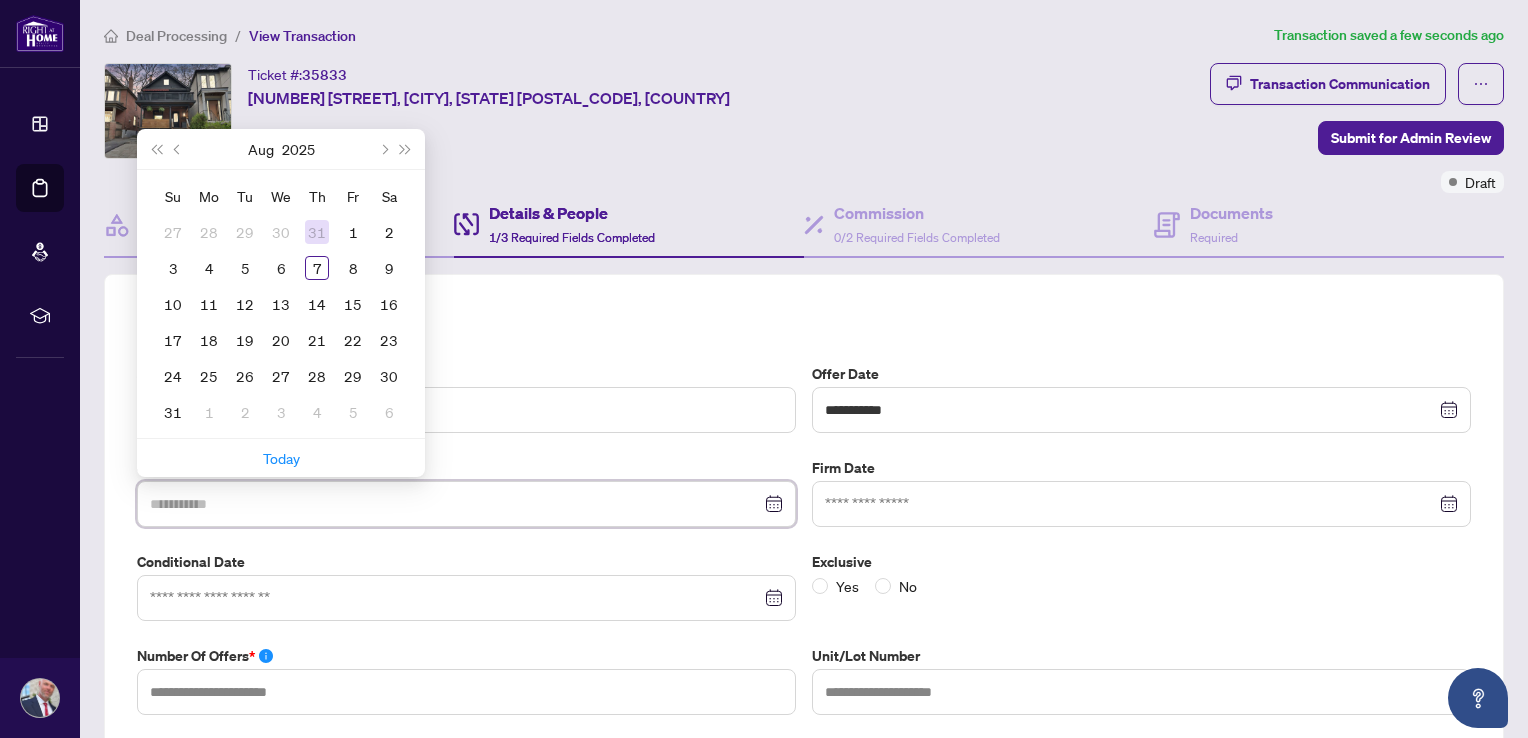 type on "**********" 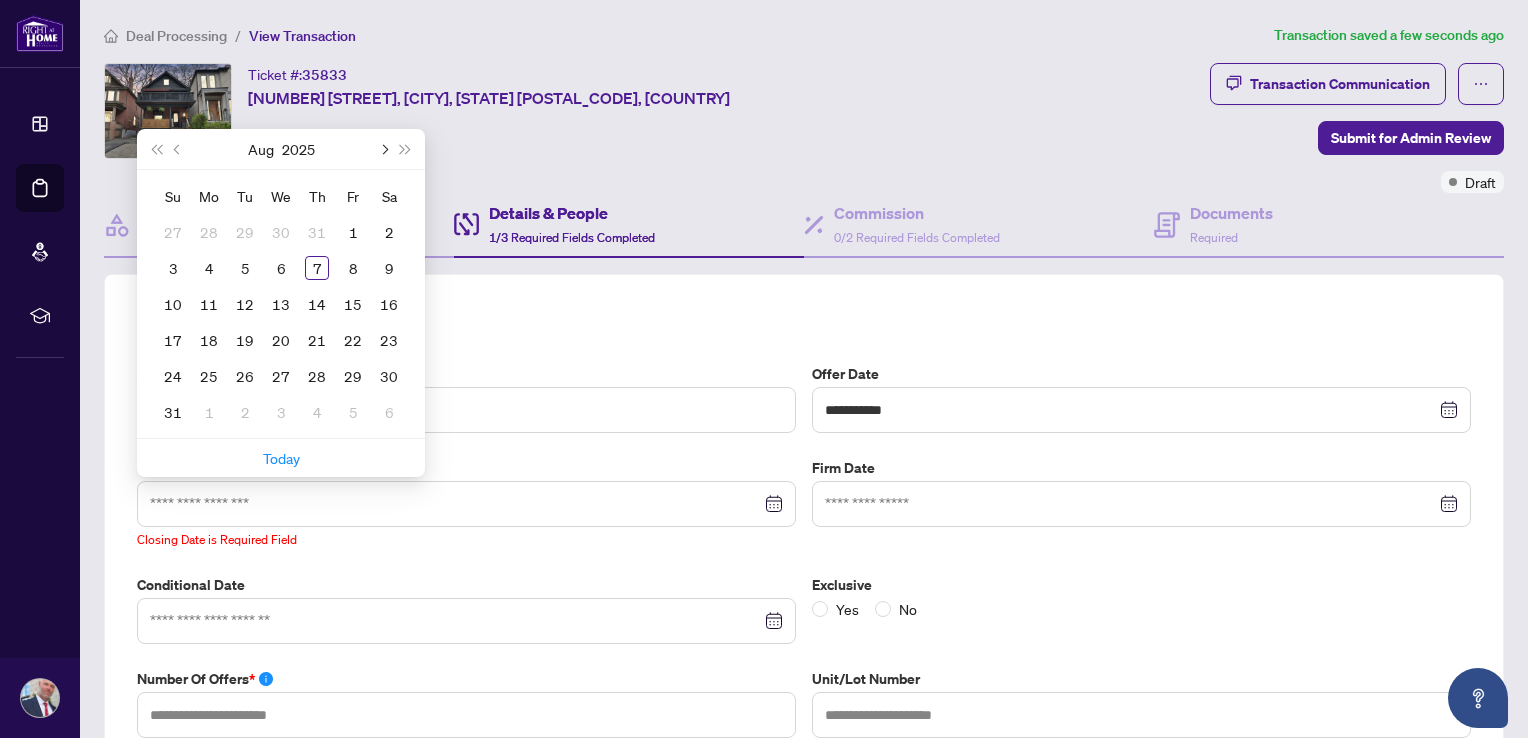 click at bounding box center (383, 149) 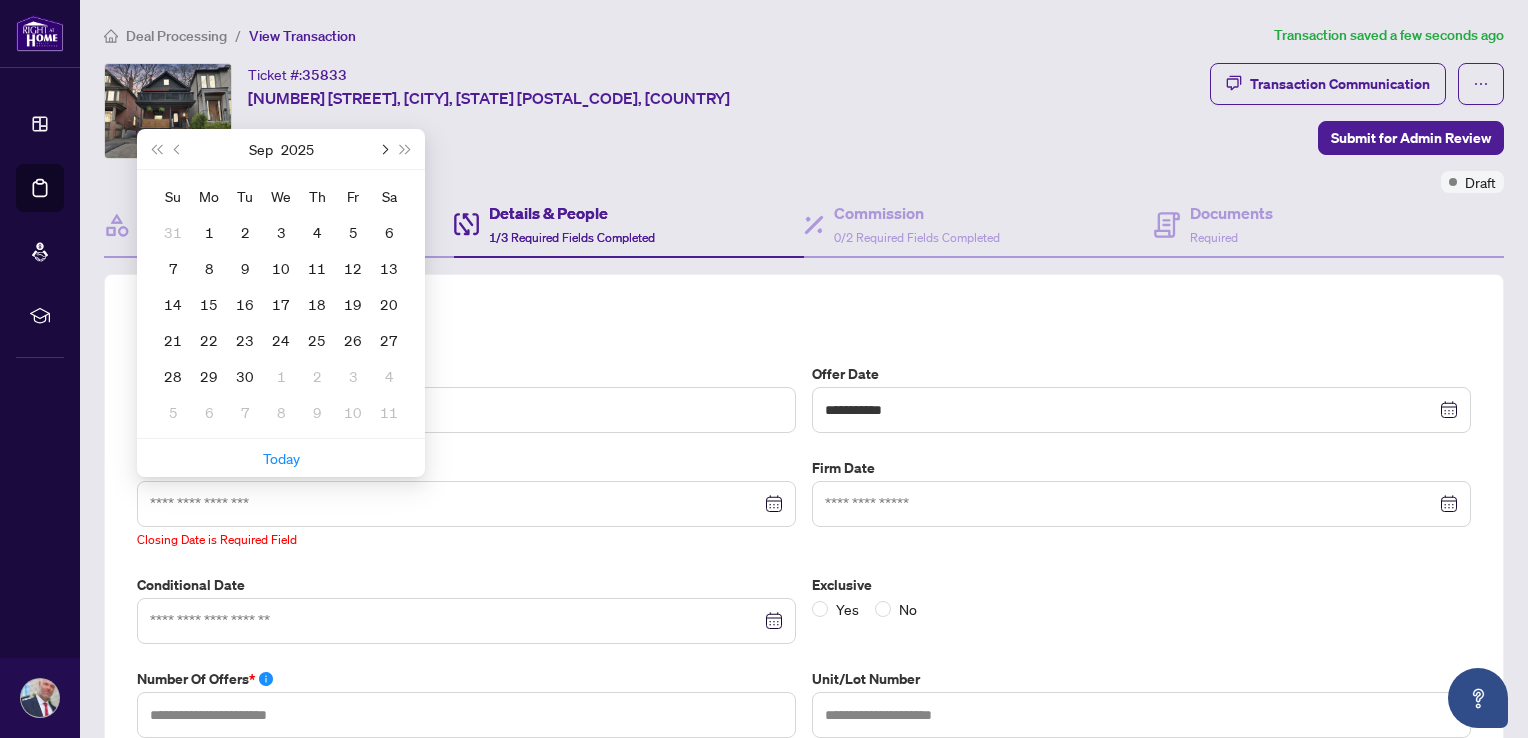 click at bounding box center (383, 149) 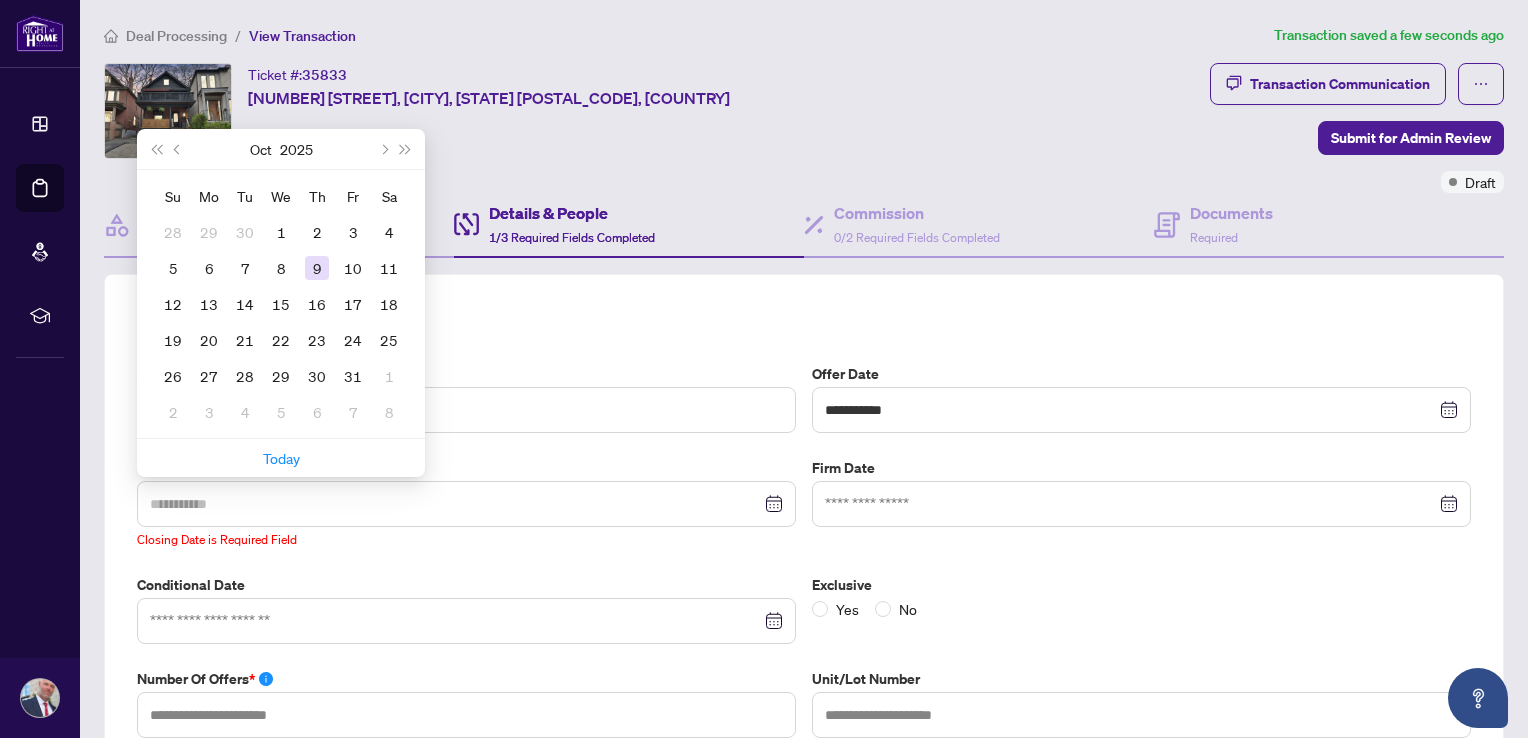 type on "**********" 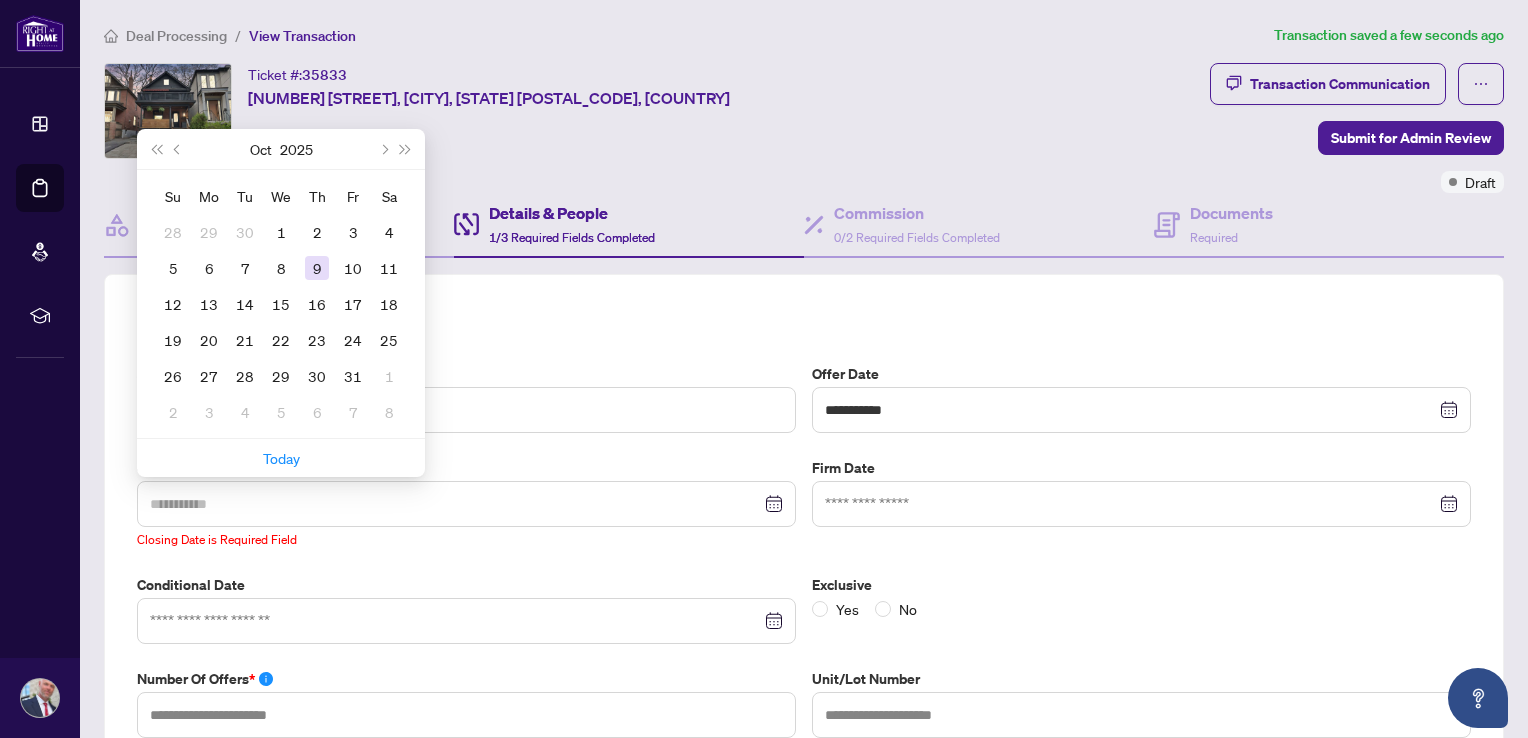 click on "9" at bounding box center [317, 268] 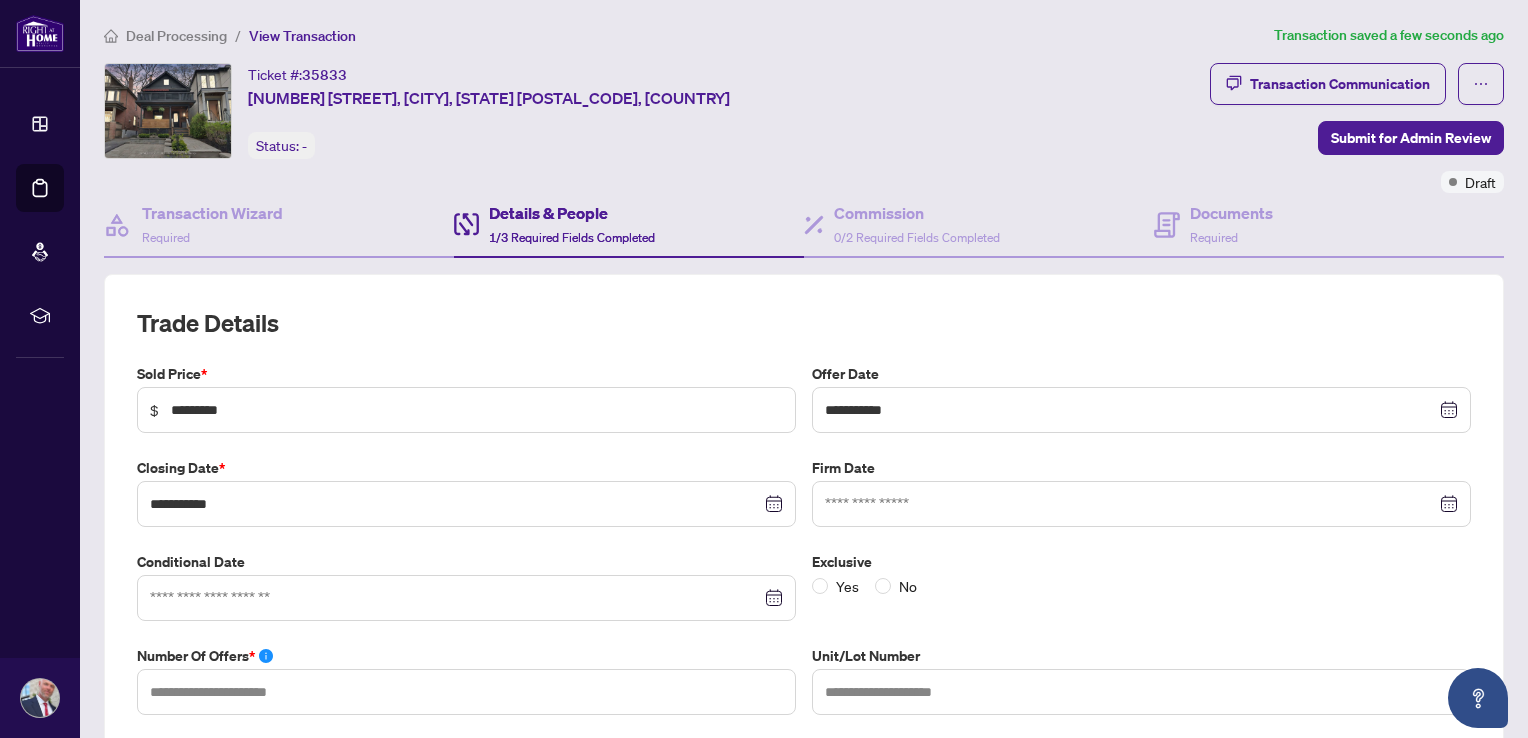 scroll, scrollTop: 166, scrollLeft: 0, axis: vertical 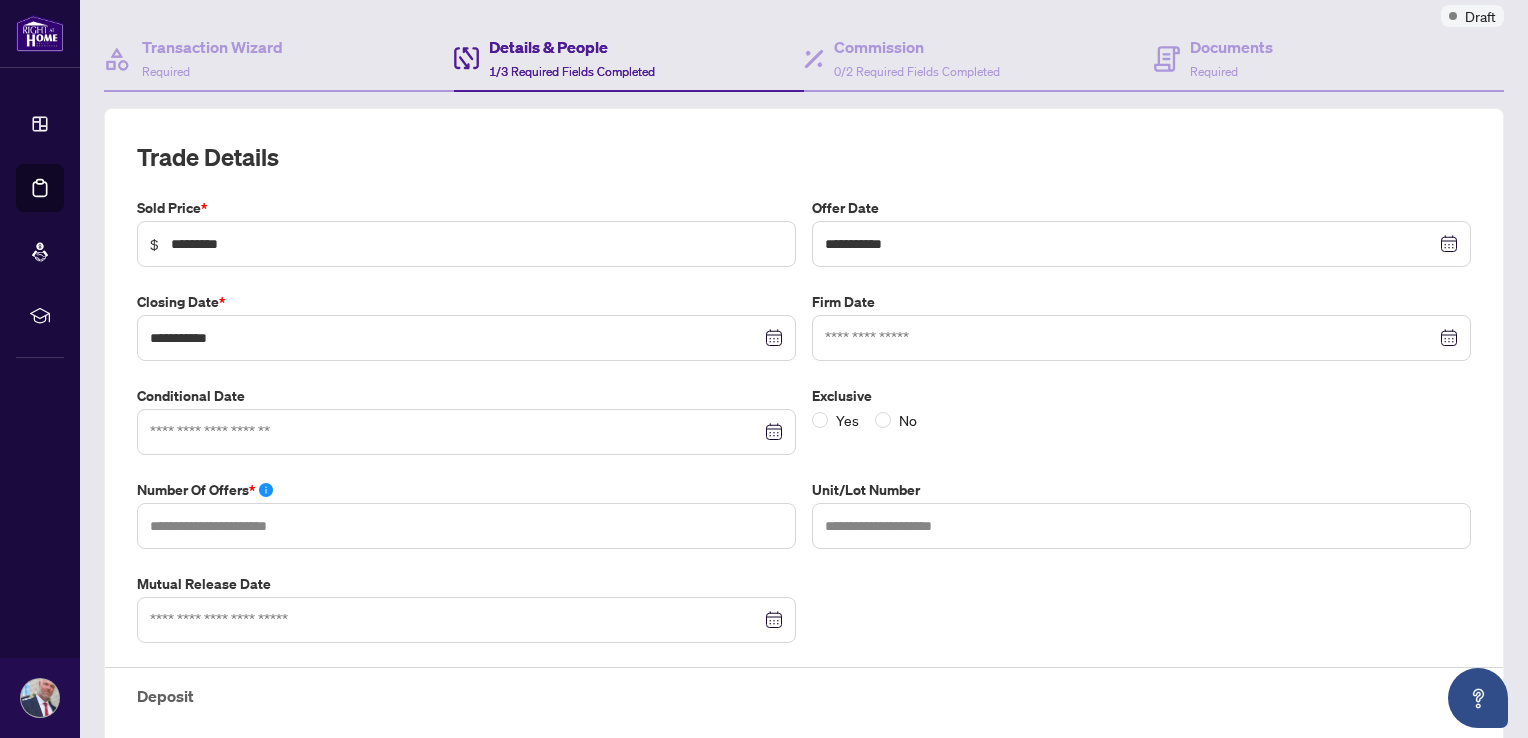 click at bounding box center [466, 432] 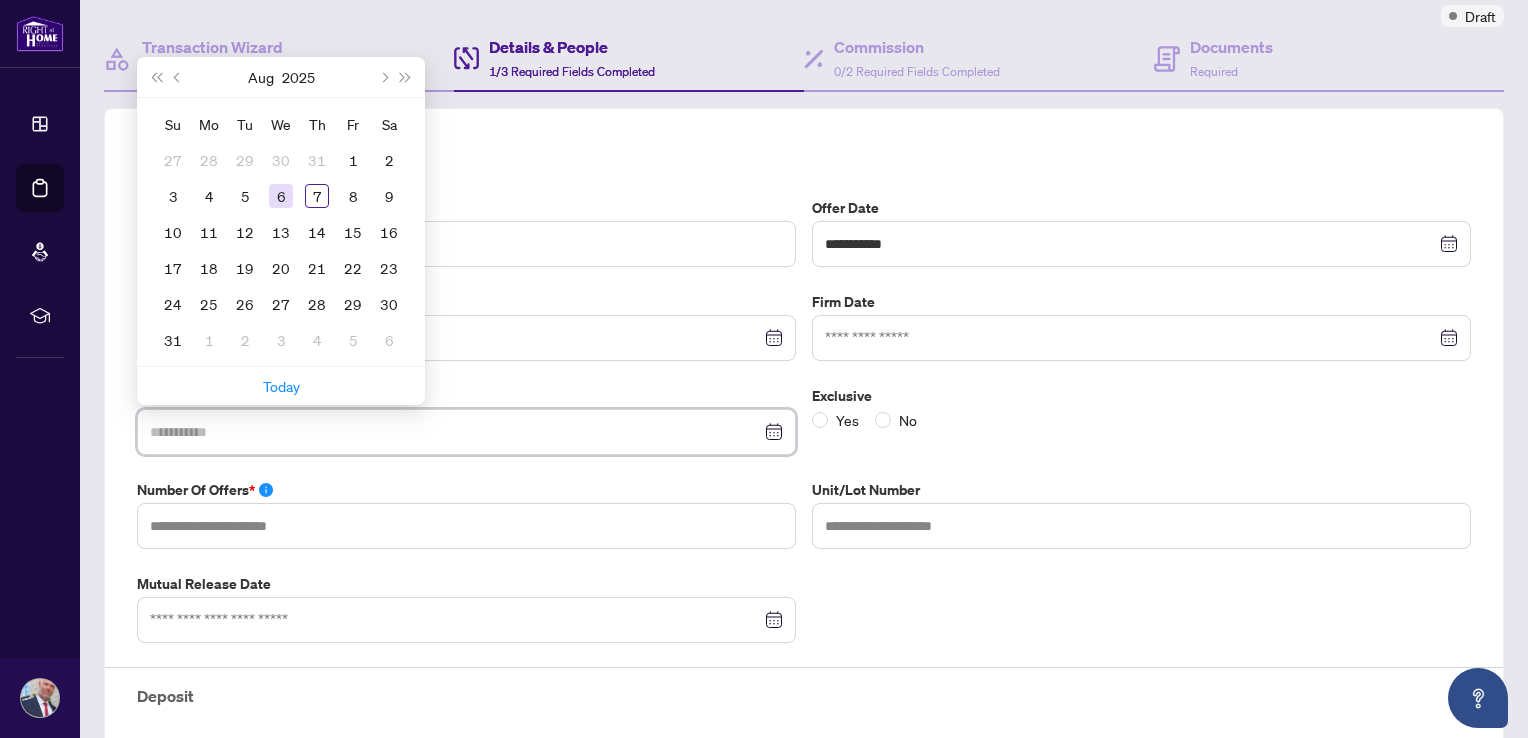 type on "**********" 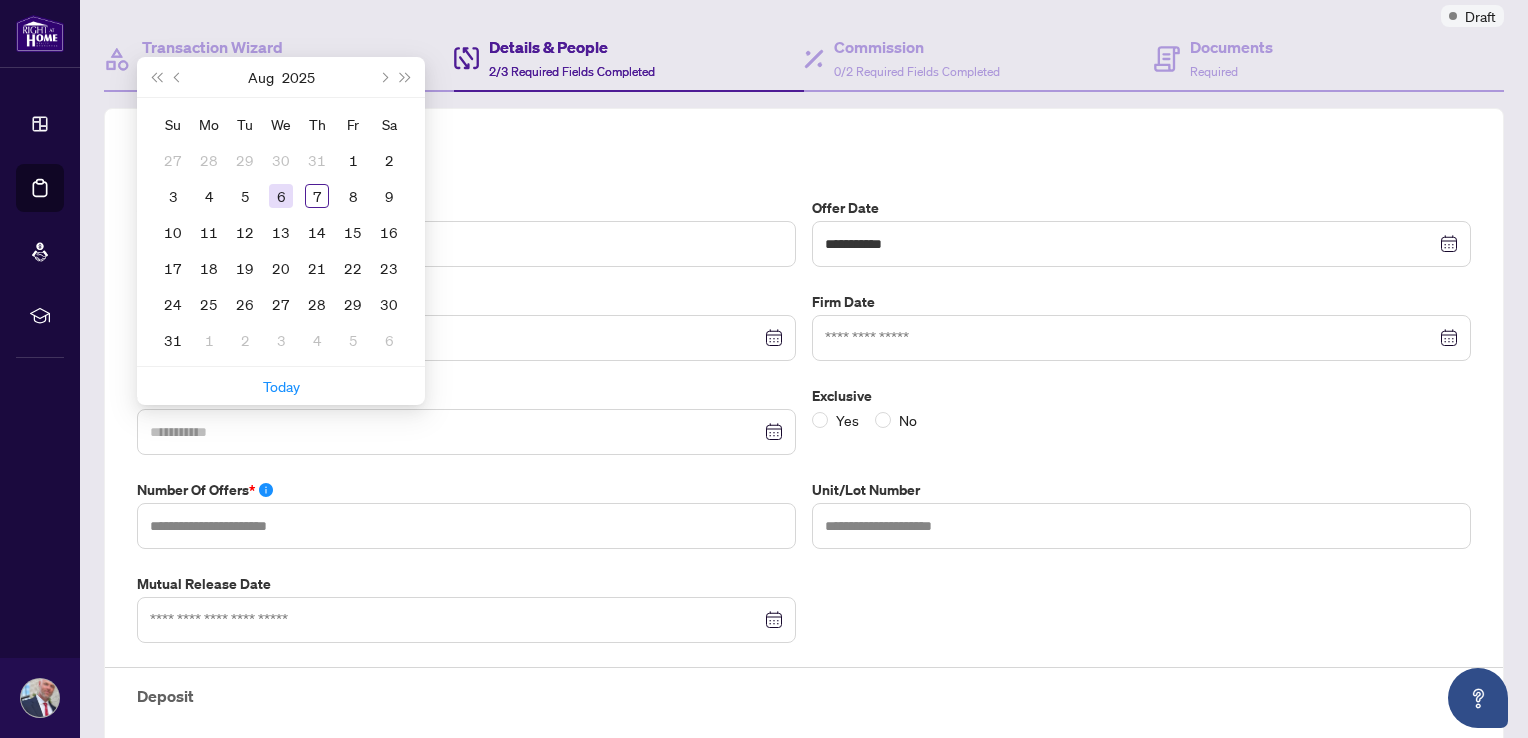 click on "6" at bounding box center [281, 196] 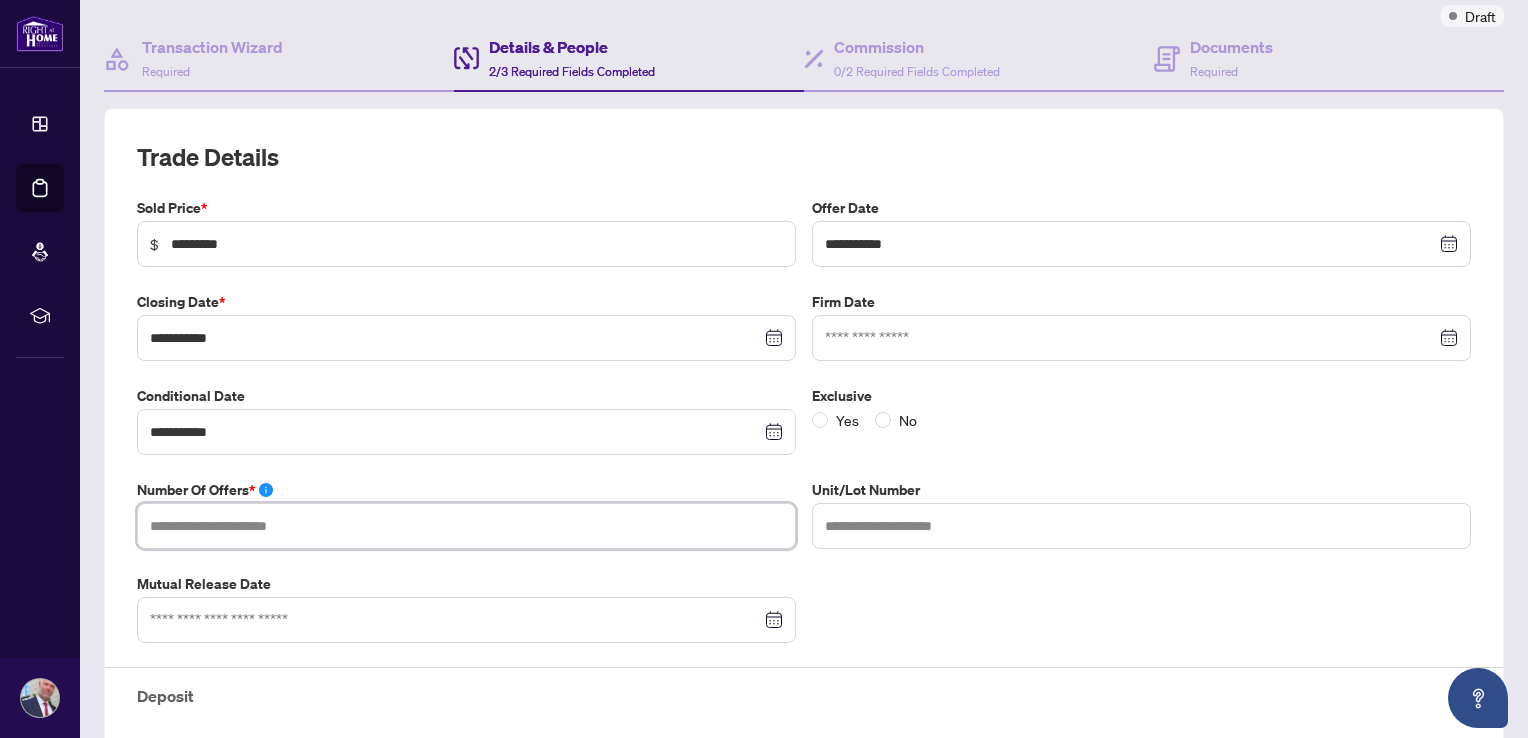 click at bounding box center [466, 526] 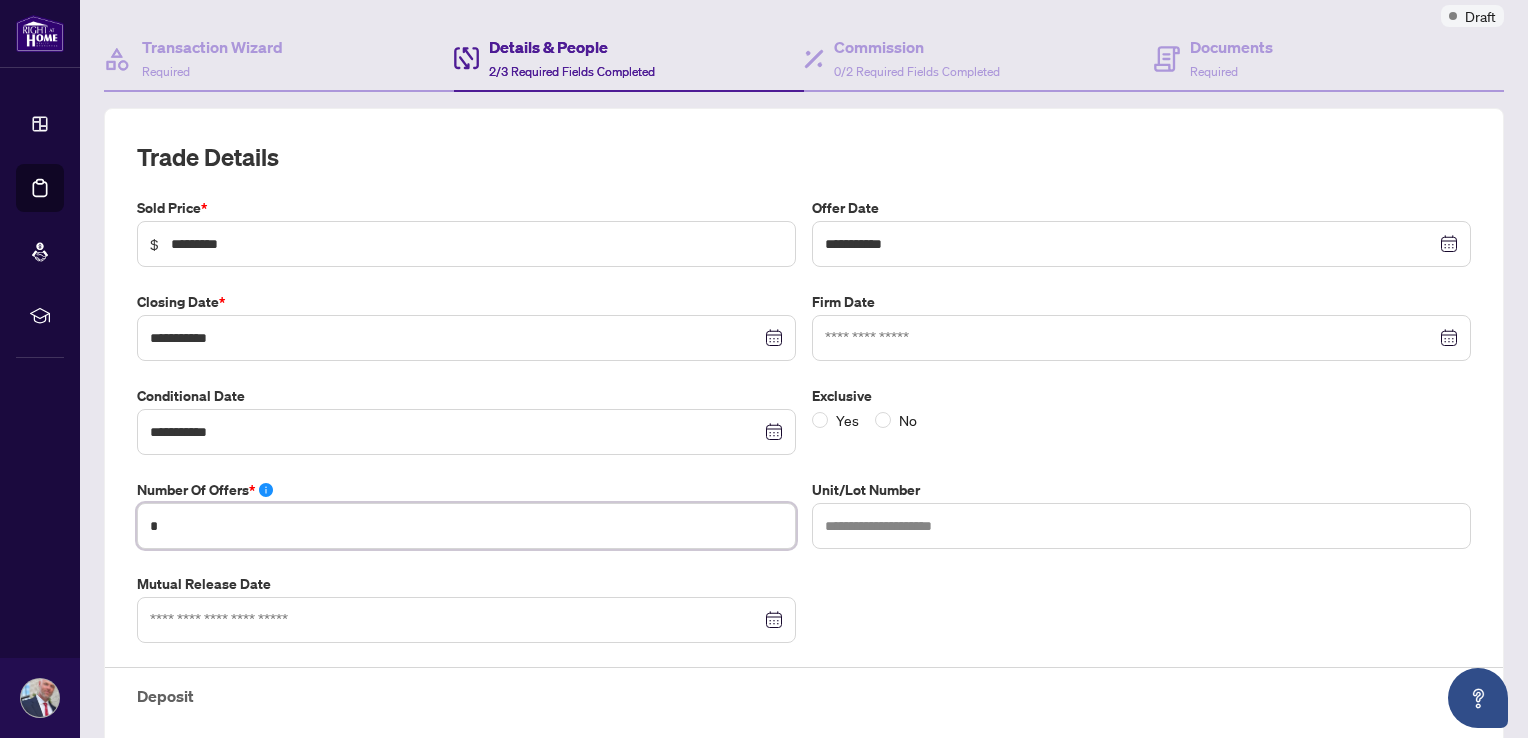 scroll, scrollTop: 333, scrollLeft: 0, axis: vertical 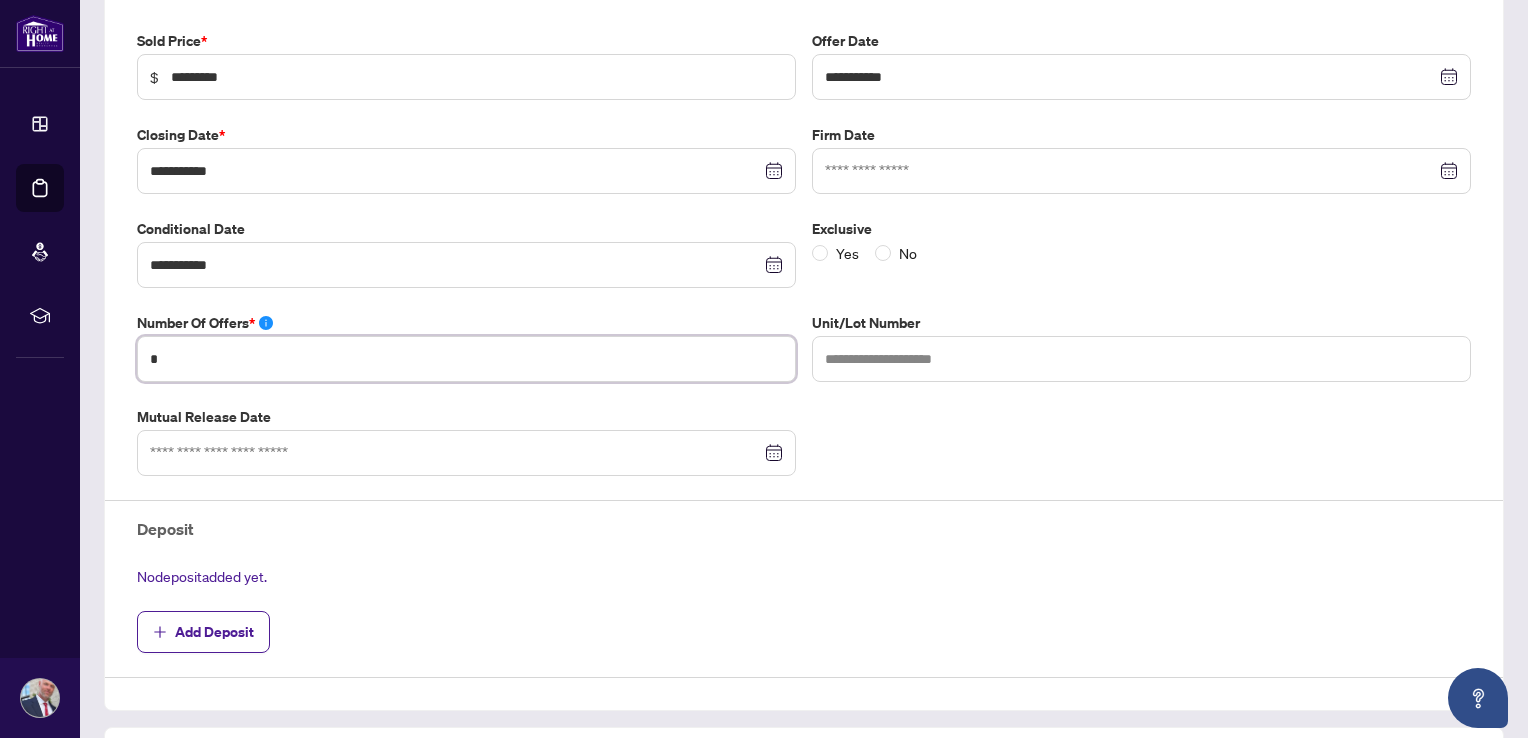 type on "*" 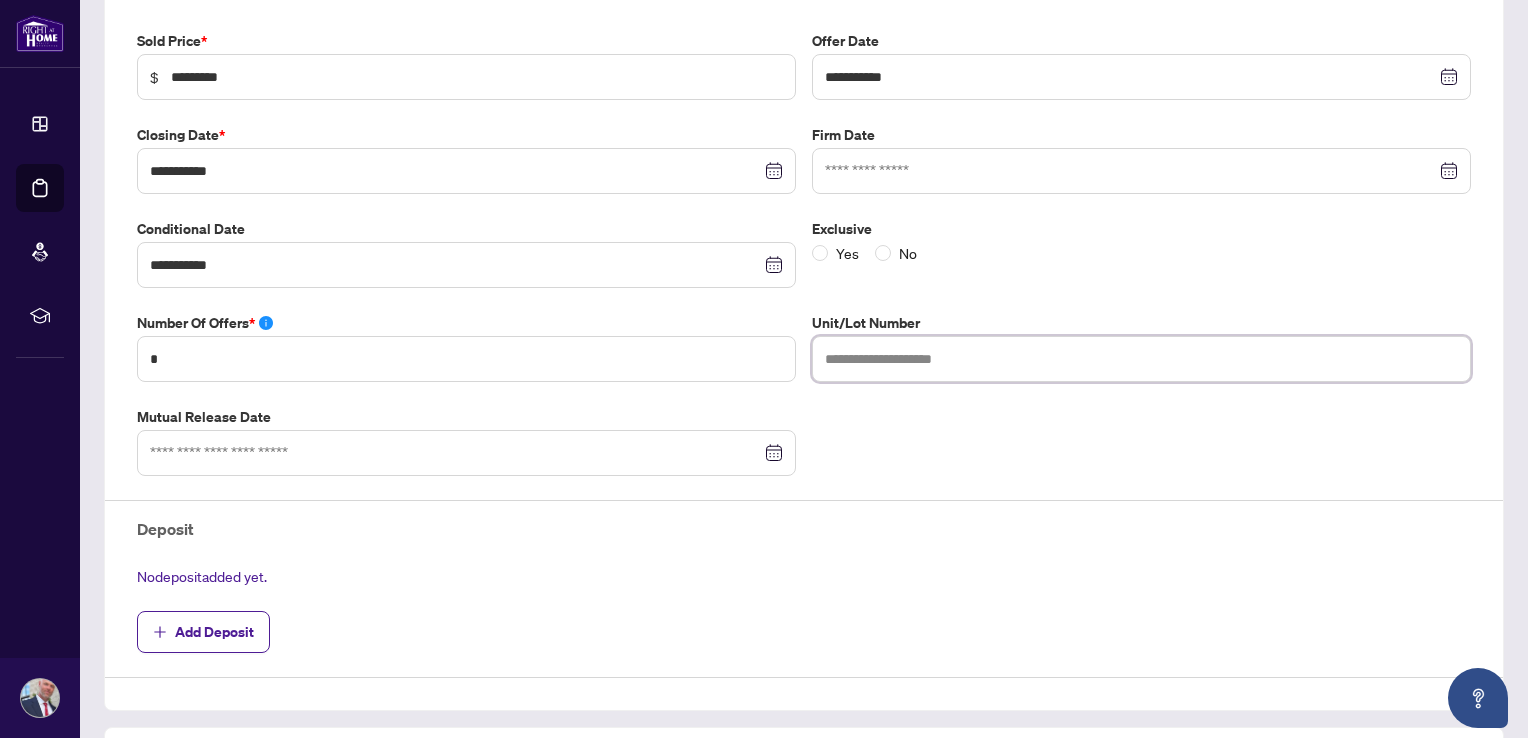 click at bounding box center (1141, 359) 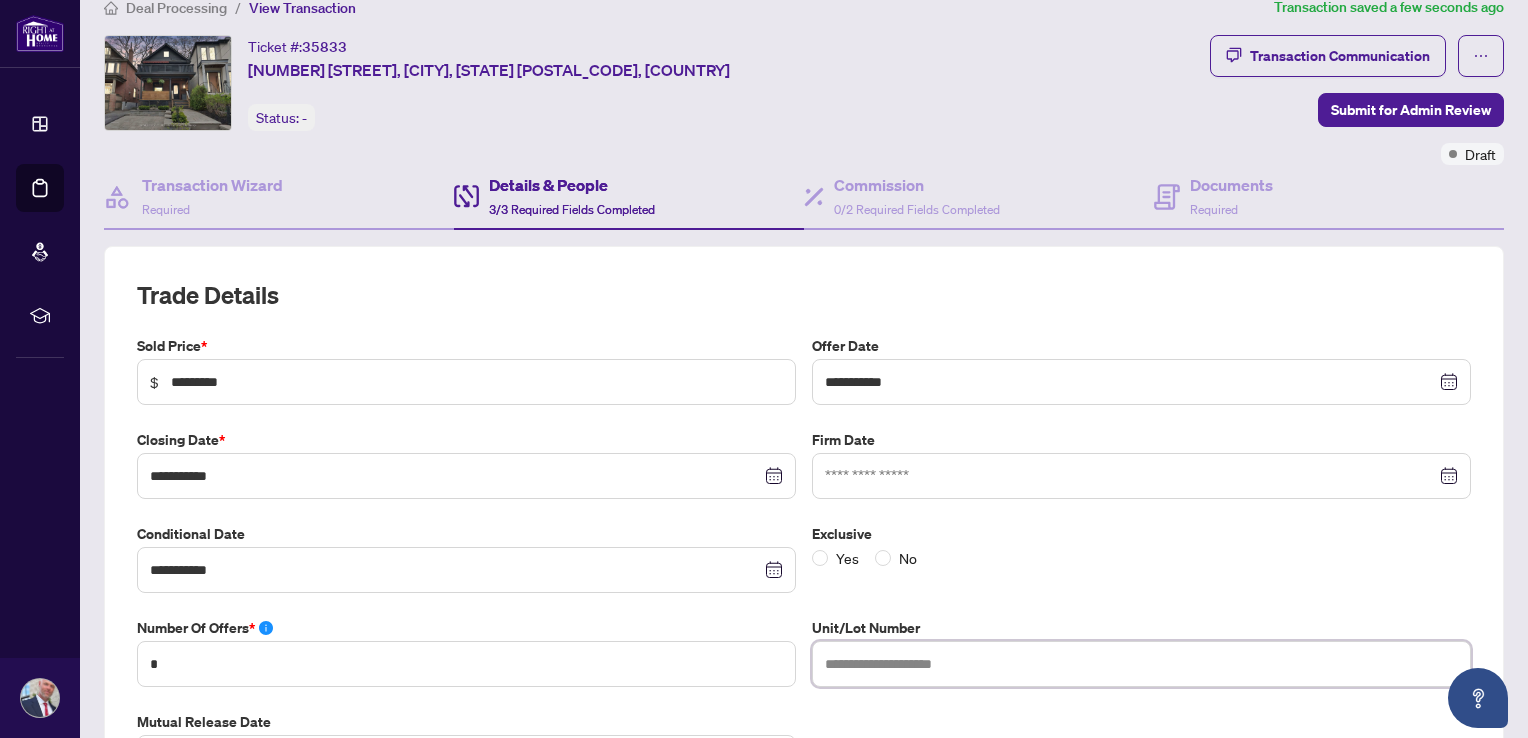 scroll, scrollTop: 0, scrollLeft: 0, axis: both 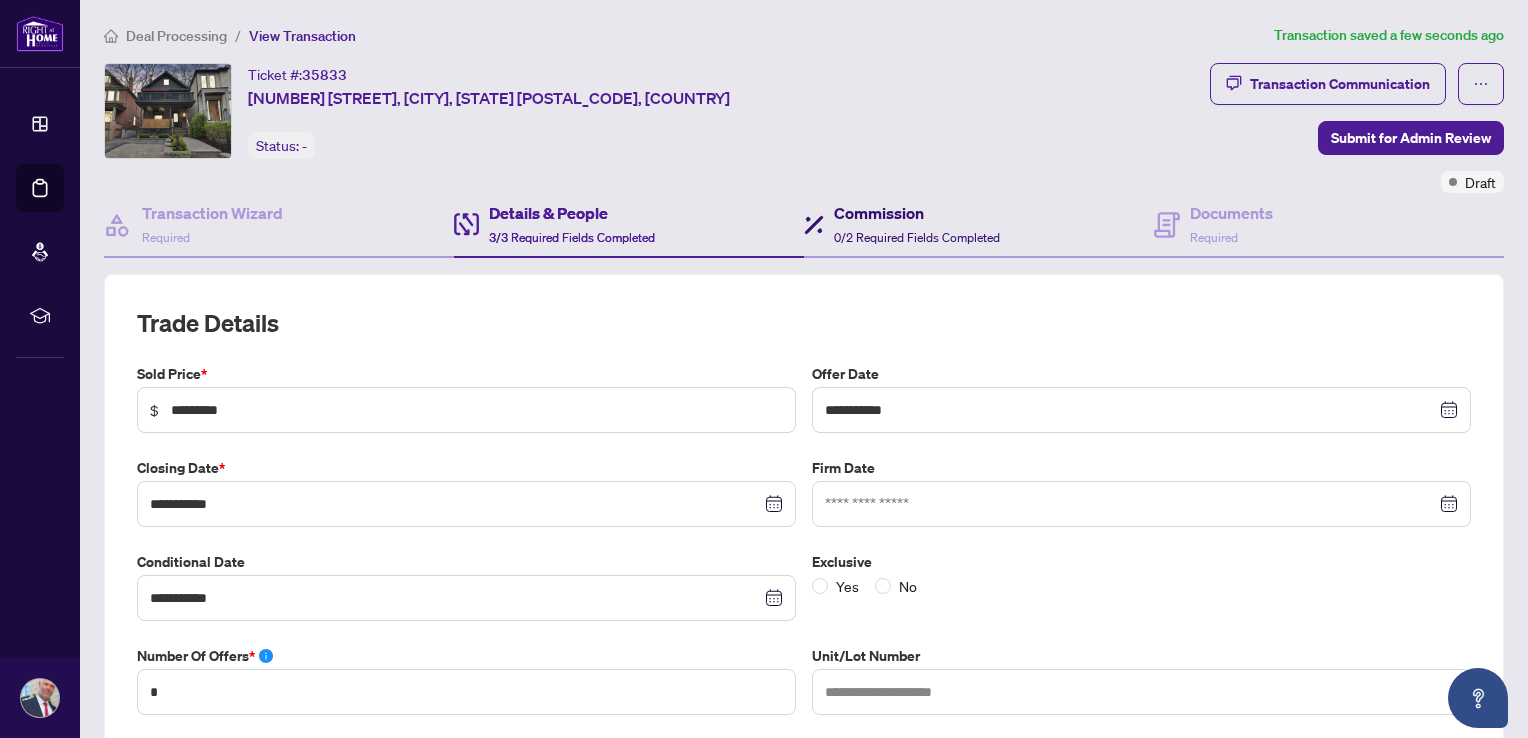 click on "0/2 Required Fields Completed" at bounding box center [917, 237] 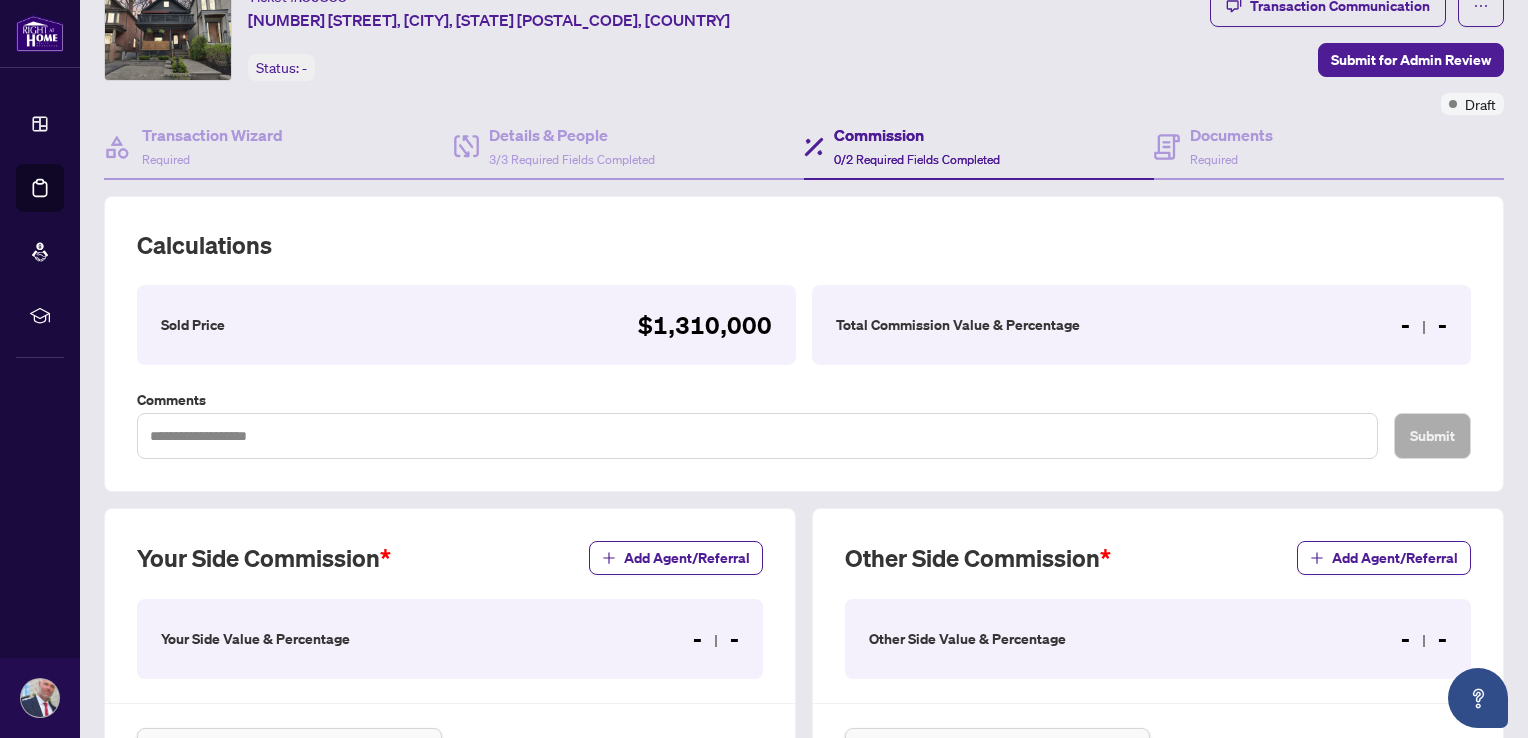 scroll, scrollTop: 166, scrollLeft: 0, axis: vertical 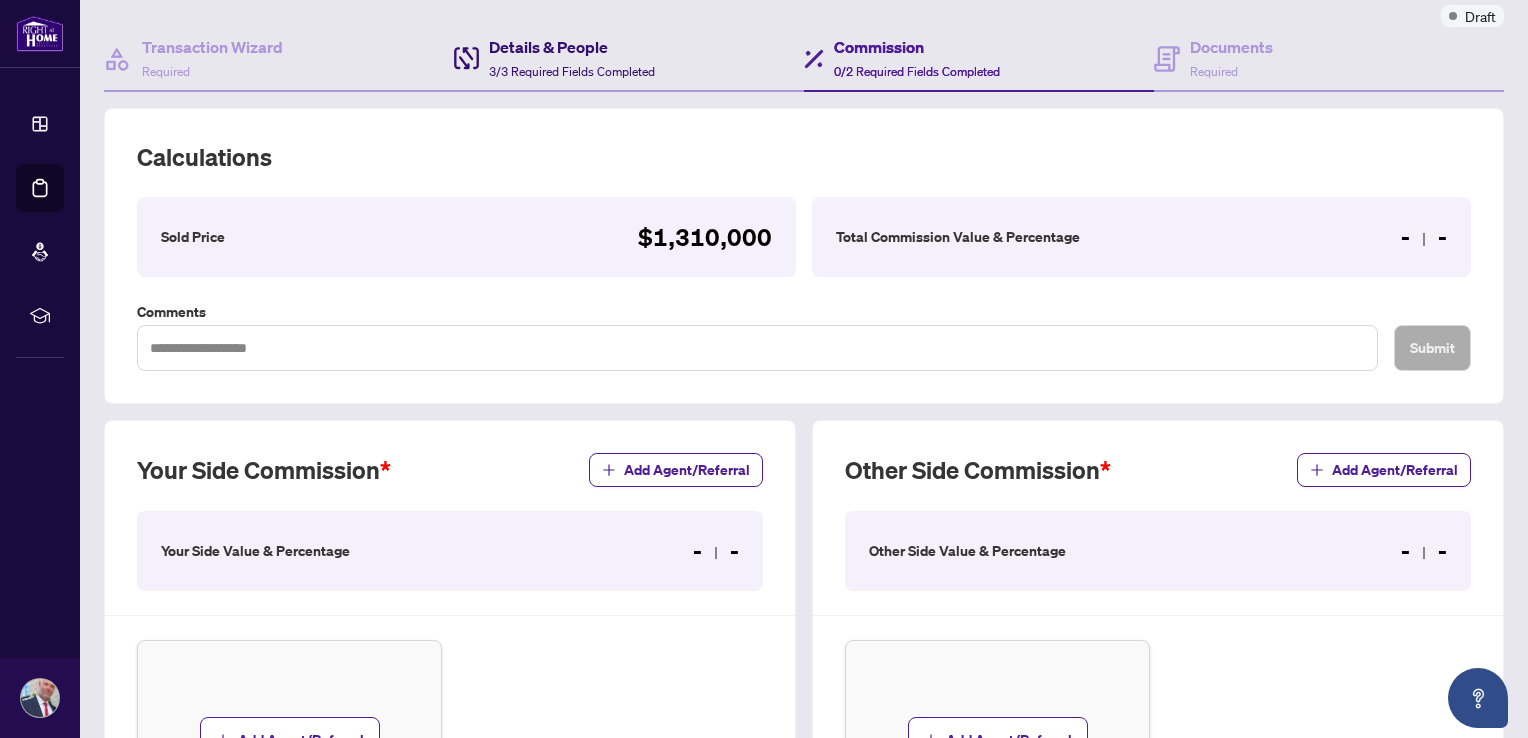 click on "3/3 Required Fields Completed" at bounding box center (572, 71) 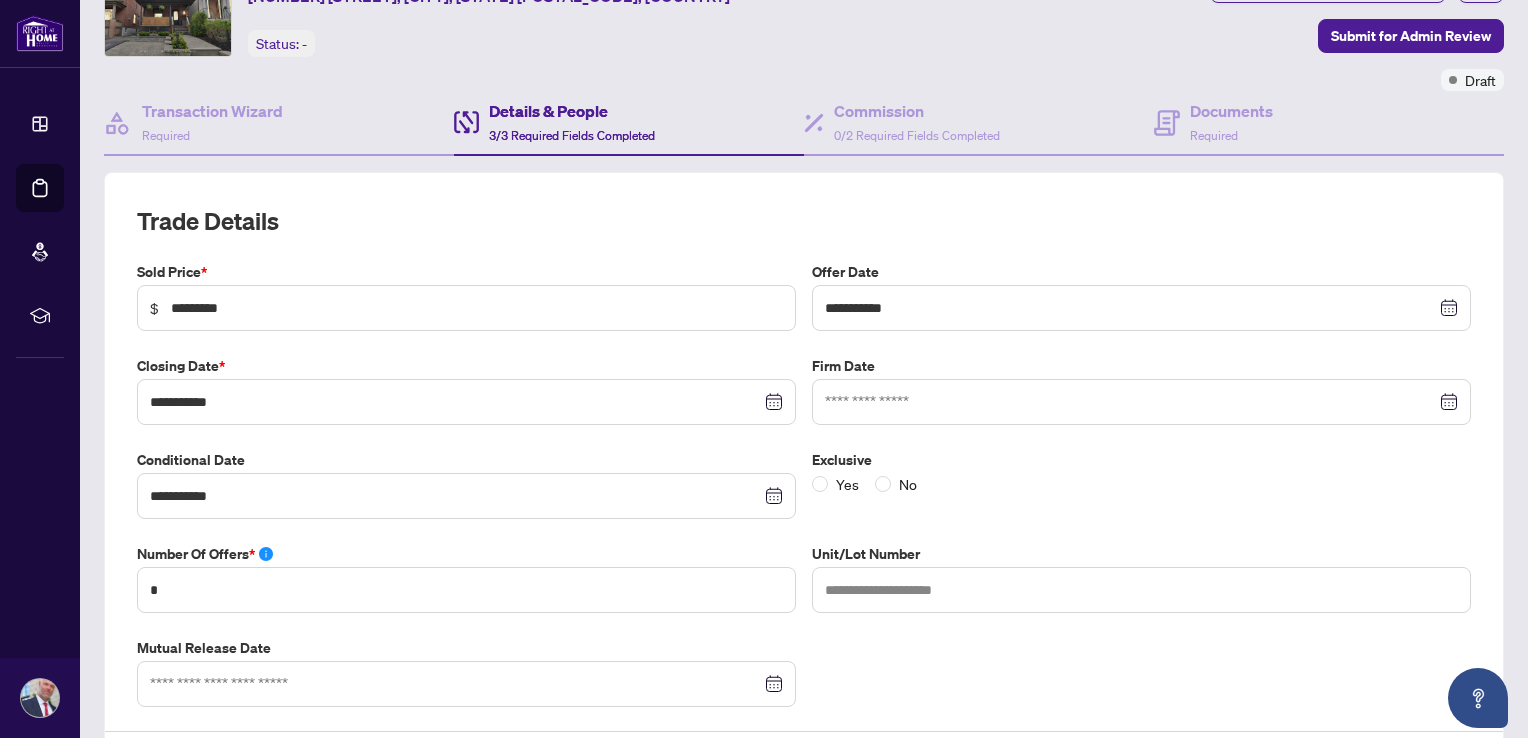 scroll, scrollTop: 0, scrollLeft: 0, axis: both 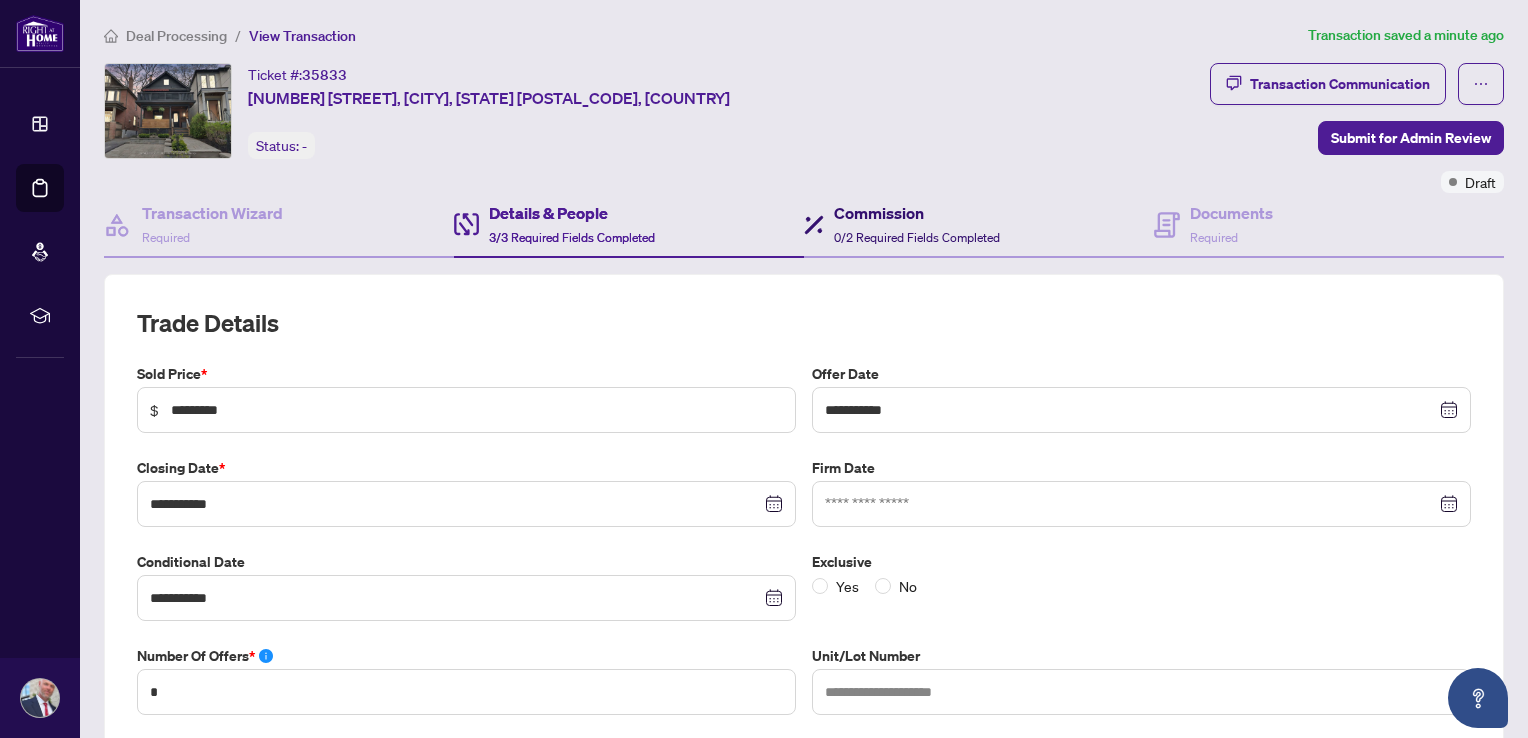 click on "Commission" at bounding box center (917, 213) 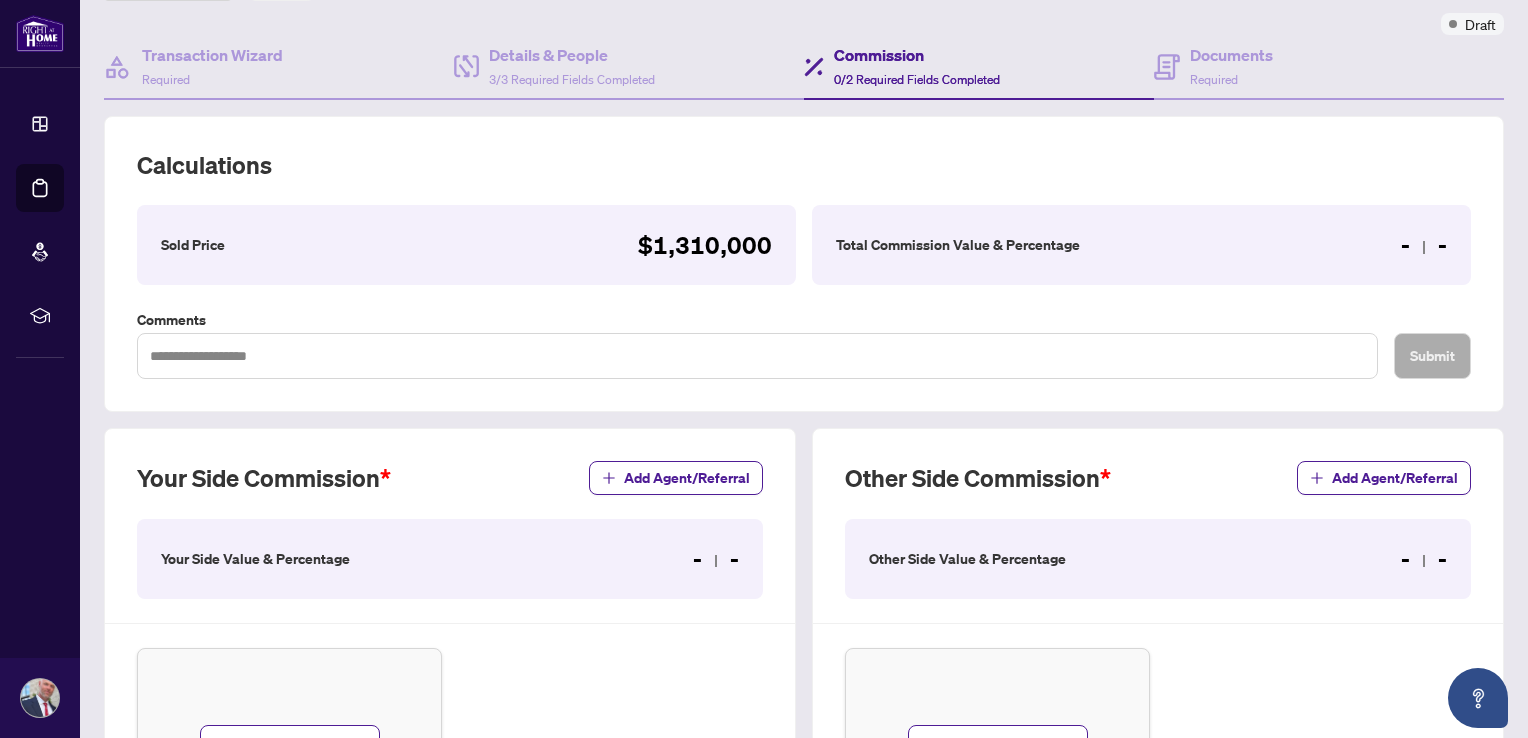 scroll, scrollTop: 166, scrollLeft: 0, axis: vertical 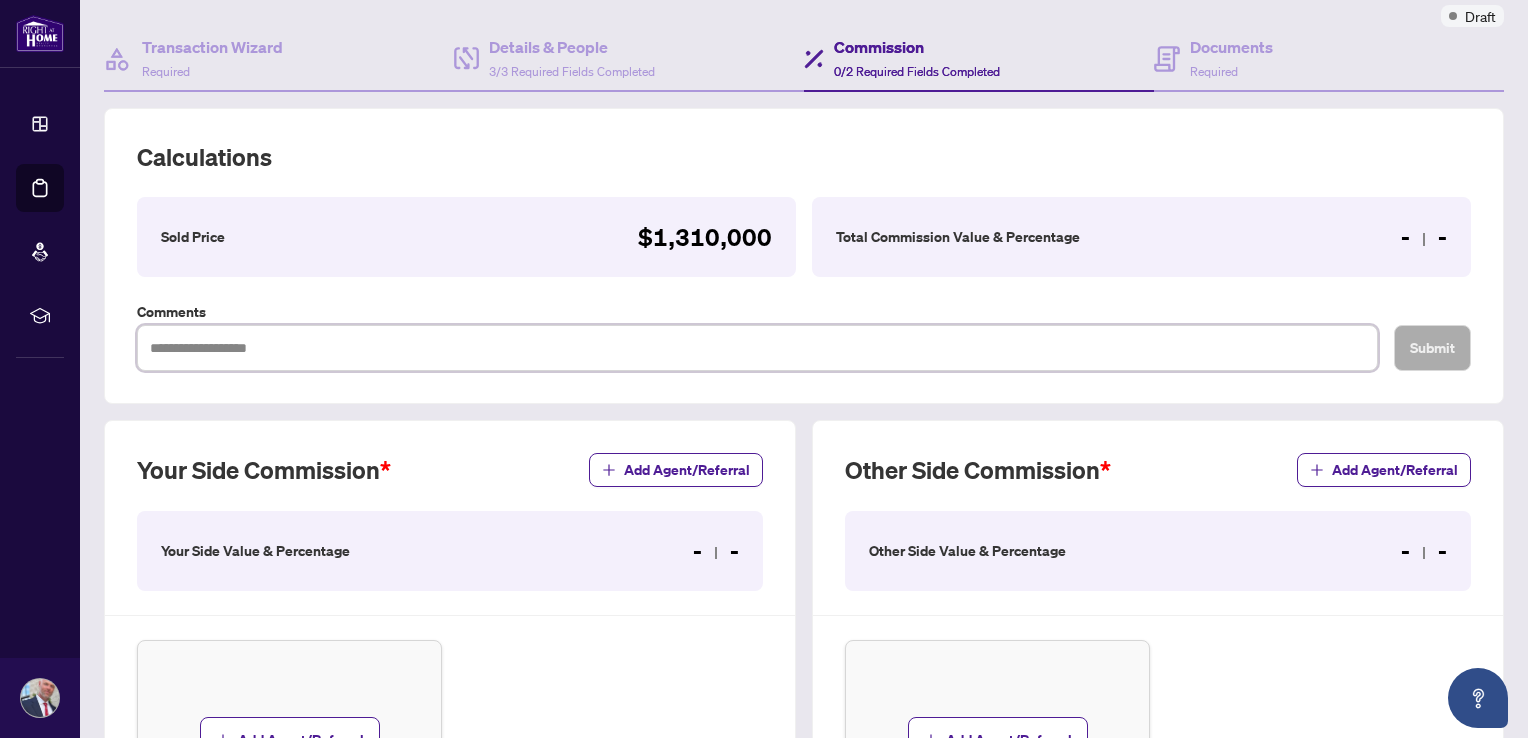 click at bounding box center (757, 348) 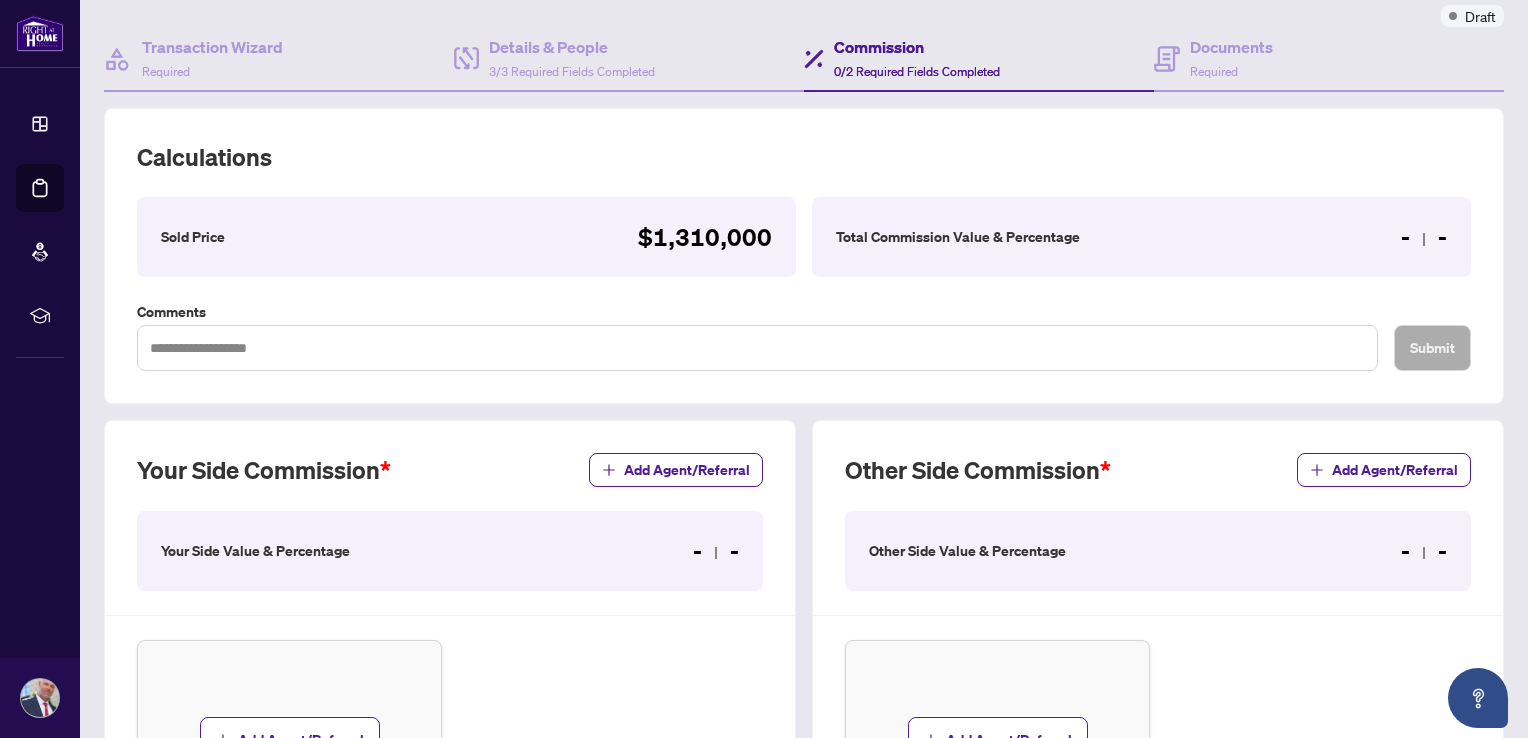 click on "Total Commission Value & Percentage -     -" at bounding box center (1141, 237) 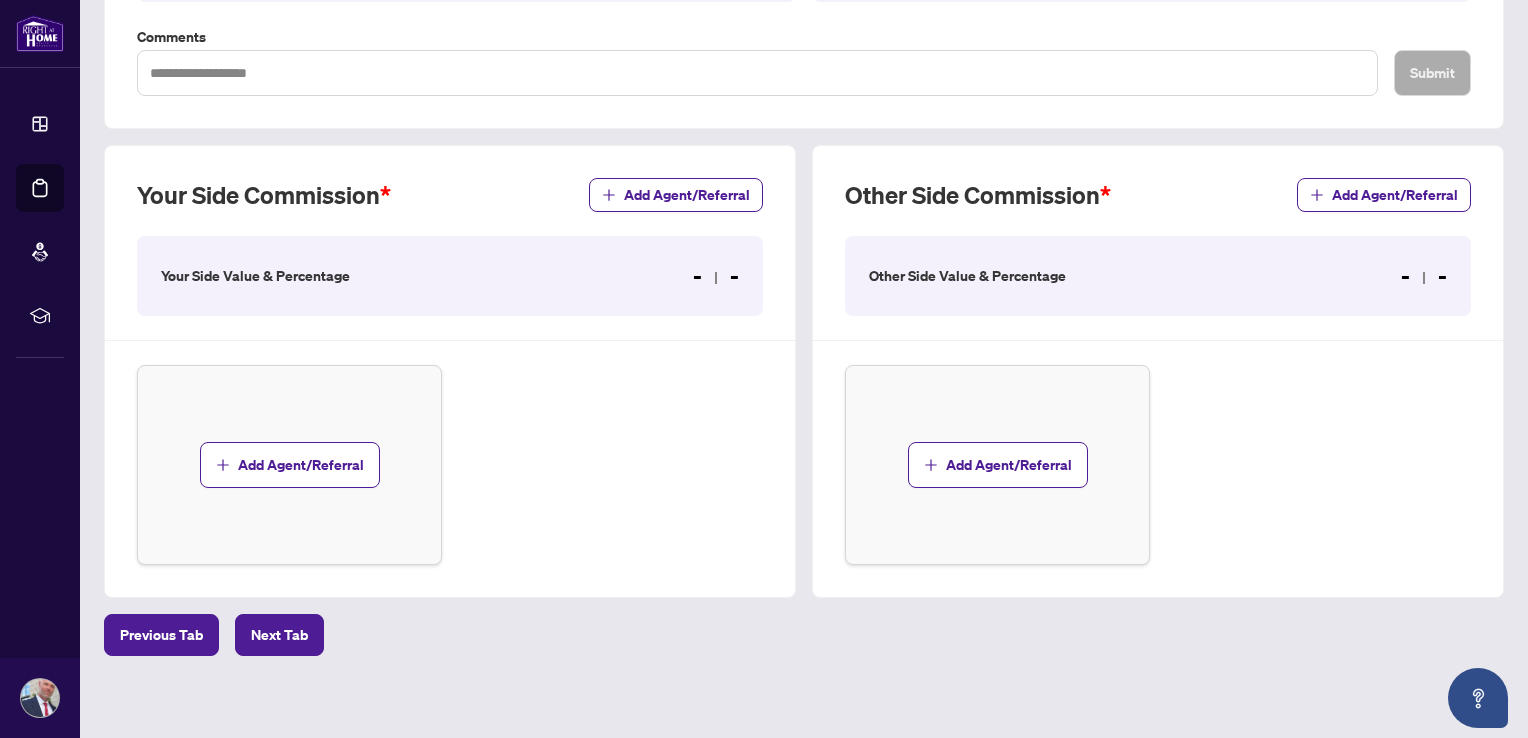 scroll, scrollTop: 448, scrollLeft: 0, axis: vertical 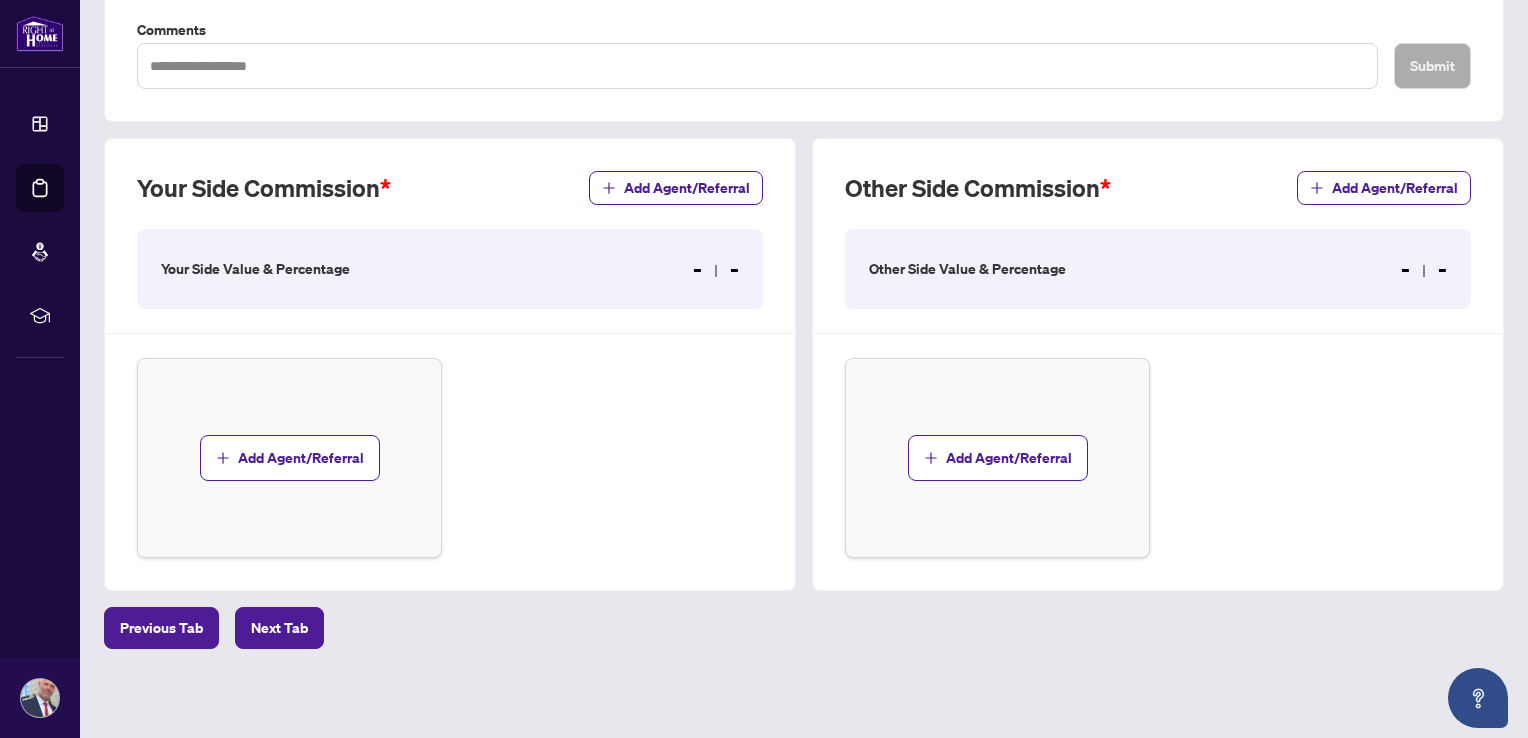 click on "-     -" at bounding box center (716, 269) 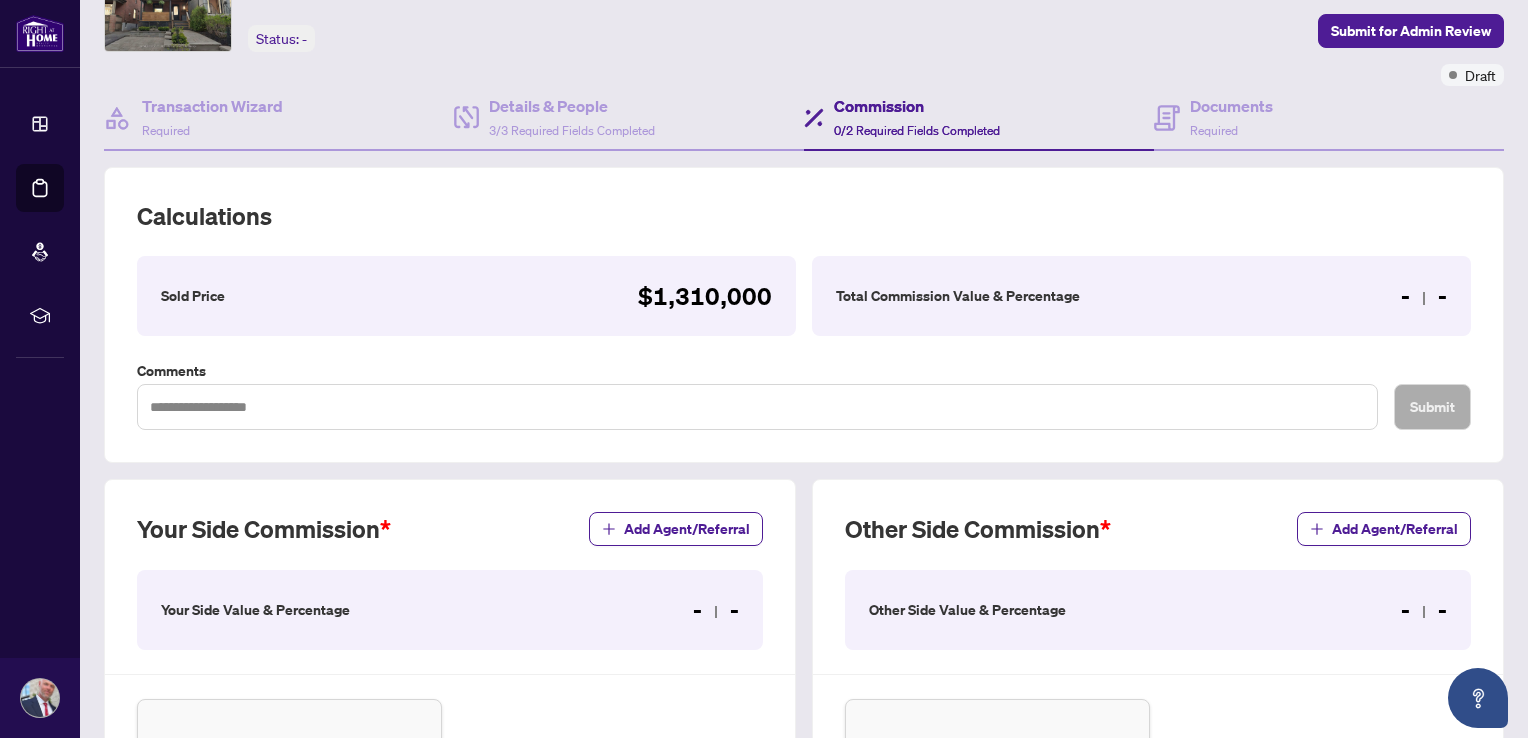 scroll, scrollTop: 166, scrollLeft: 0, axis: vertical 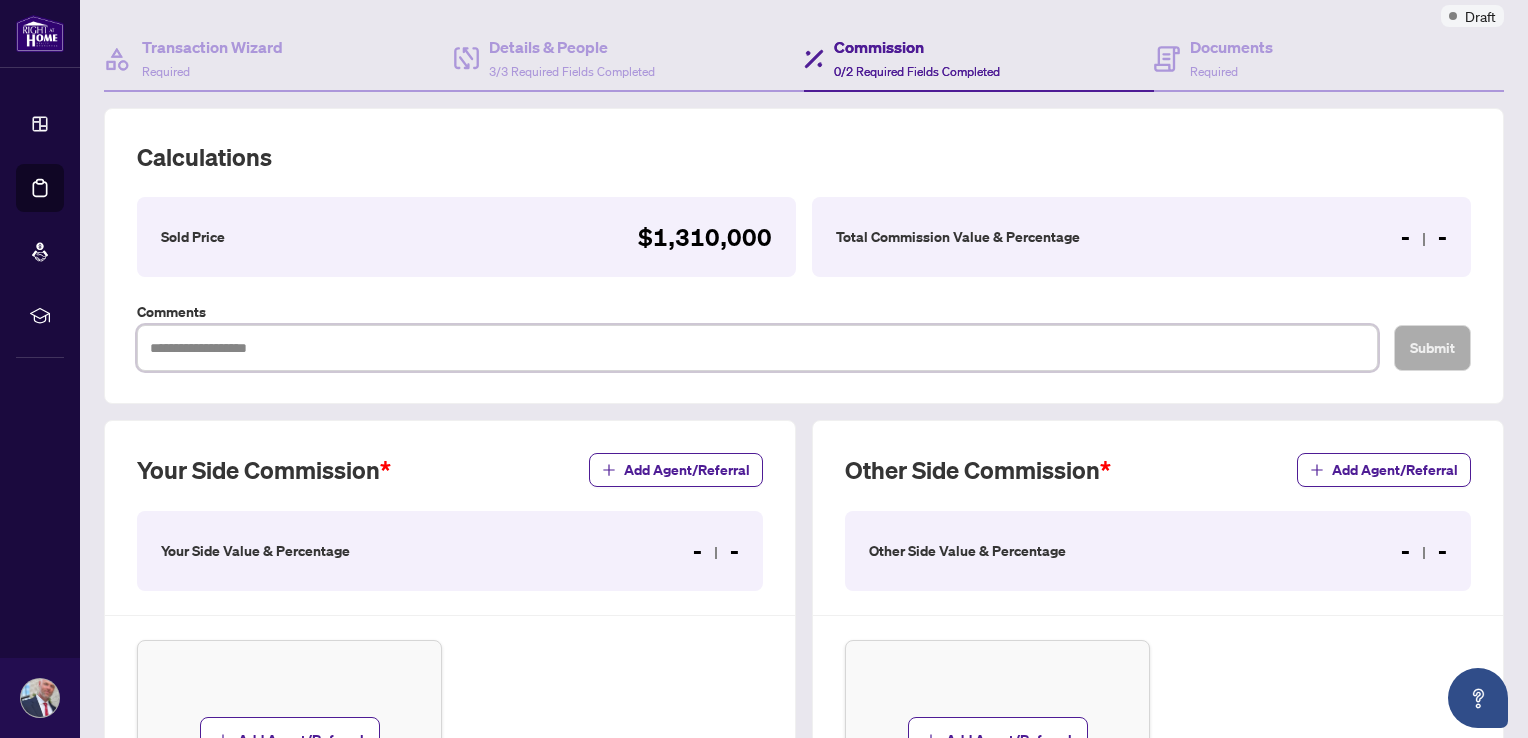 click at bounding box center [757, 348] 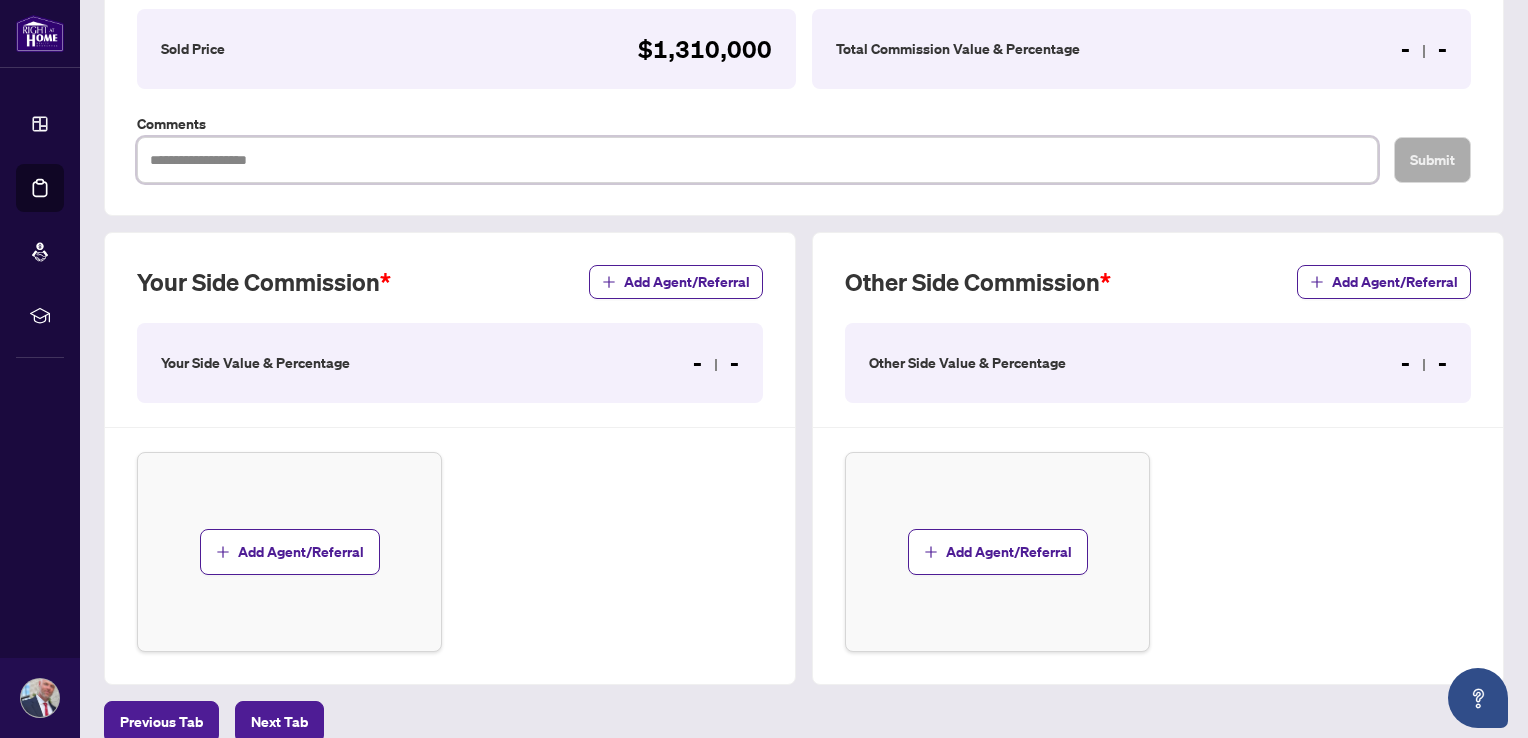 scroll, scrollTop: 0, scrollLeft: 0, axis: both 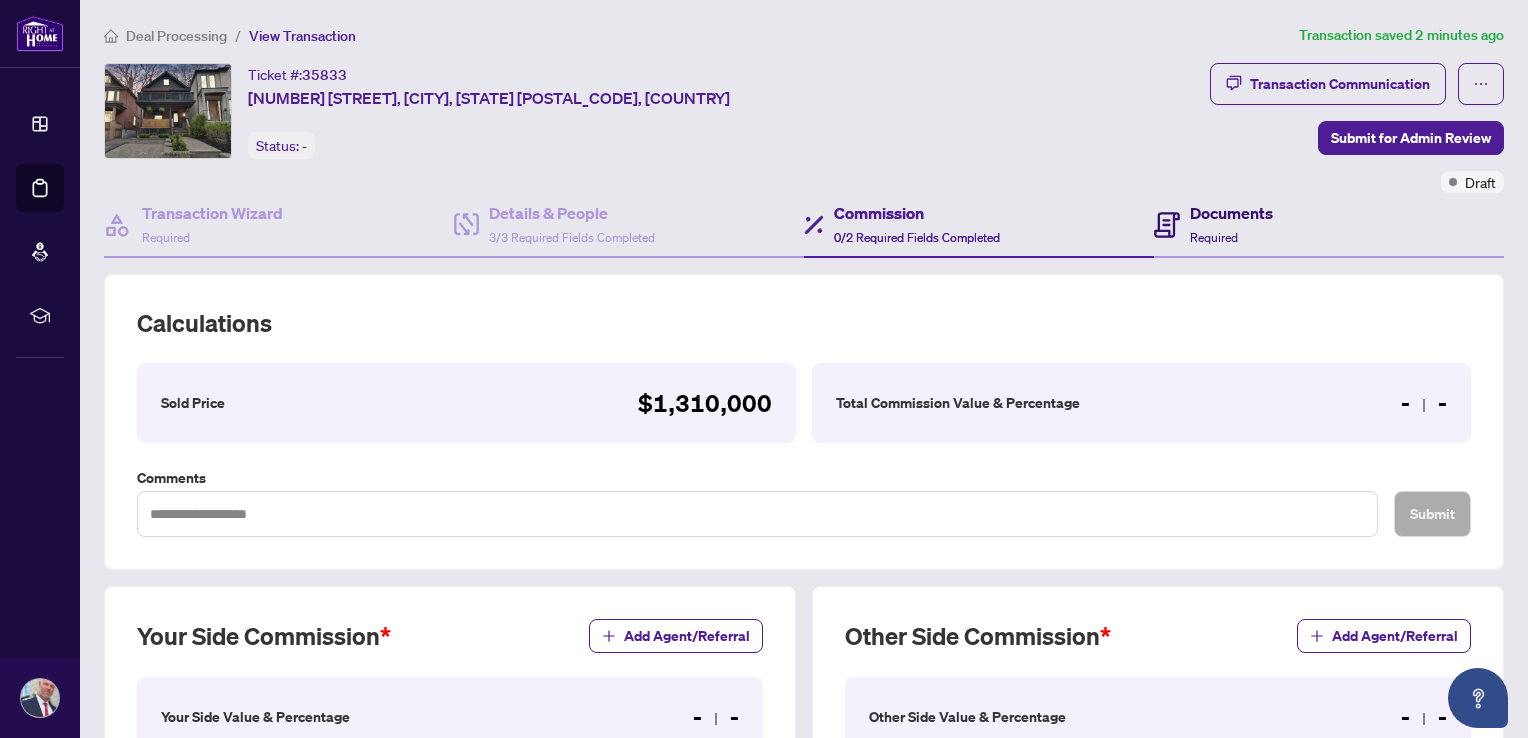 click on "Documents" at bounding box center (1231, 213) 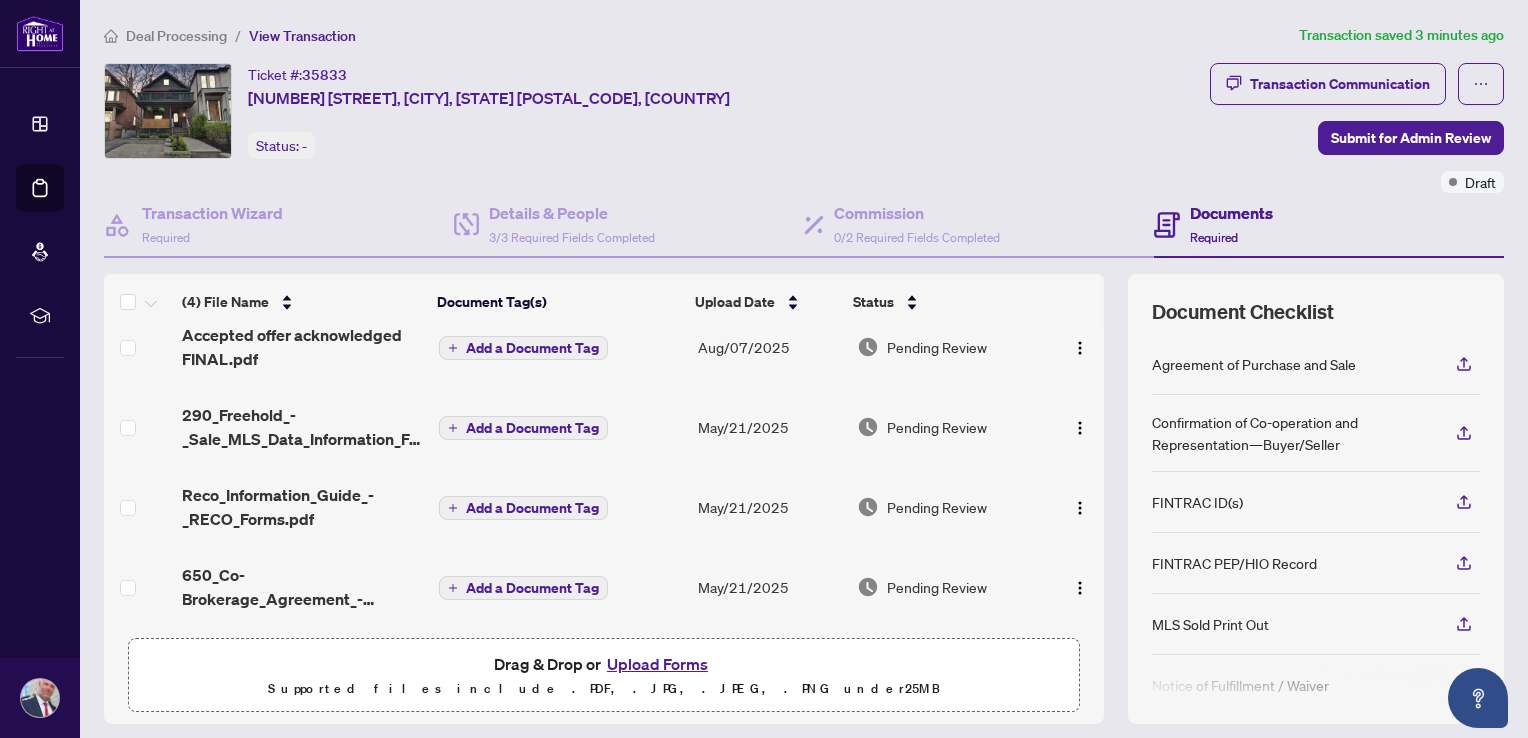 scroll, scrollTop: 0, scrollLeft: 0, axis: both 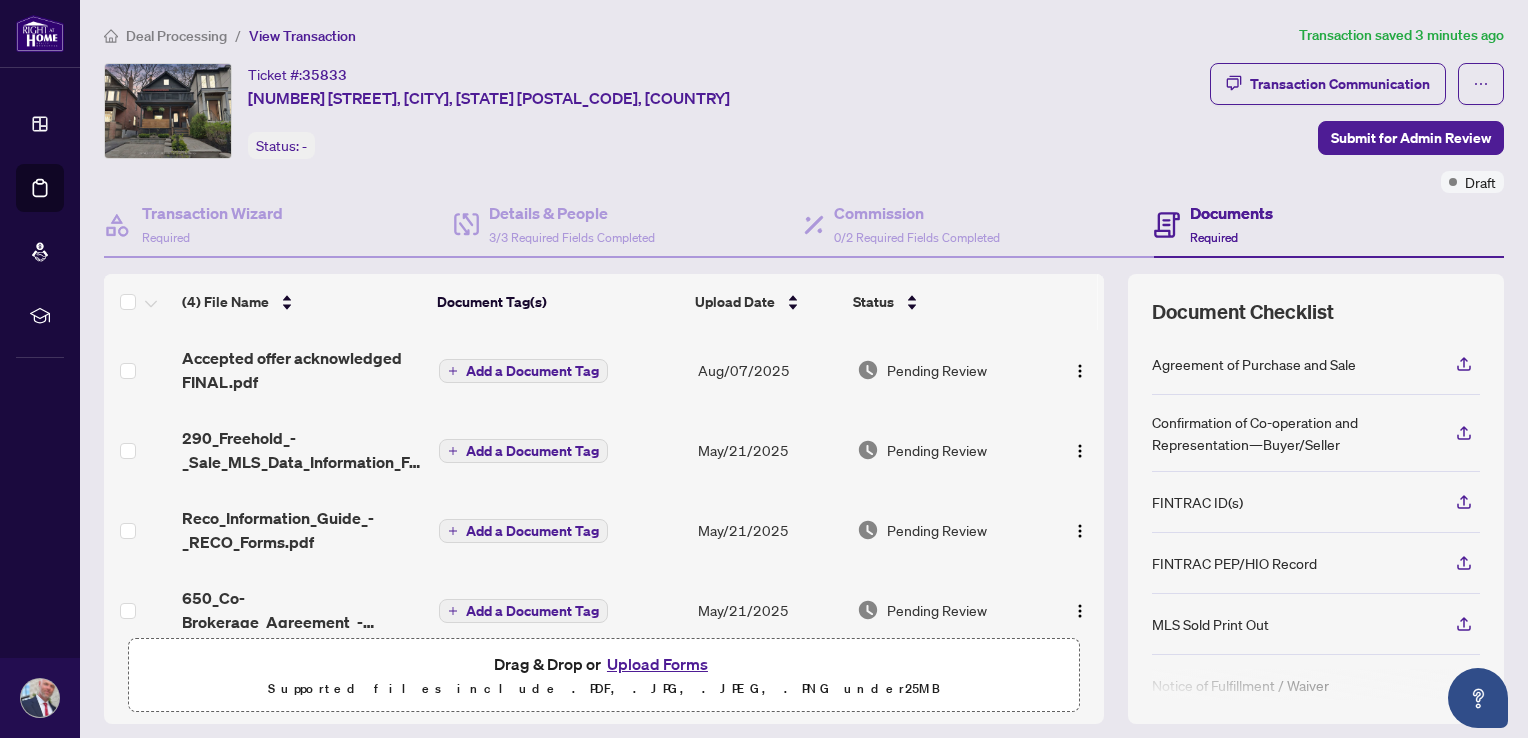 click on "Add a Document Tag" at bounding box center [532, 371] 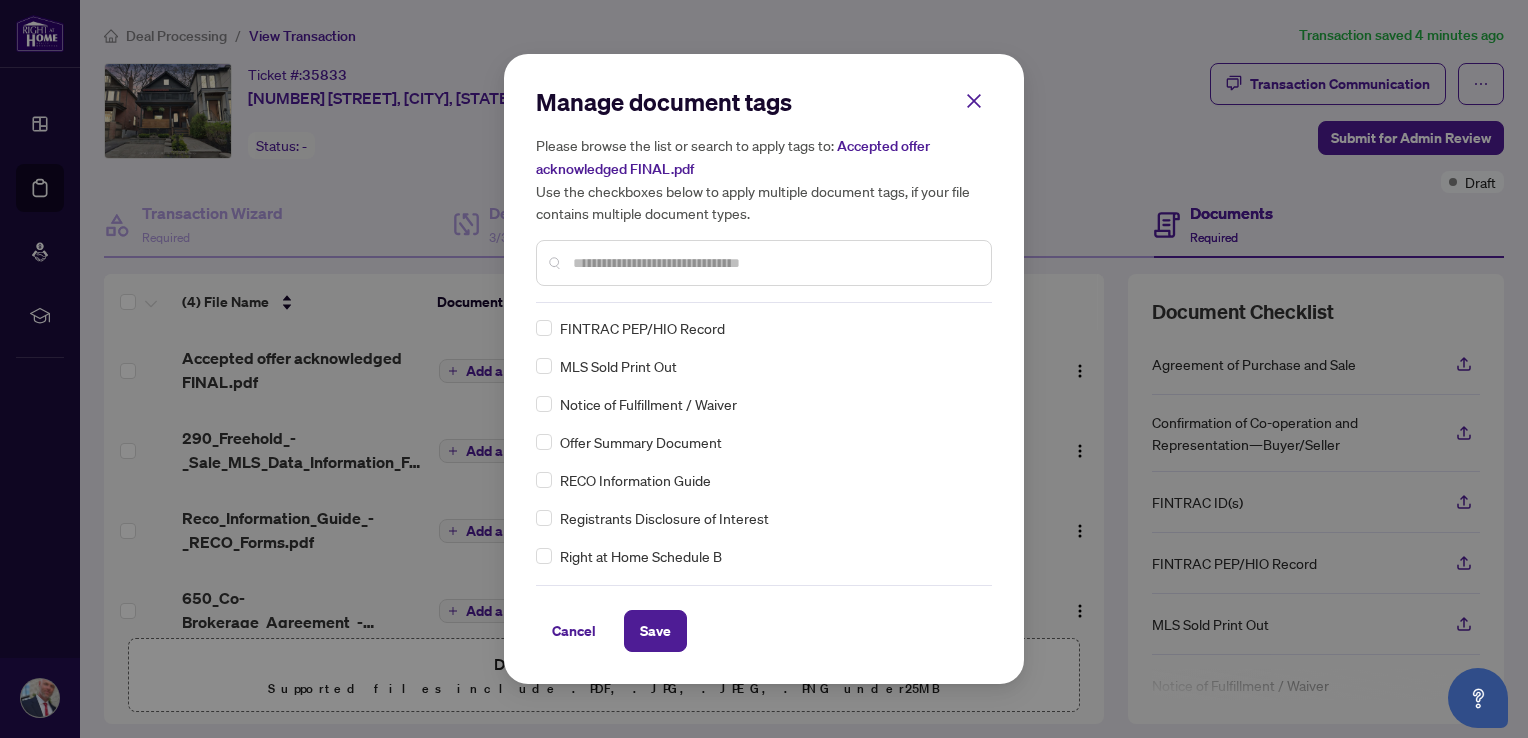 scroll, scrollTop: 166, scrollLeft: 0, axis: vertical 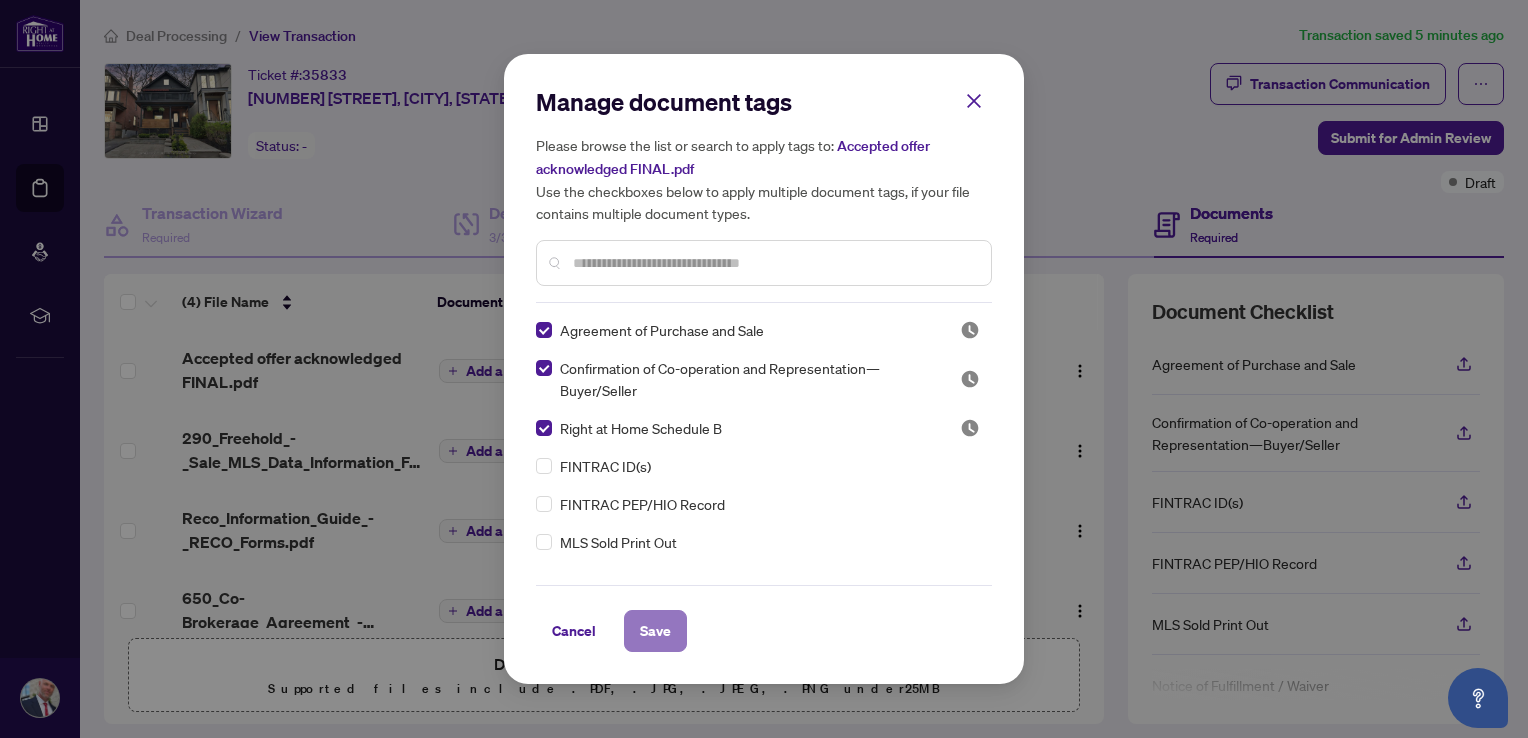 click on "Save" at bounding box center [655, 631] 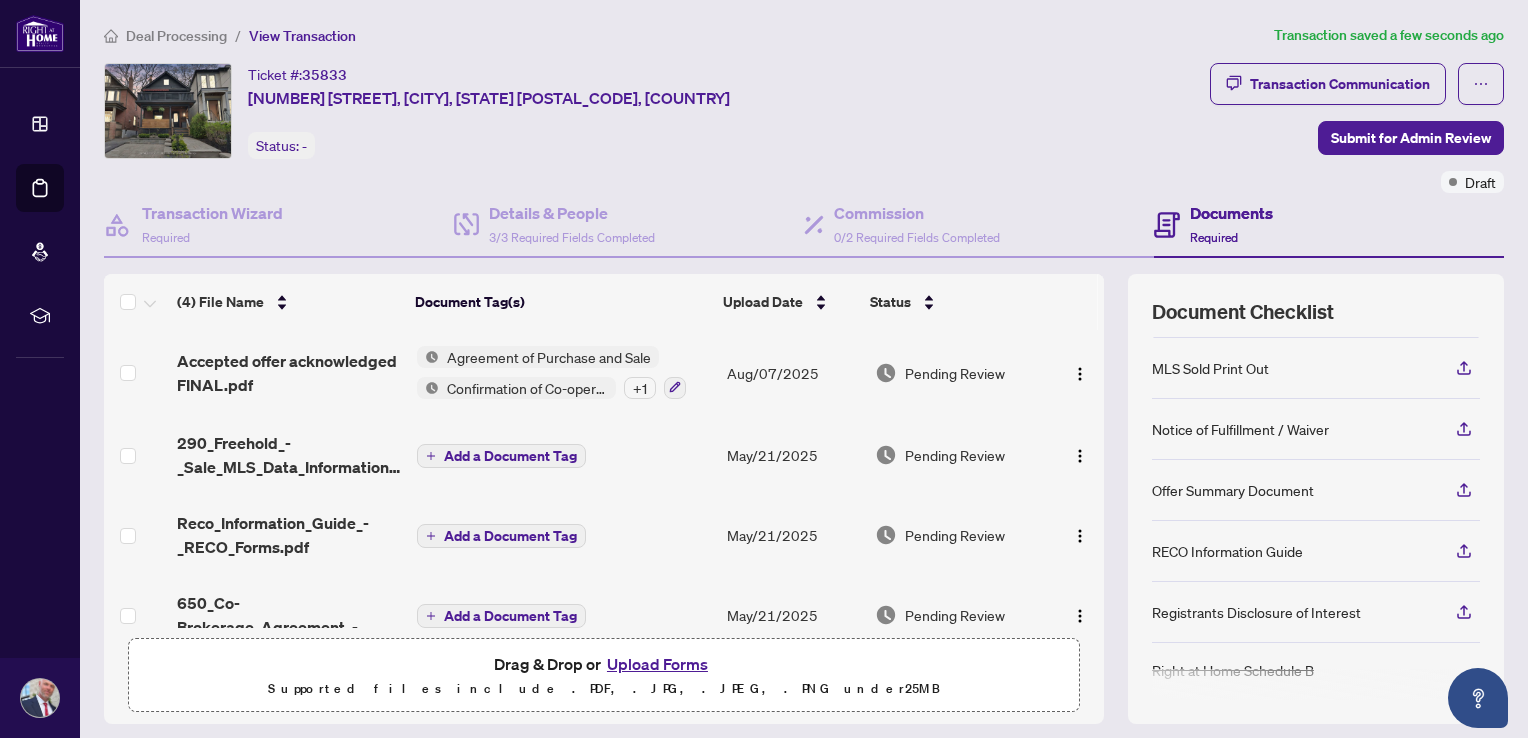 scroll, scrollTop: 84, scrollLeft: 0, axis: vertical 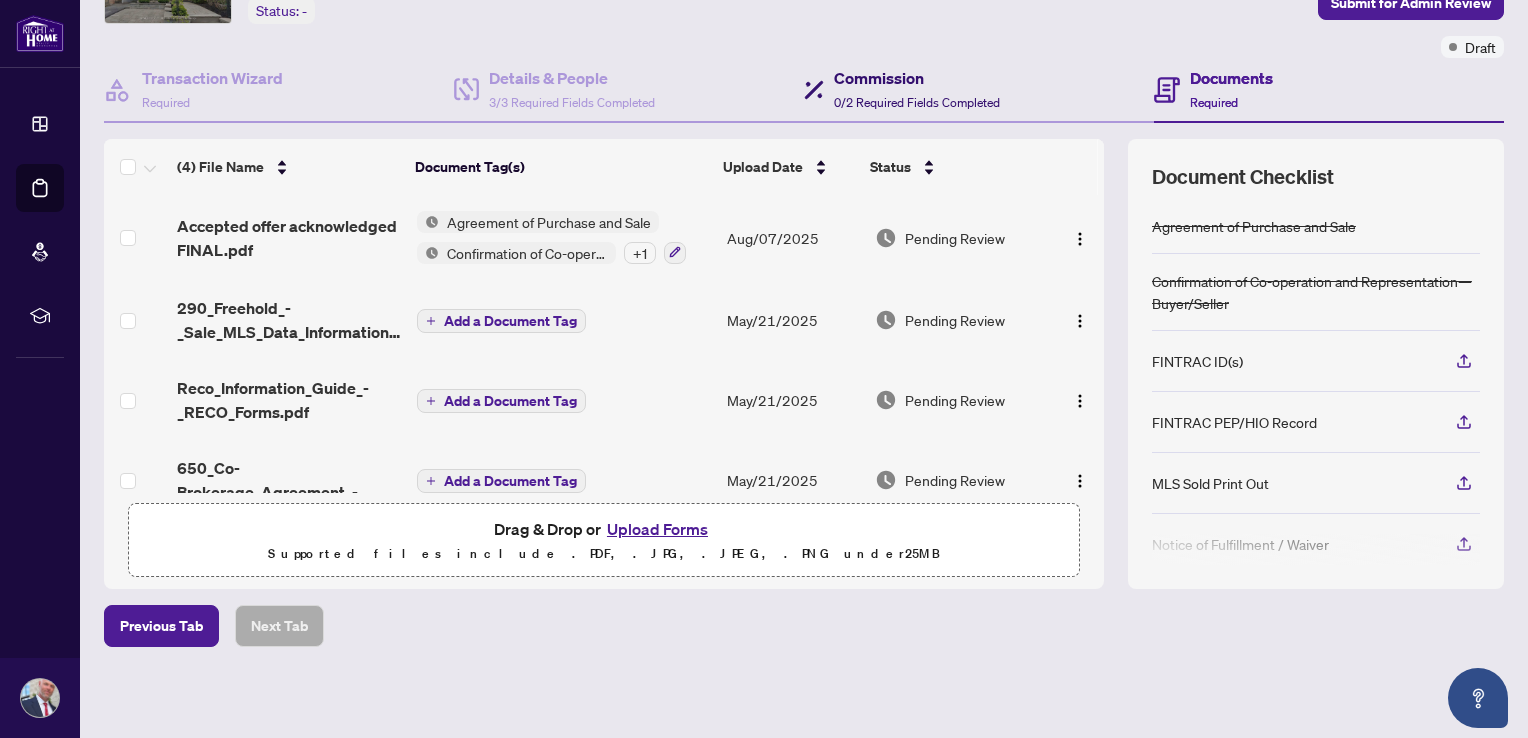 click on "Commission" at bounding box center (917, 78) 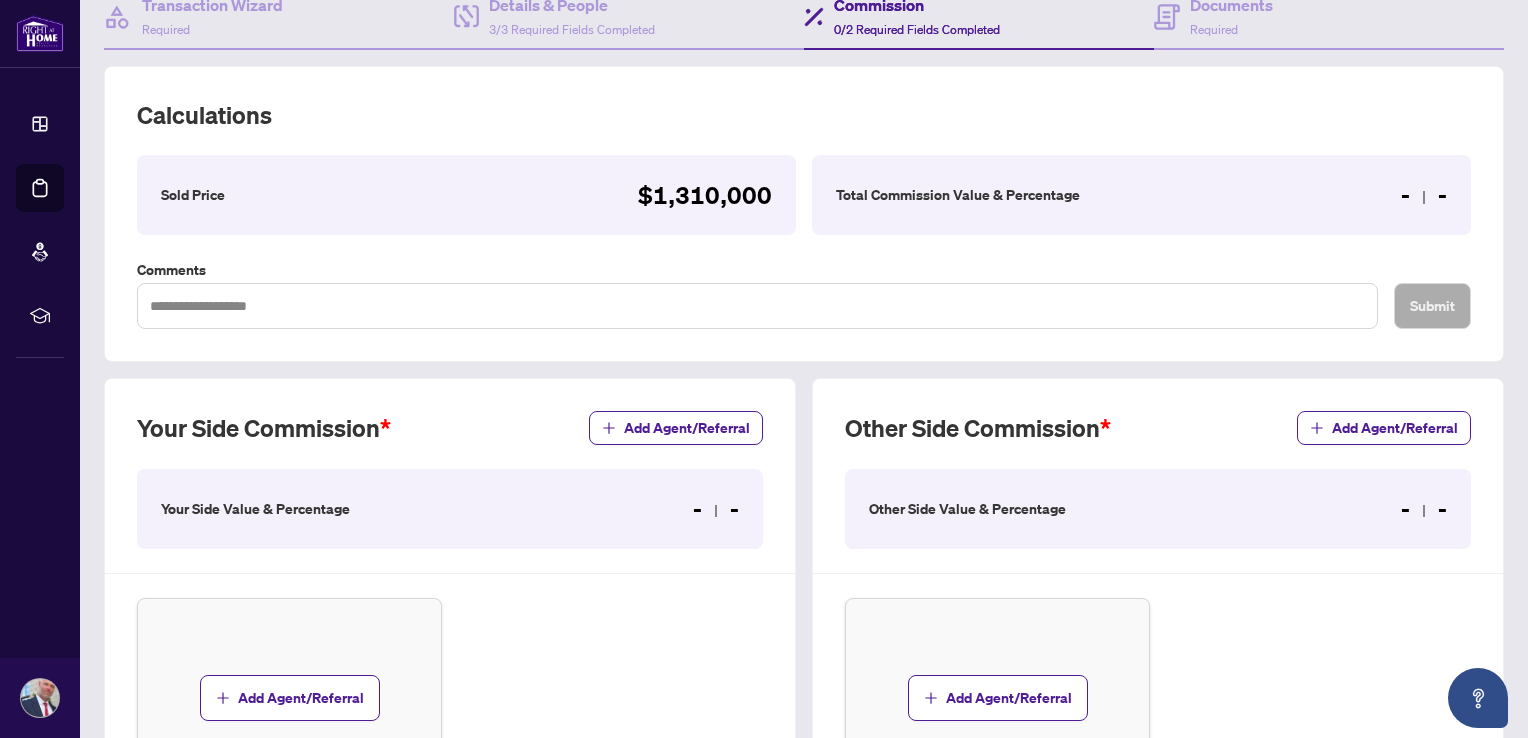 scroll, scrollTop: 0, scrollLeft: 0, axis: both 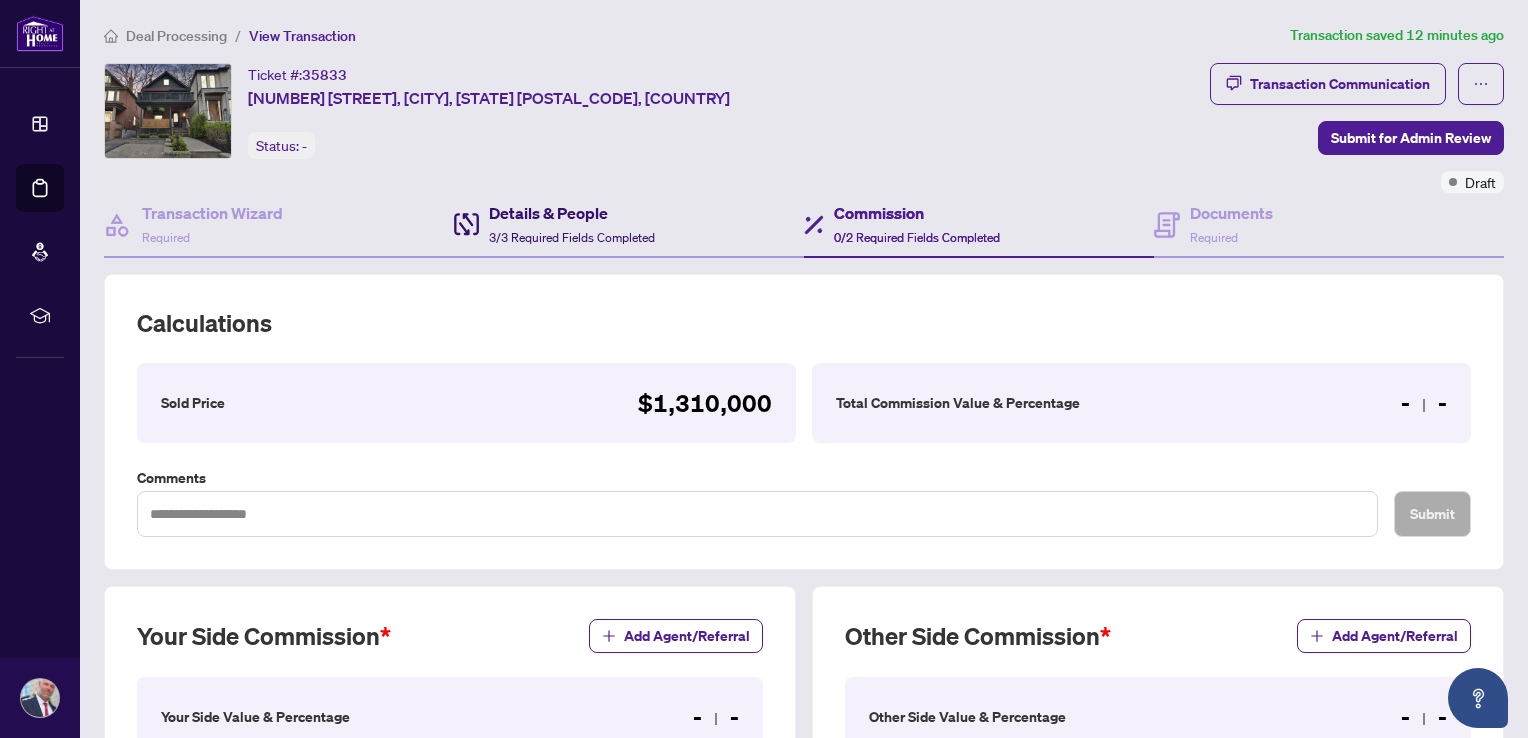 click on "3/3 Required Fields Completed" at bounding box center [572, 237] 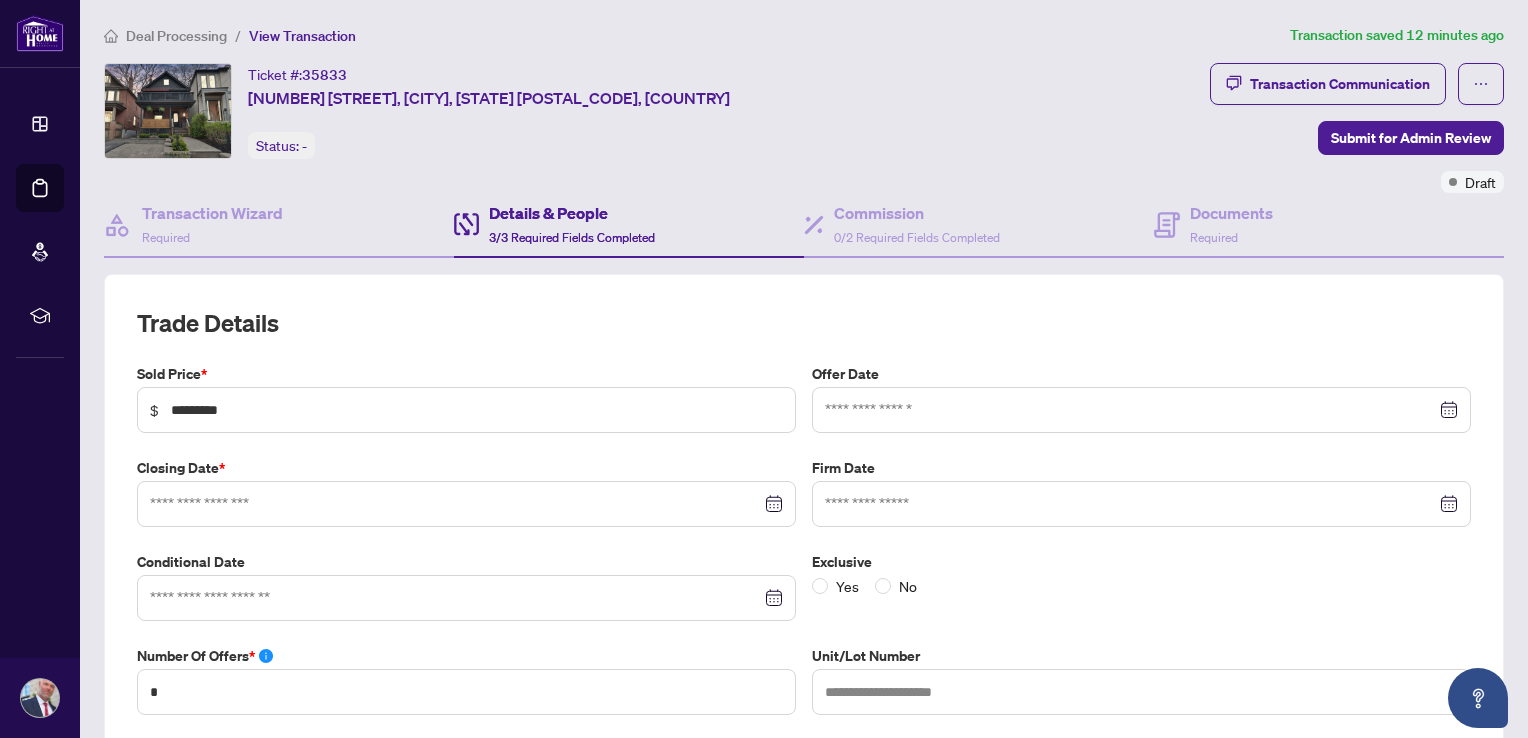 type on "**********" 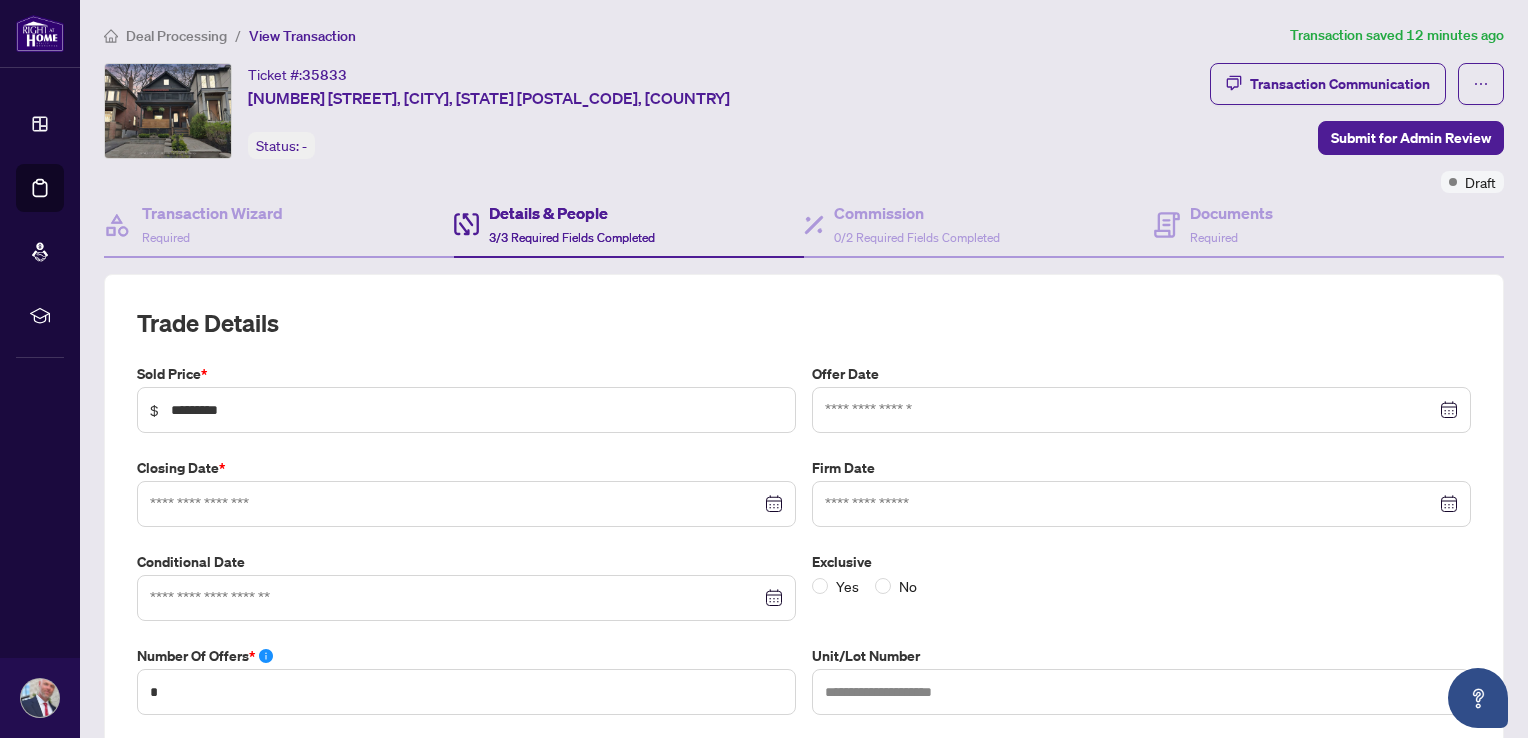 type on "**********" 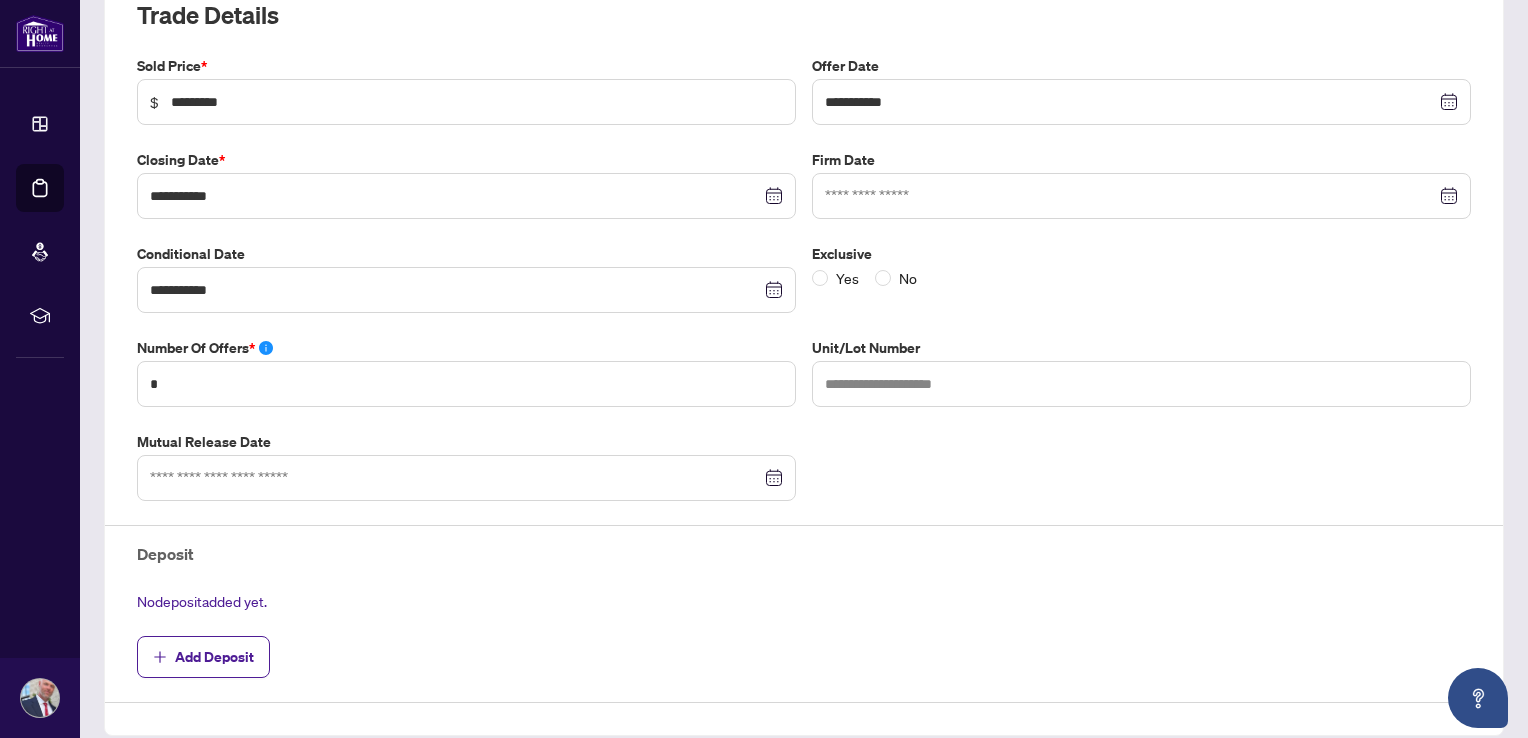 scroll, scrollTop: 333, scrollLeft: 0, axis: vertical 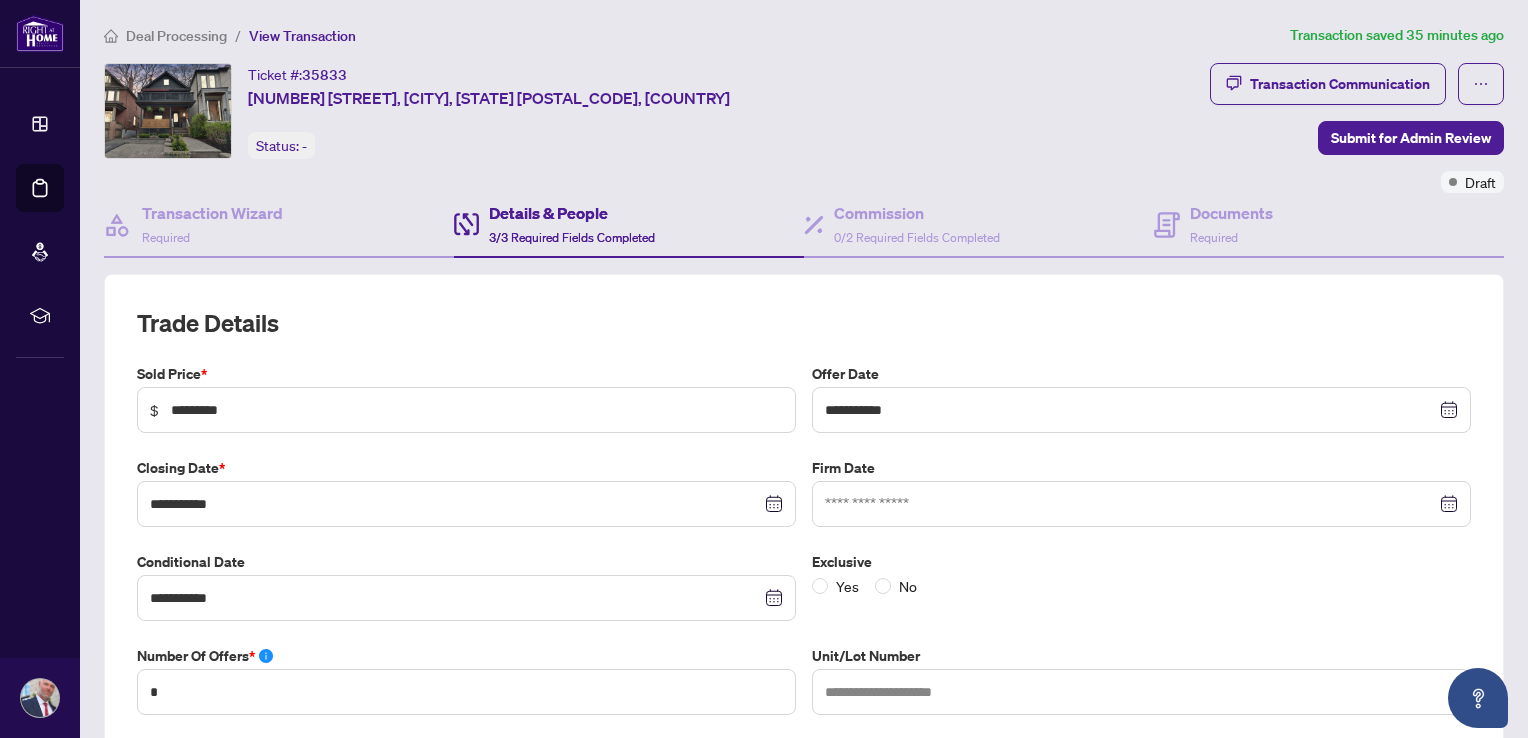 click on "Details & People 3/3 Required Fields Completed" at bounding box center [572, 224] 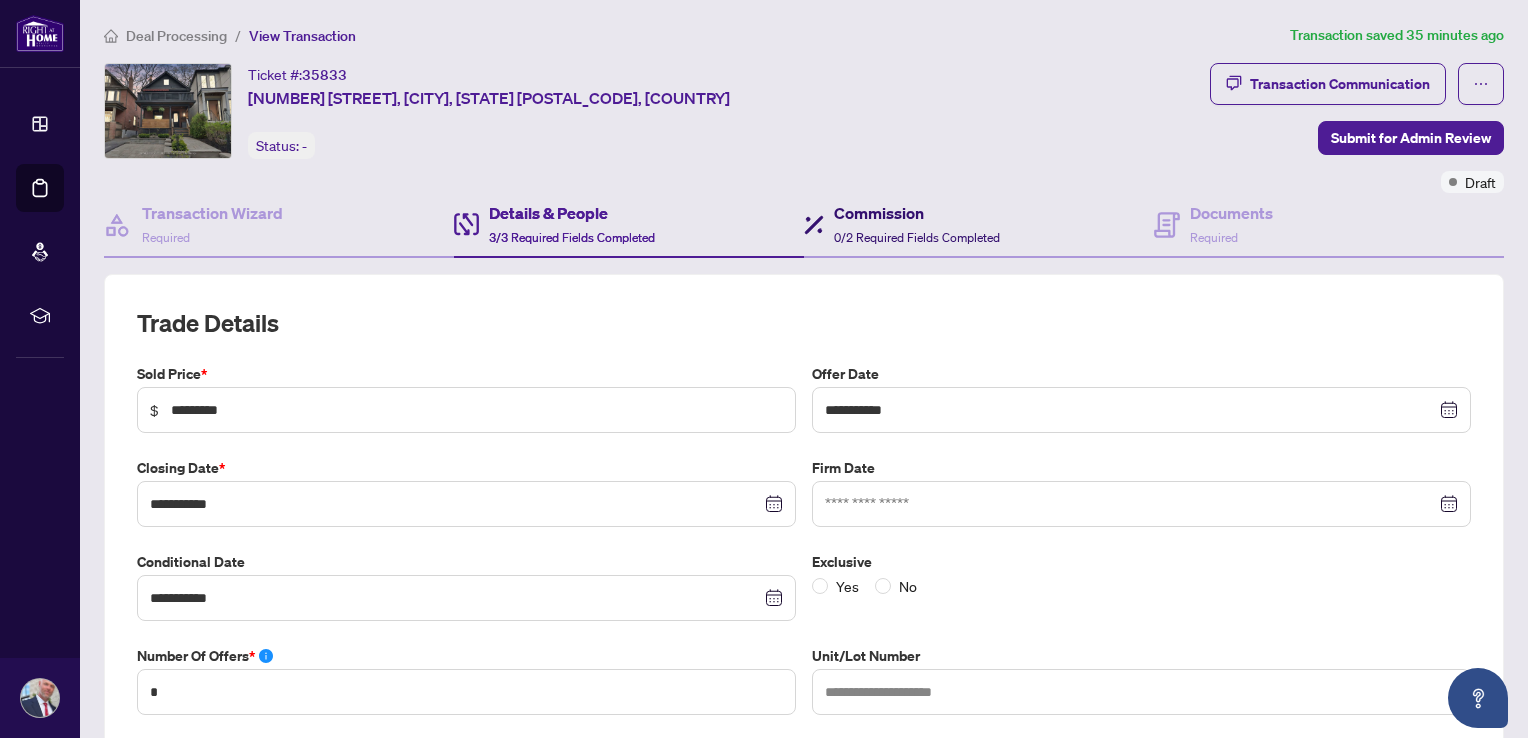 click on "Commission" at bounding box center [917, 213] 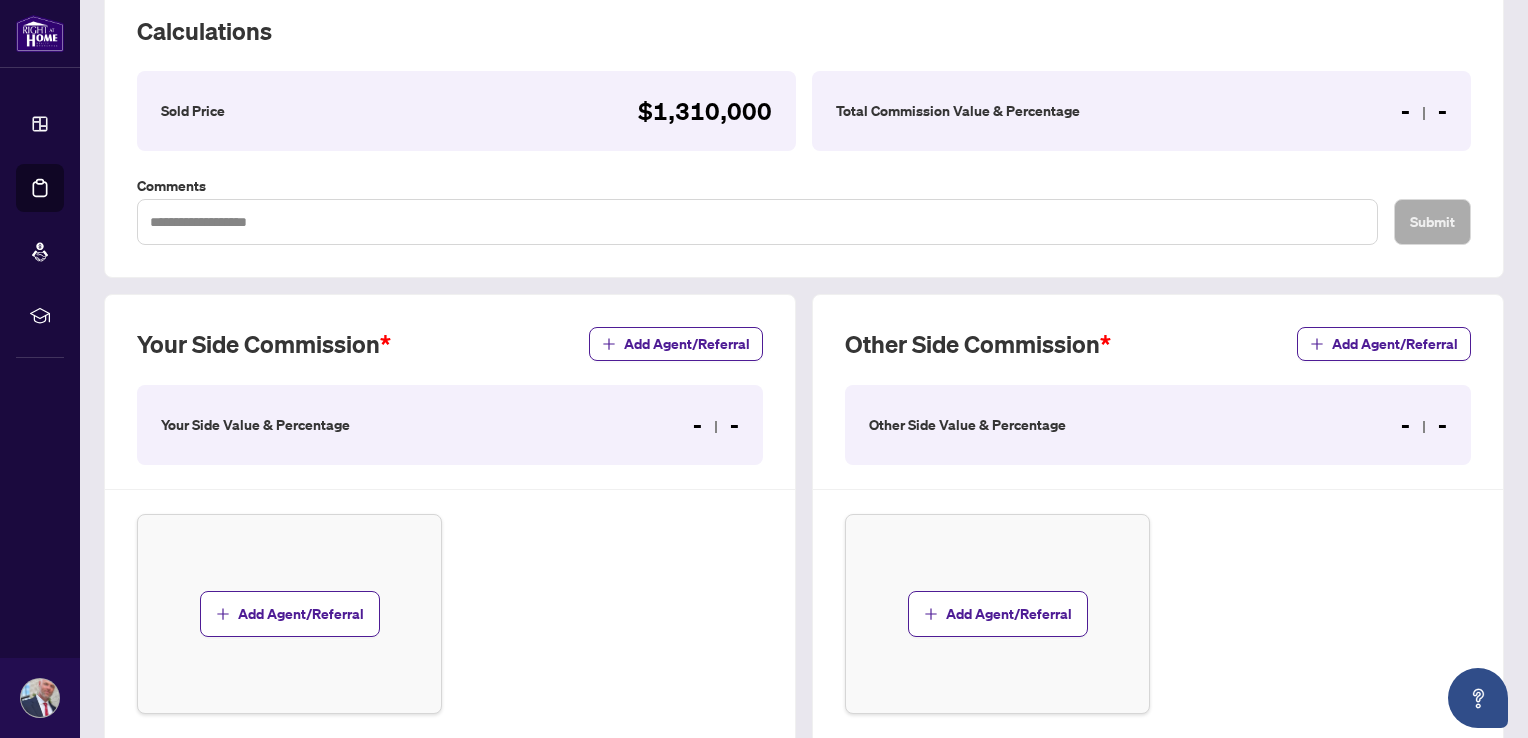 scroll, scrollTop: 114, scrollLeft: 0, axis: vertical 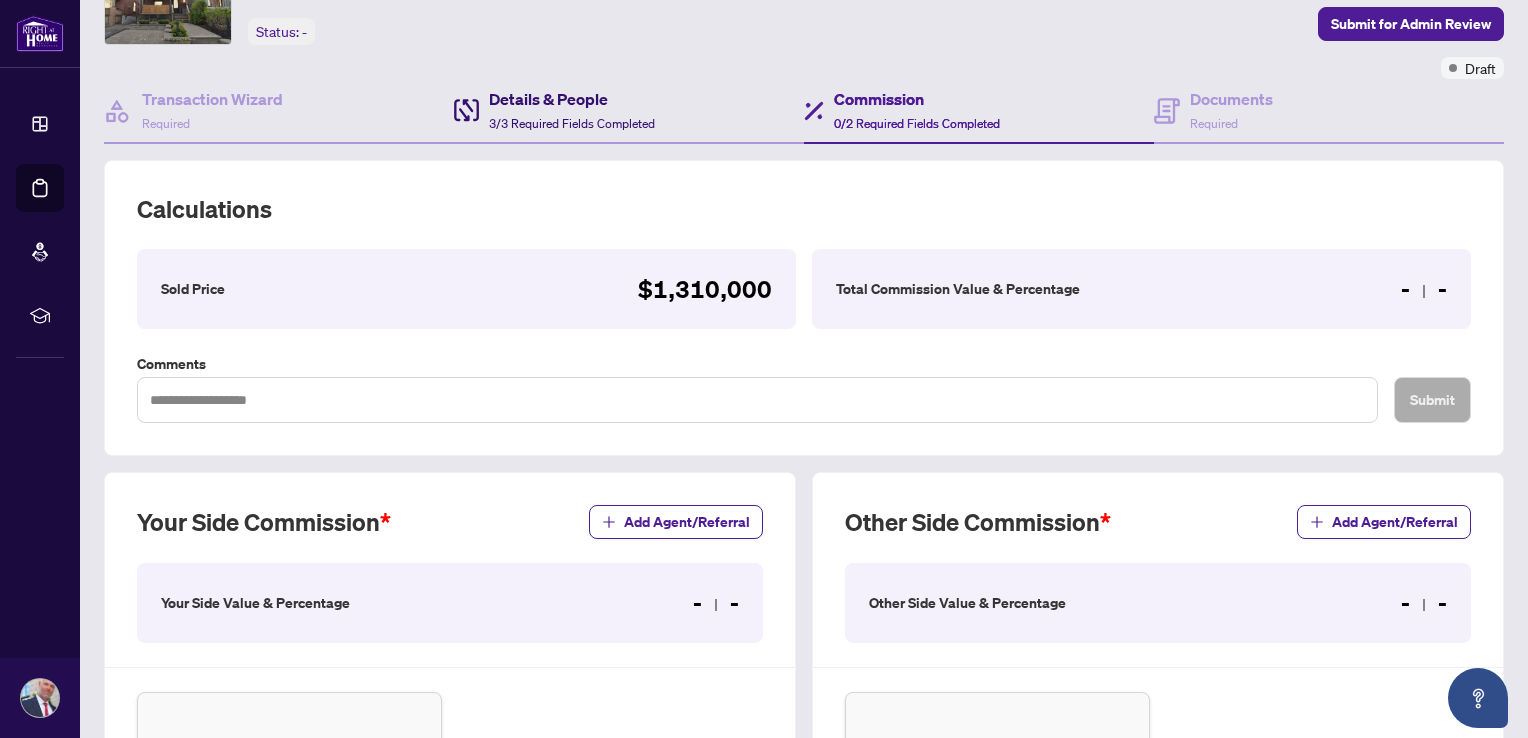 click on "3/3 Required Fields Completed" at bounding box center [572, 123] 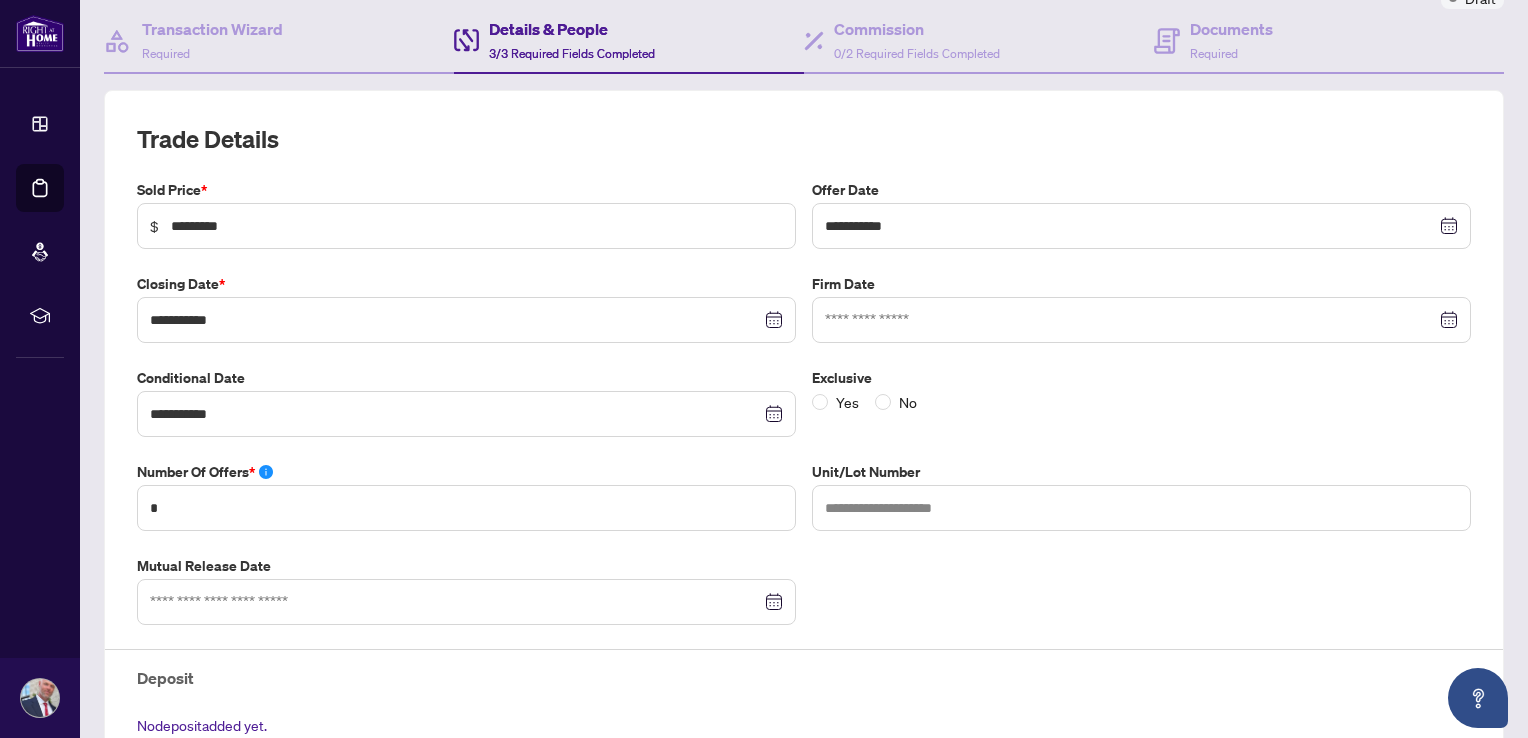 scroll, scrollTop: 0, scrollLeft: 0, axis: both 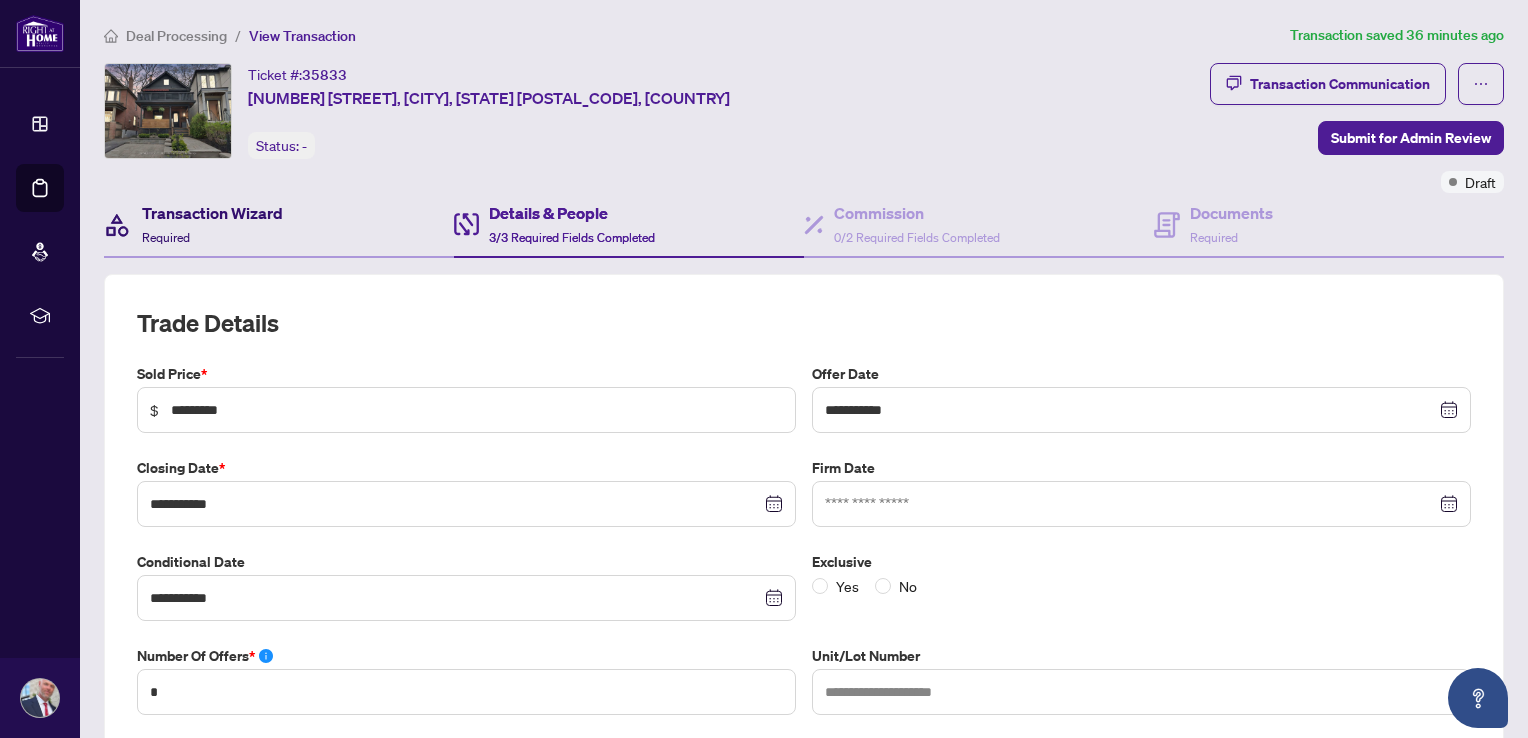 click on "Transaction Wizard" at bounding box center (212, 213) 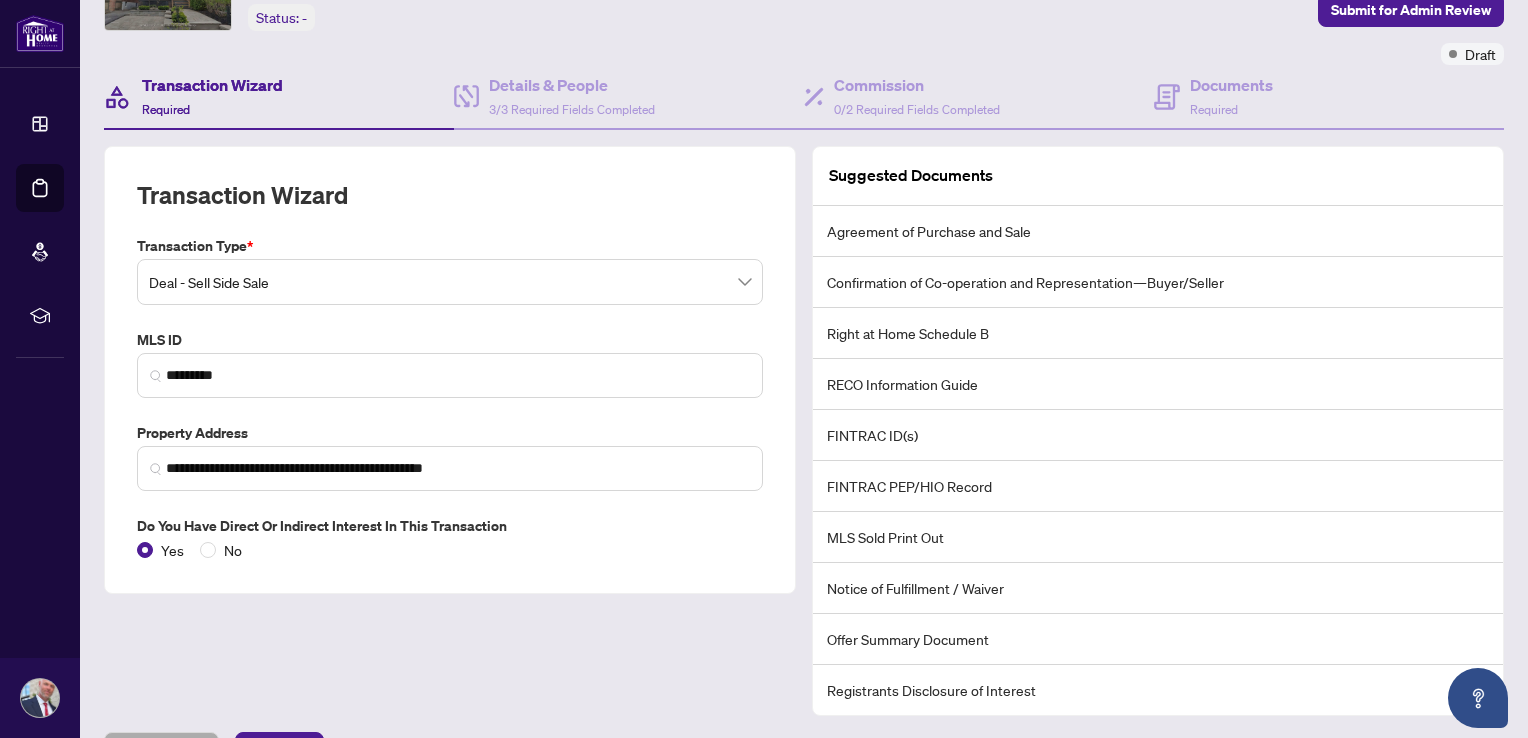 scroll, scrollTop: 166, scrollLeft: 0, axis: vertical 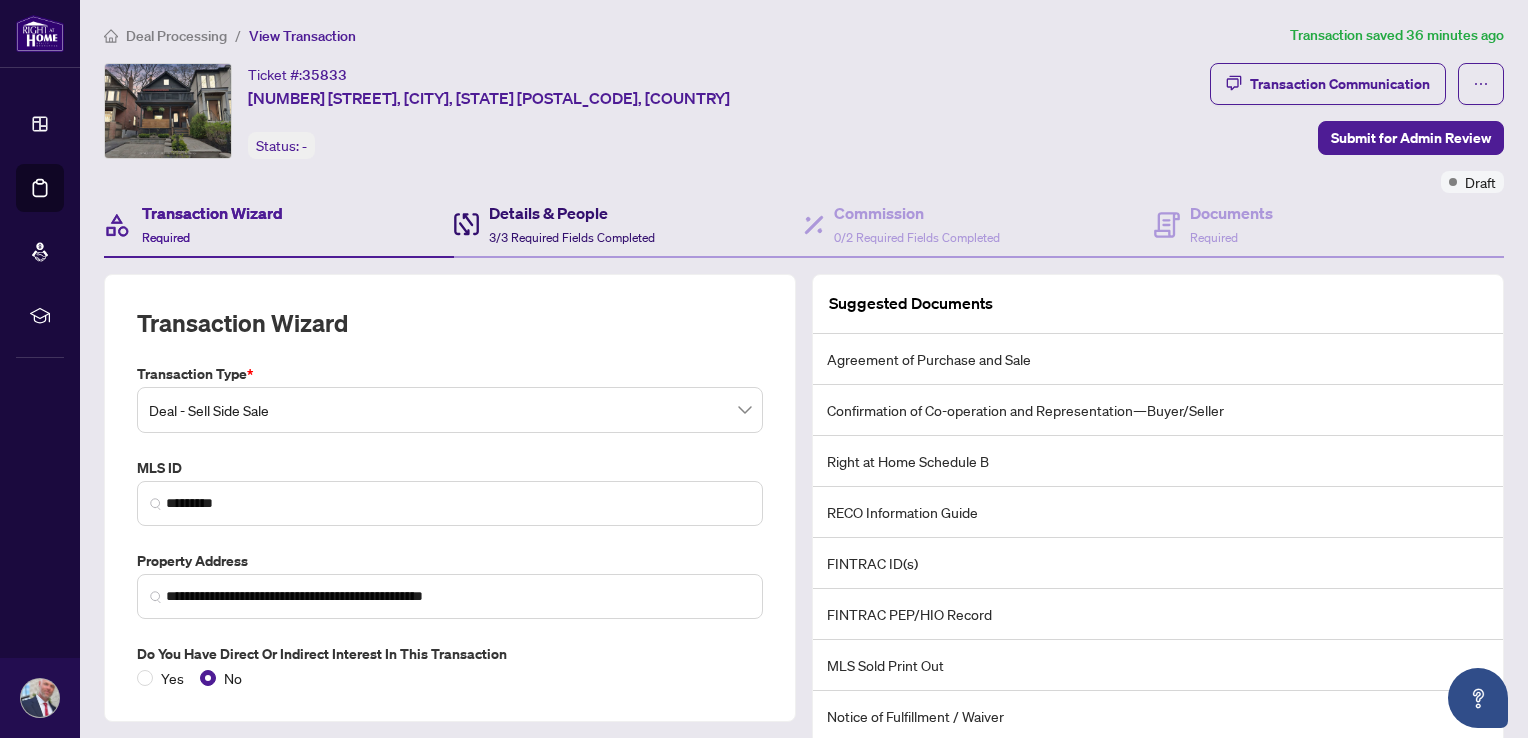 click on "3/3 Required Fields Completed" at bounding box center (572, 237) 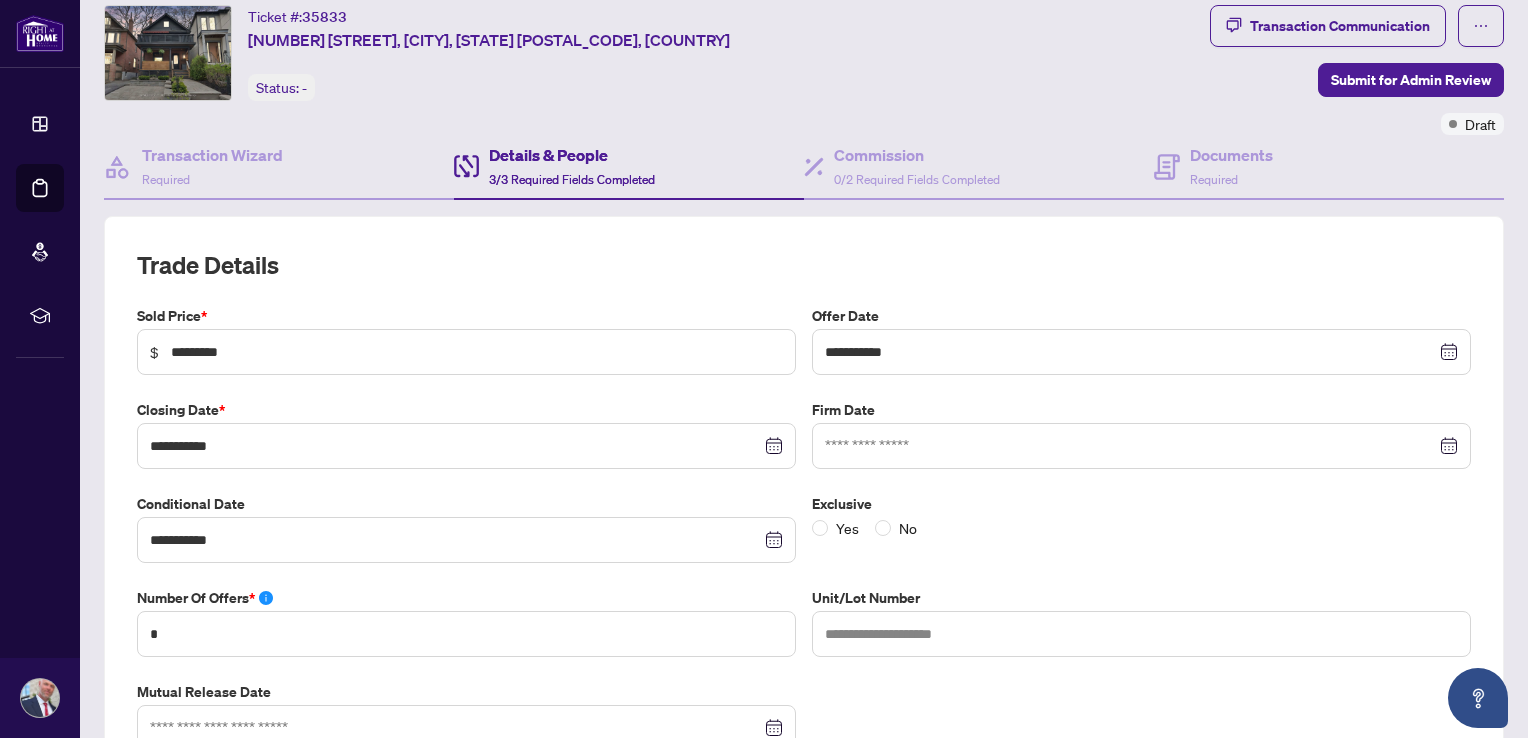 scroll, scrollTop: 0, scrollLeft: 0, axis: both 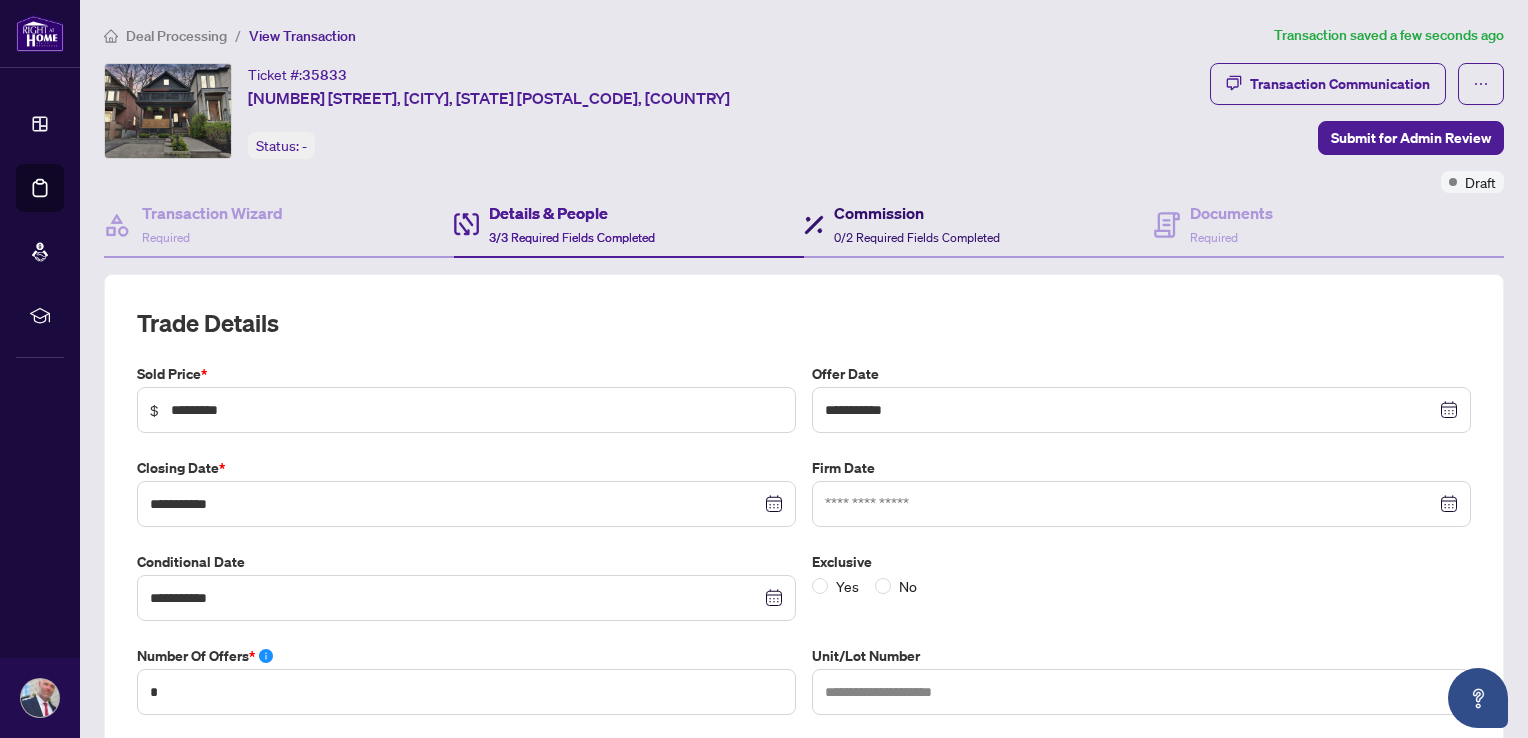 click on "Commission" at bounding box center (917, 213) 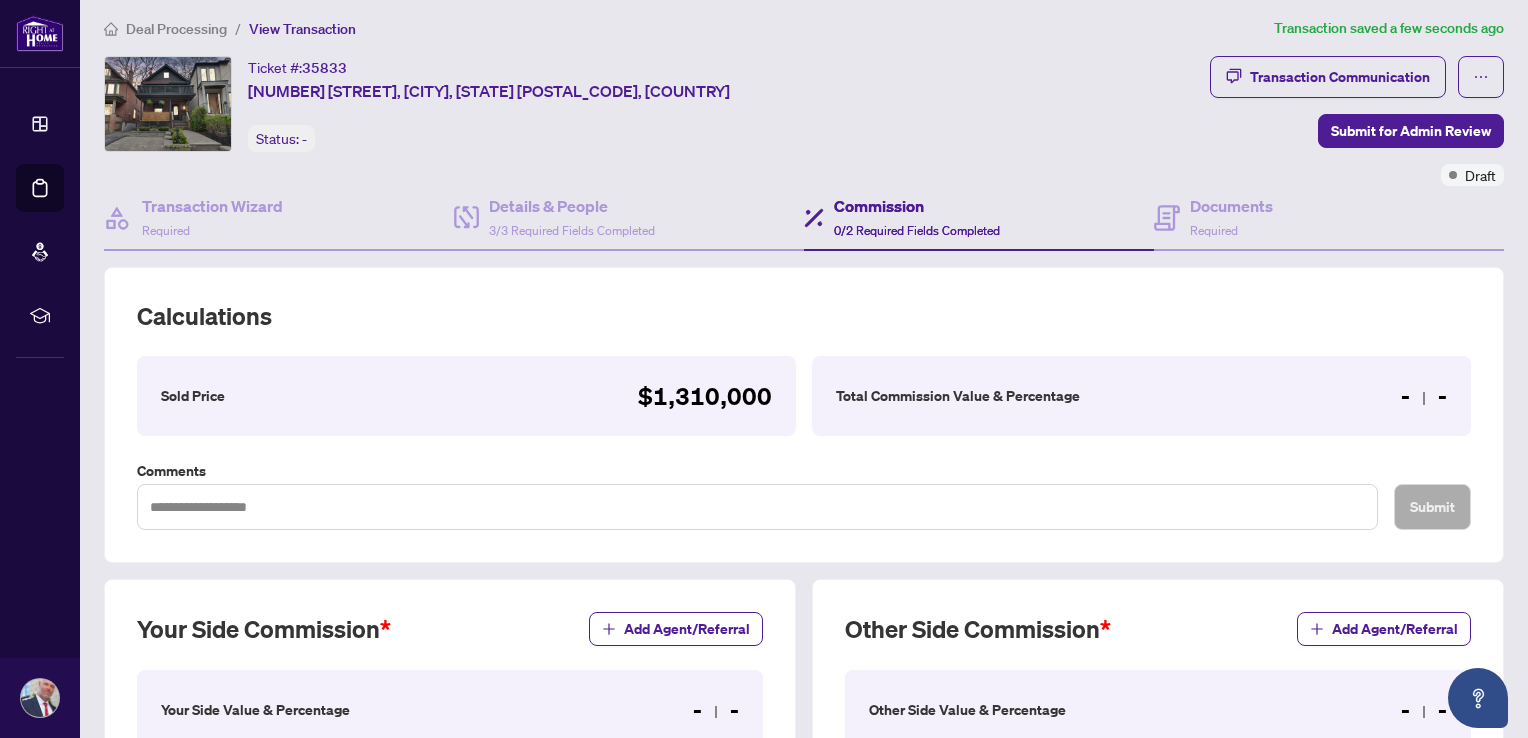 scroll, scrollTop: 0, scrollLeft: 0, axis: both 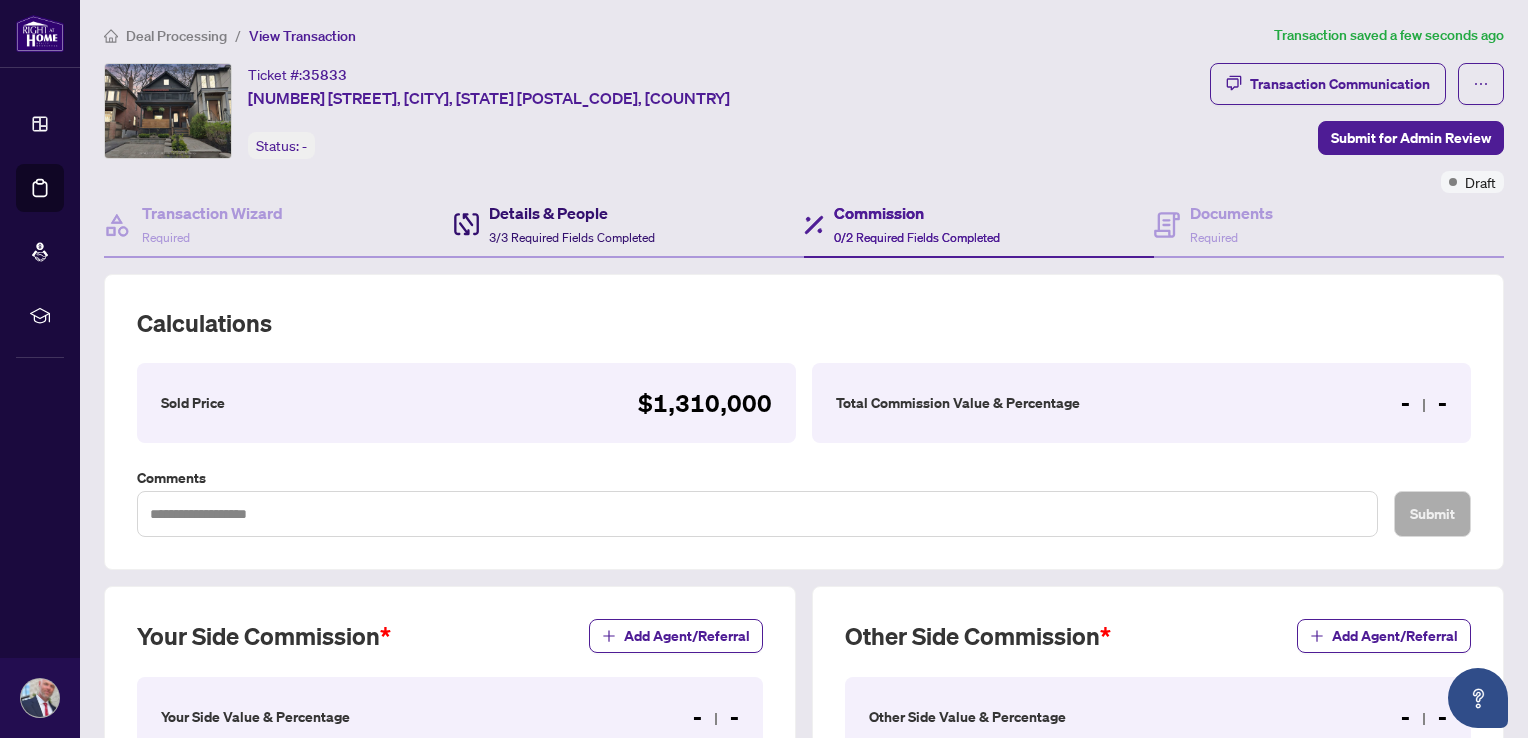 click on "Details & People" at bounding box center [572, 213] 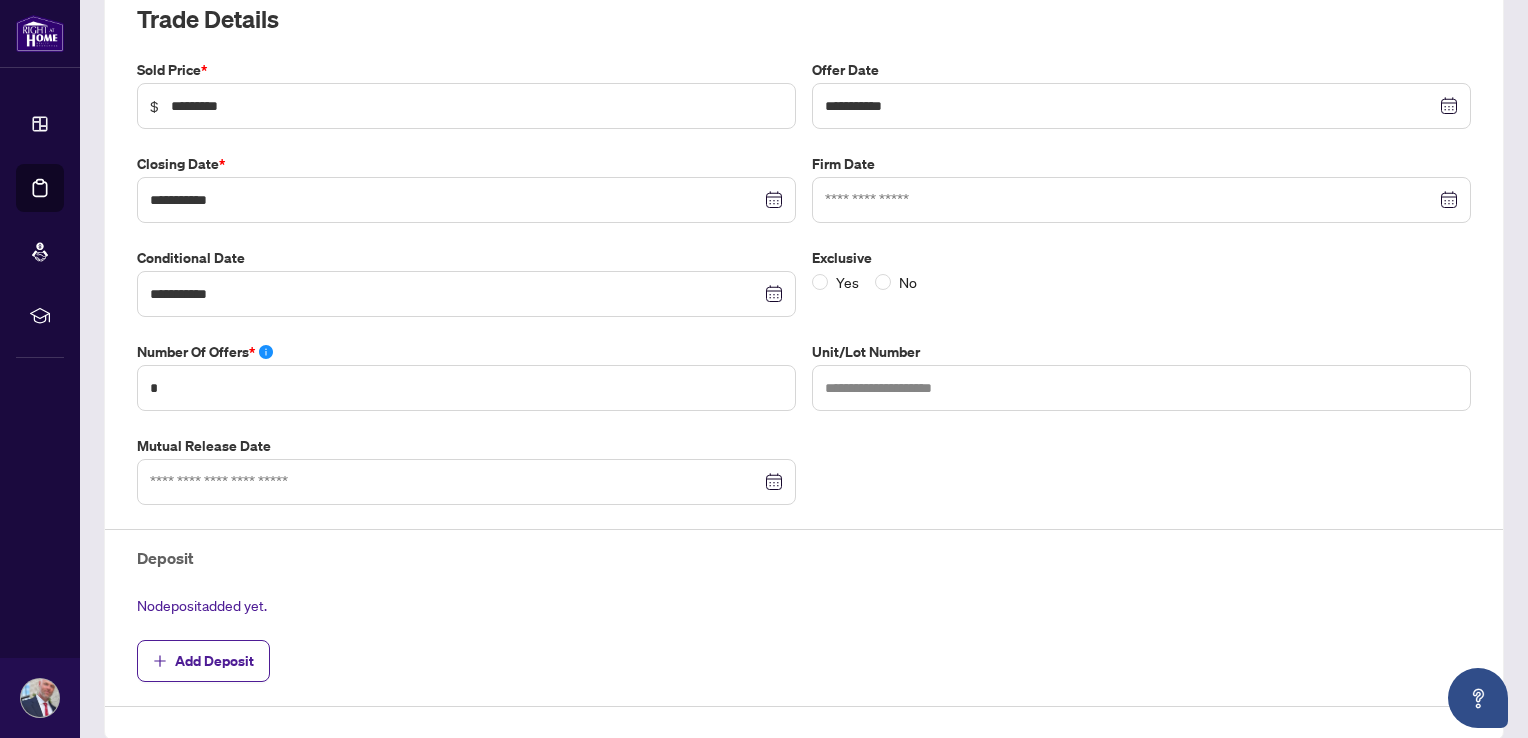 scroll, scrollTop: 333, scrollLeft: 0, axis: vertical 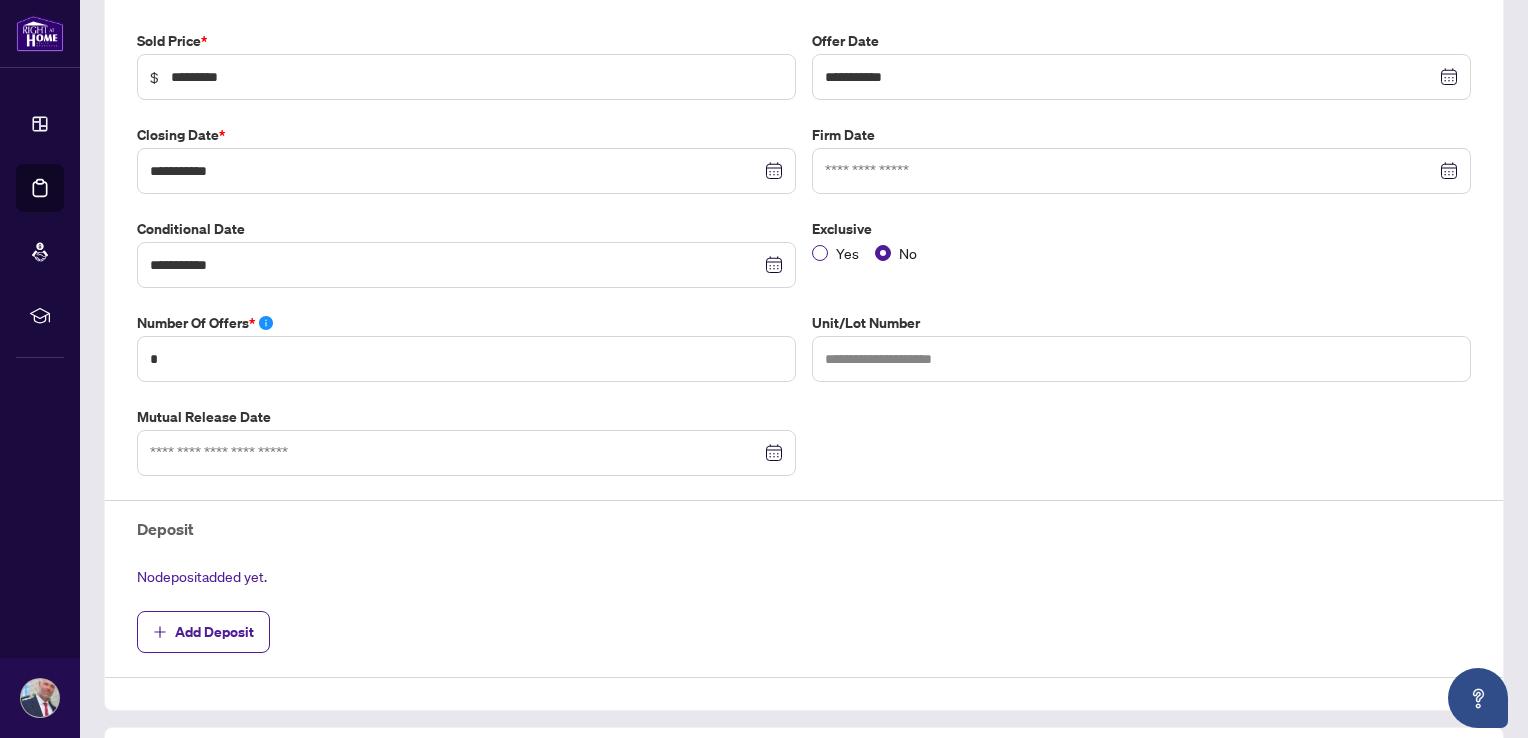 click on "Yes" at bounding box center [847, 253] 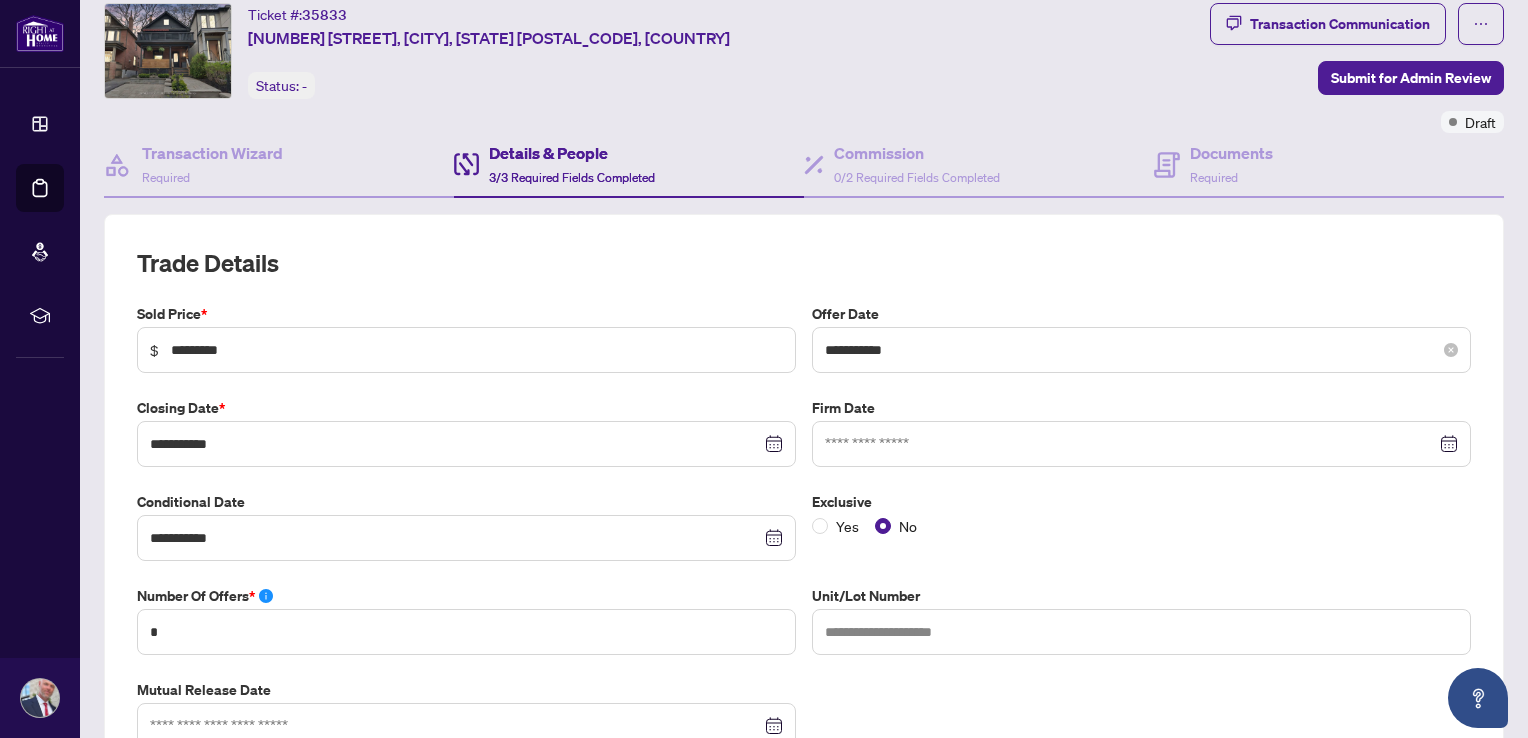 scroll, scrollTop: 0, scrollLeft: 0, axis: both 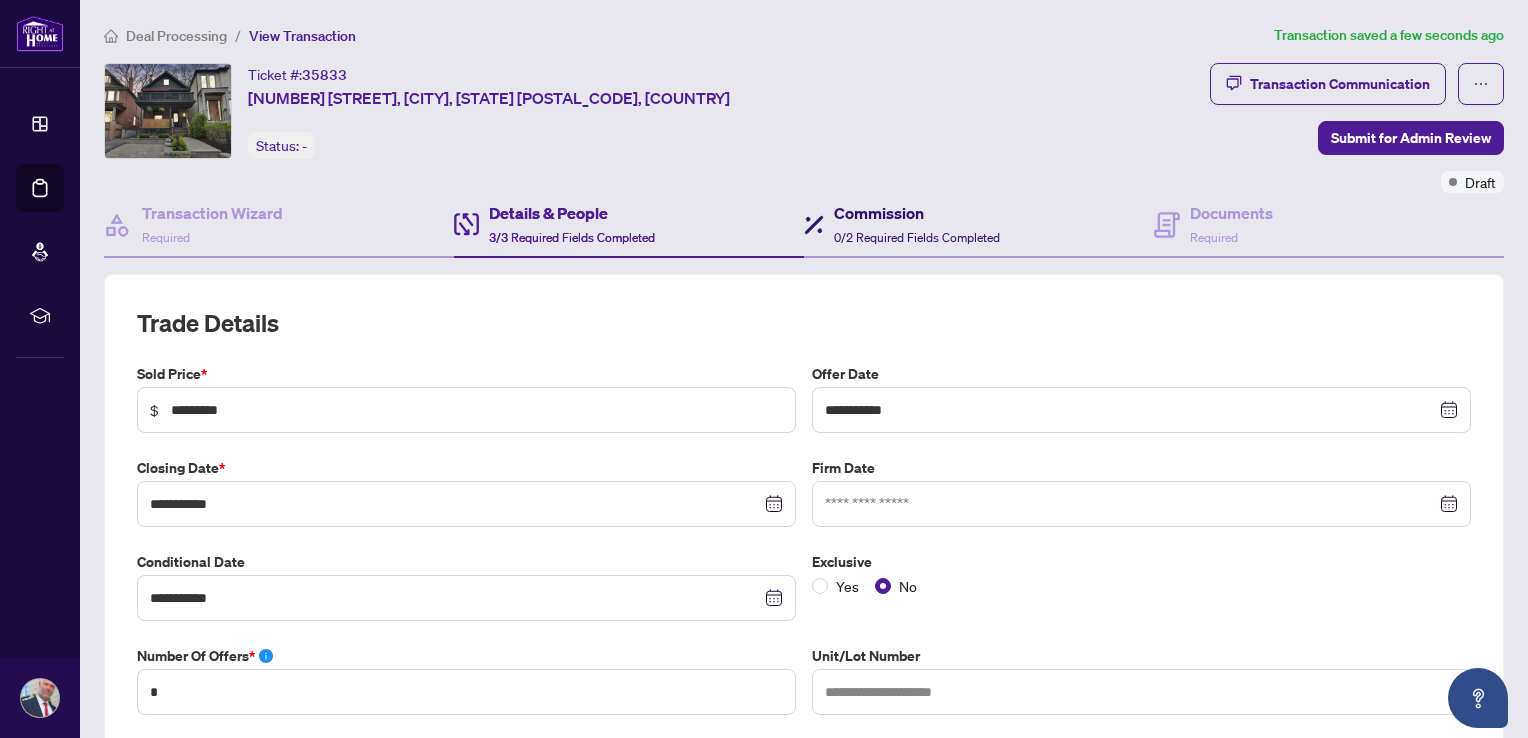 click on "Commission" at bounding box center [917, 213] 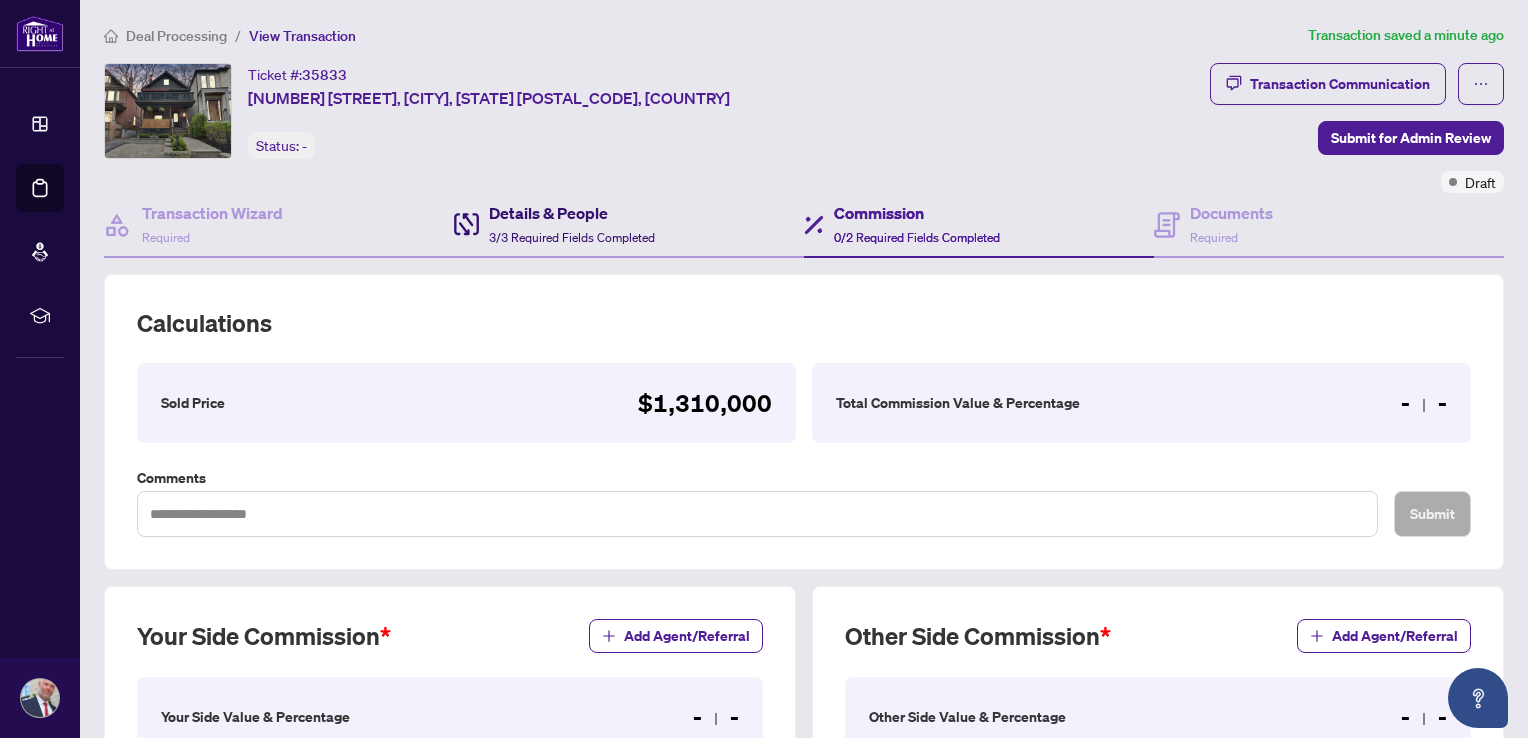 click on "Details & People 3/3 Required Fields Completed" at bounding box center [572, 224] 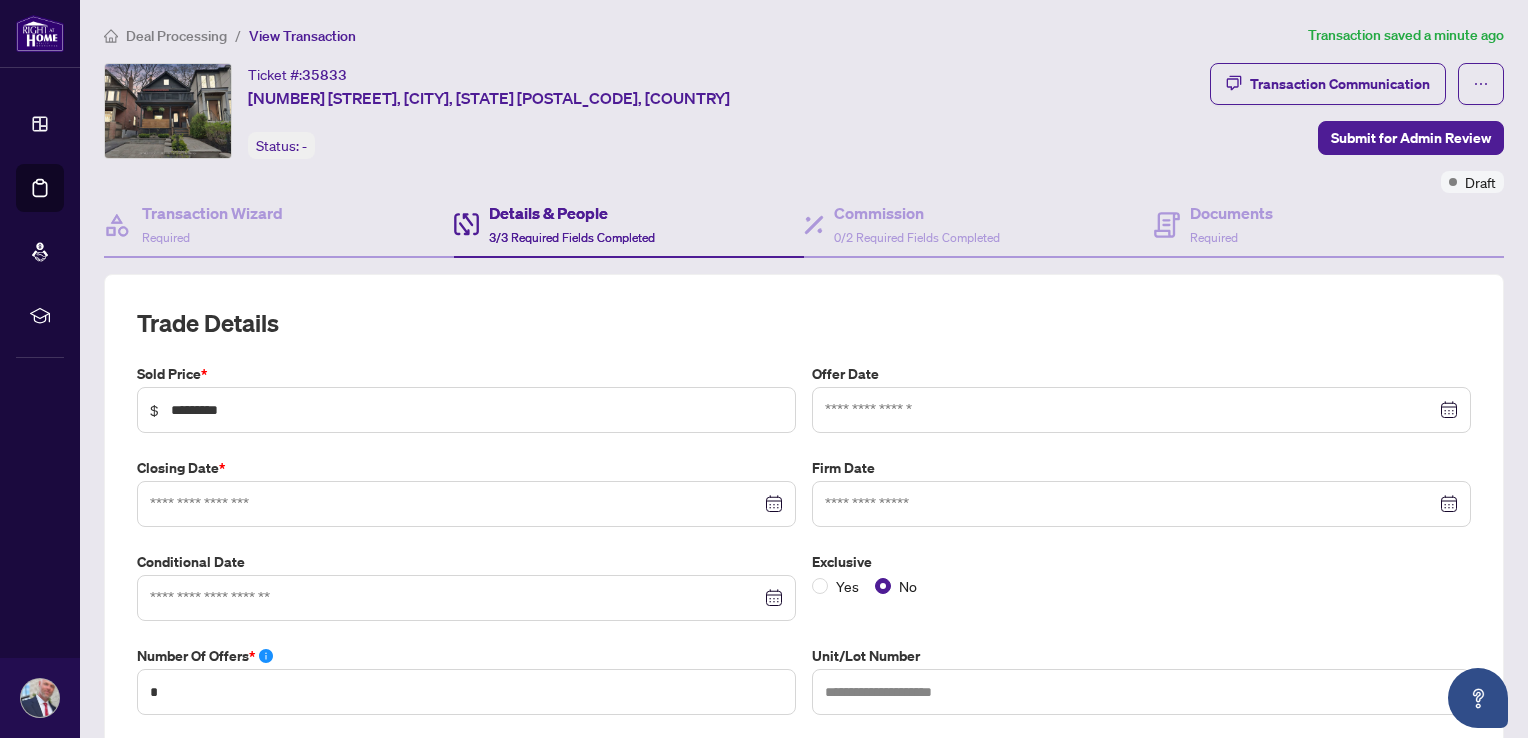 type on "**********" 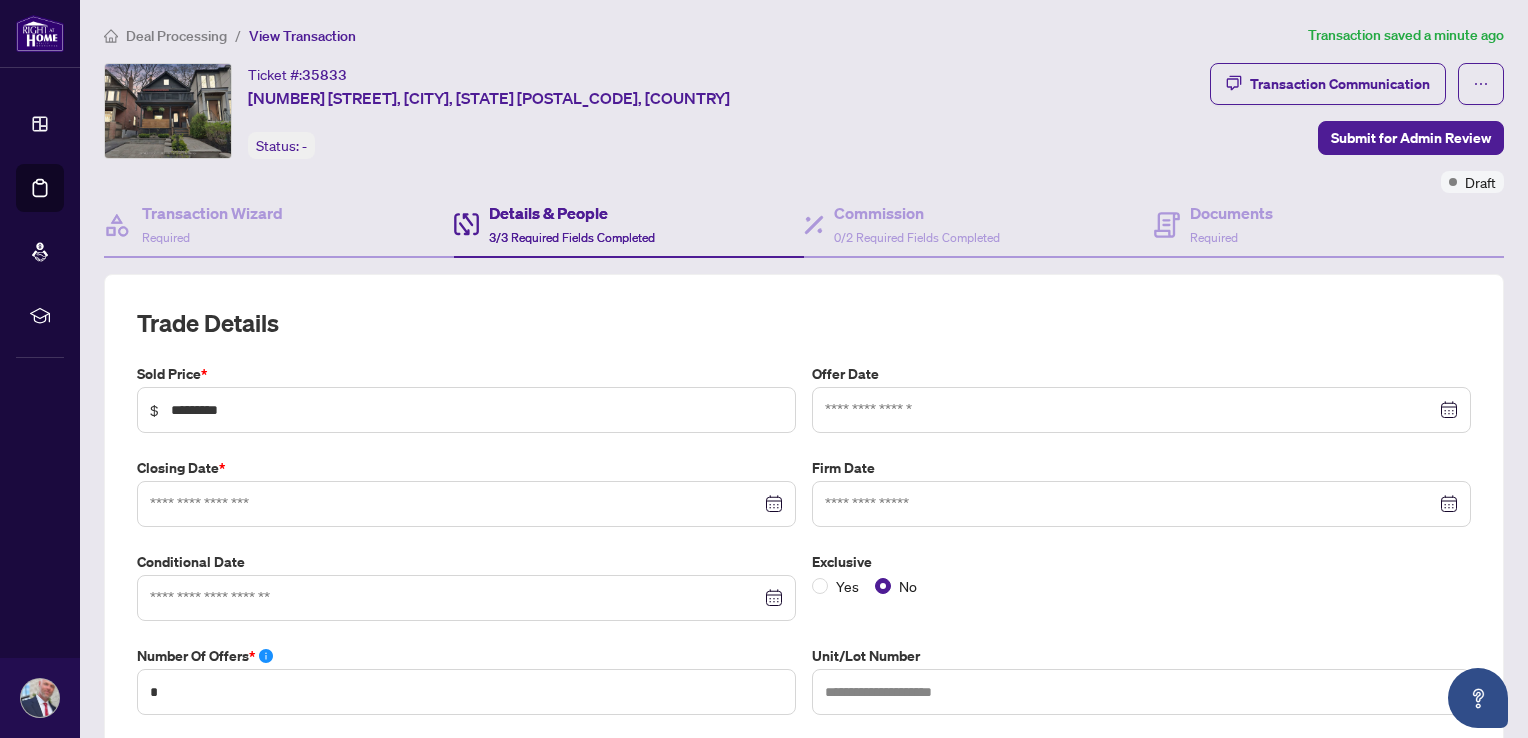 type on "**********" 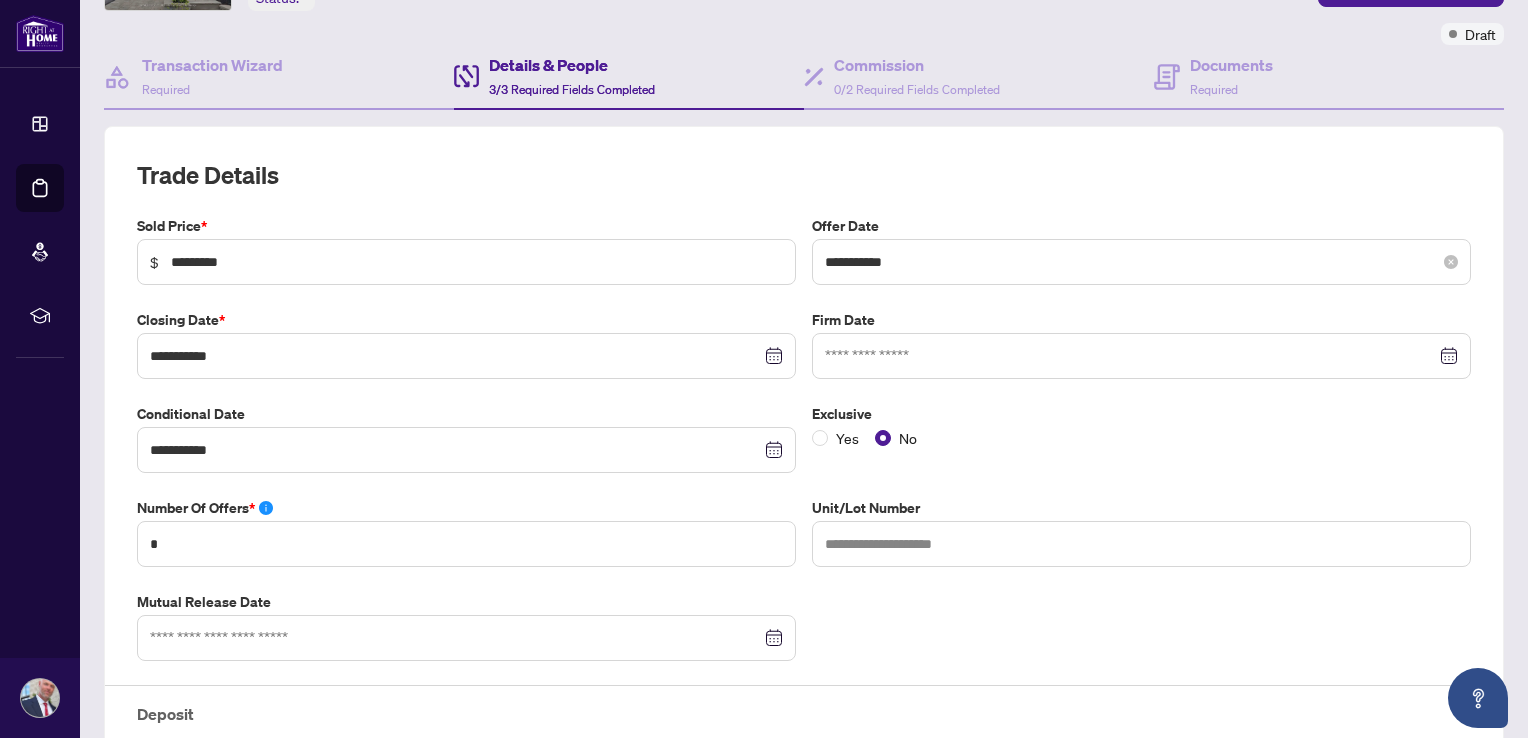 scroll, scrollTop: 333, scrollLeft: 0, axis: vertical 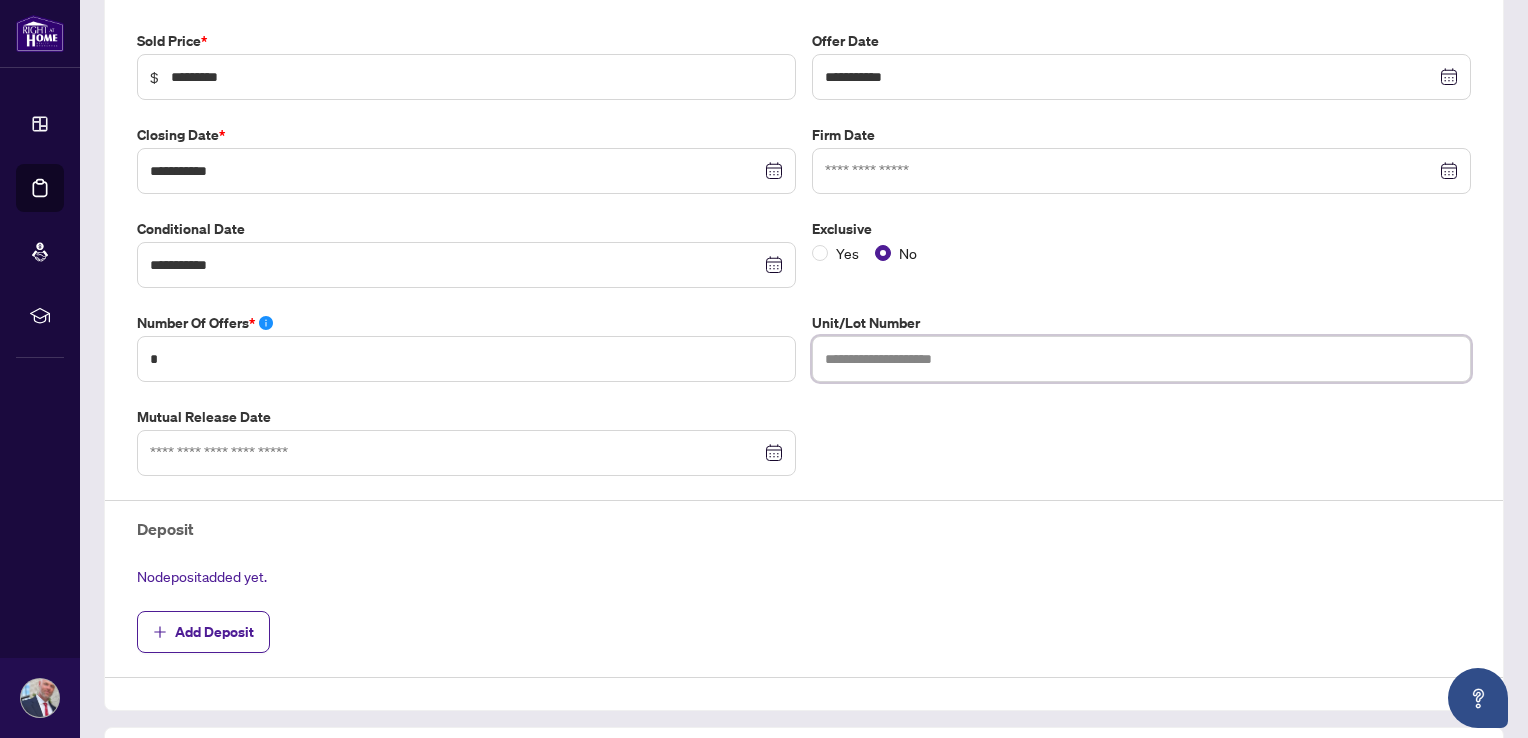 click at bounding box center [1141, 359] 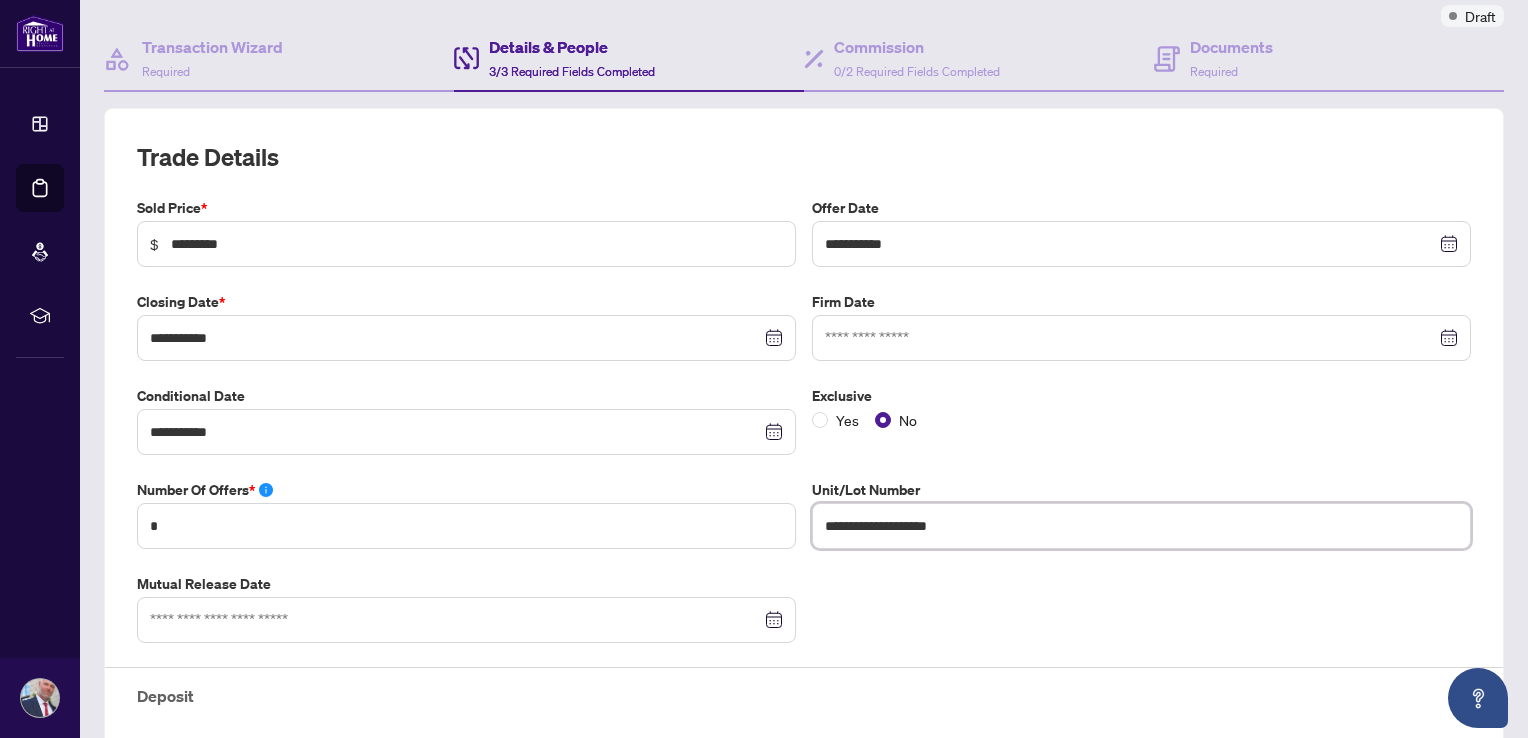 scroll, scrollTop: 333, scrollLeft: 0, axis: vertical 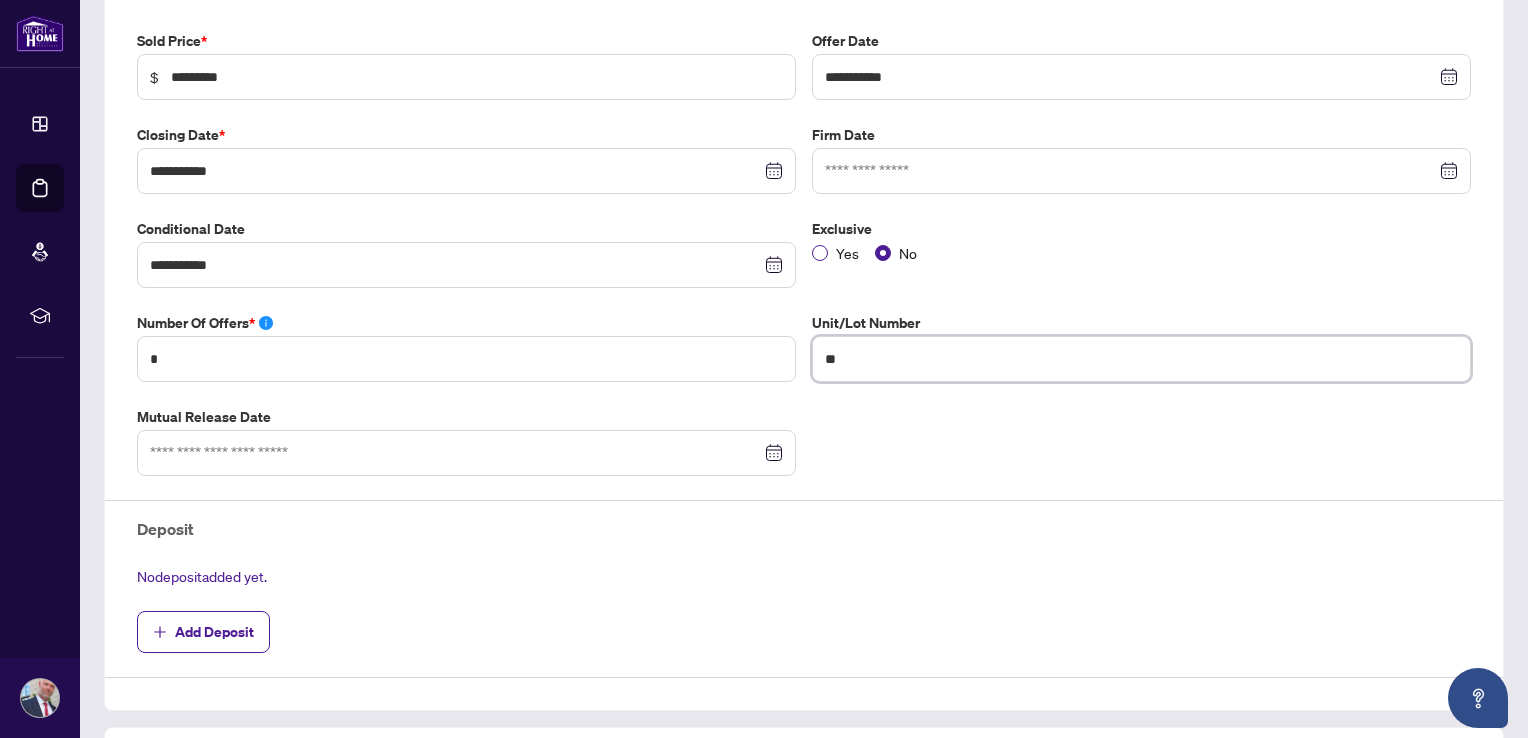 type on "*" 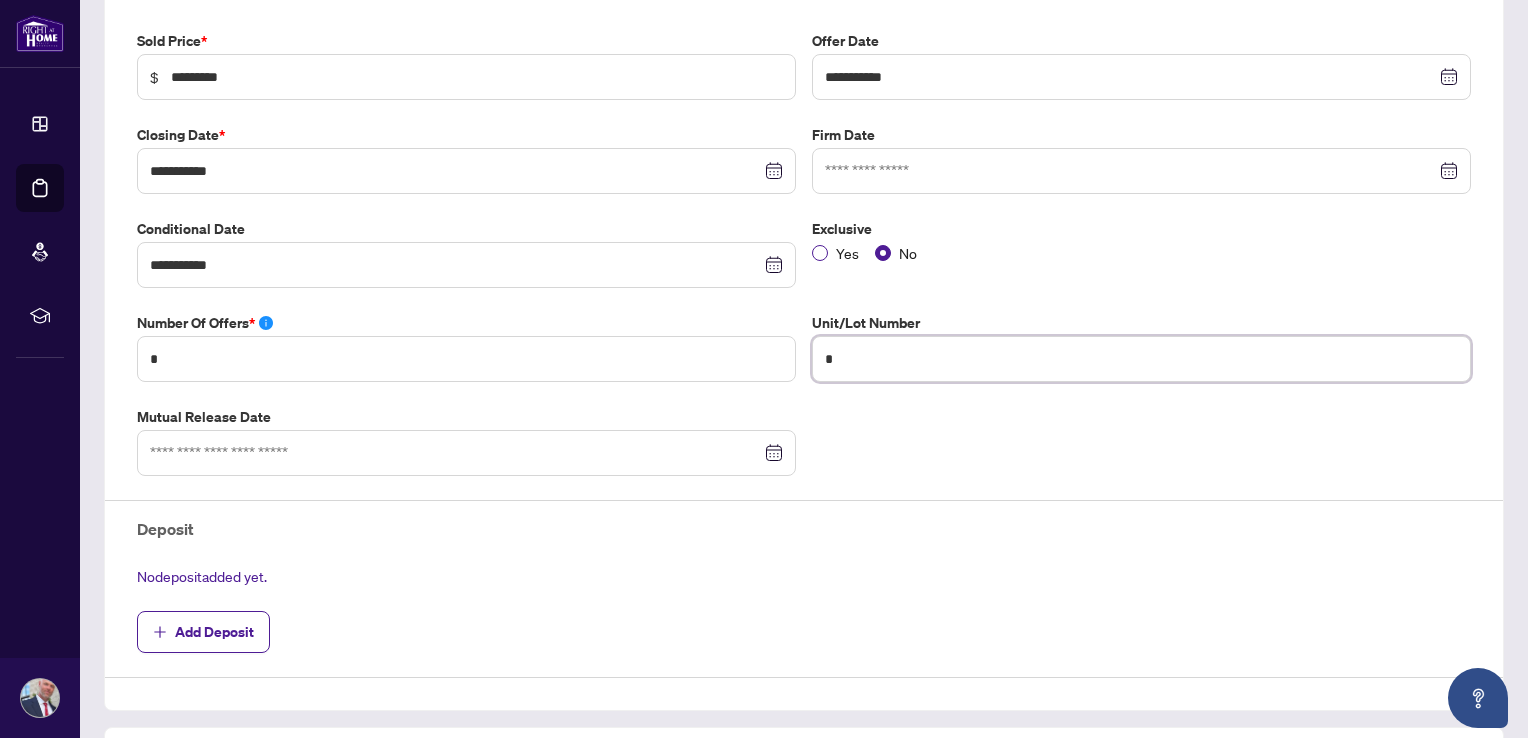 type 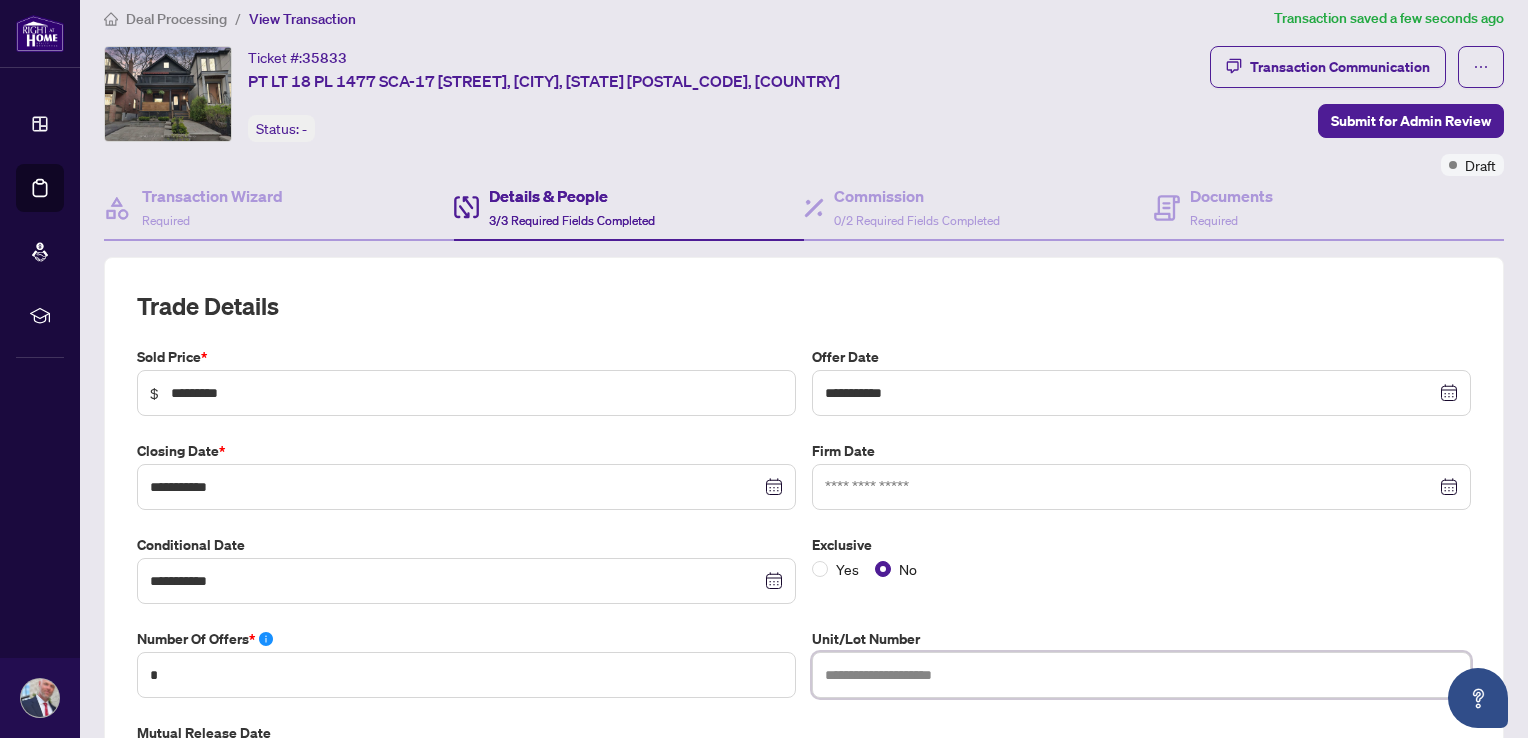 scroll, scrollTop: 0, scrollLeft: 0, axis: both 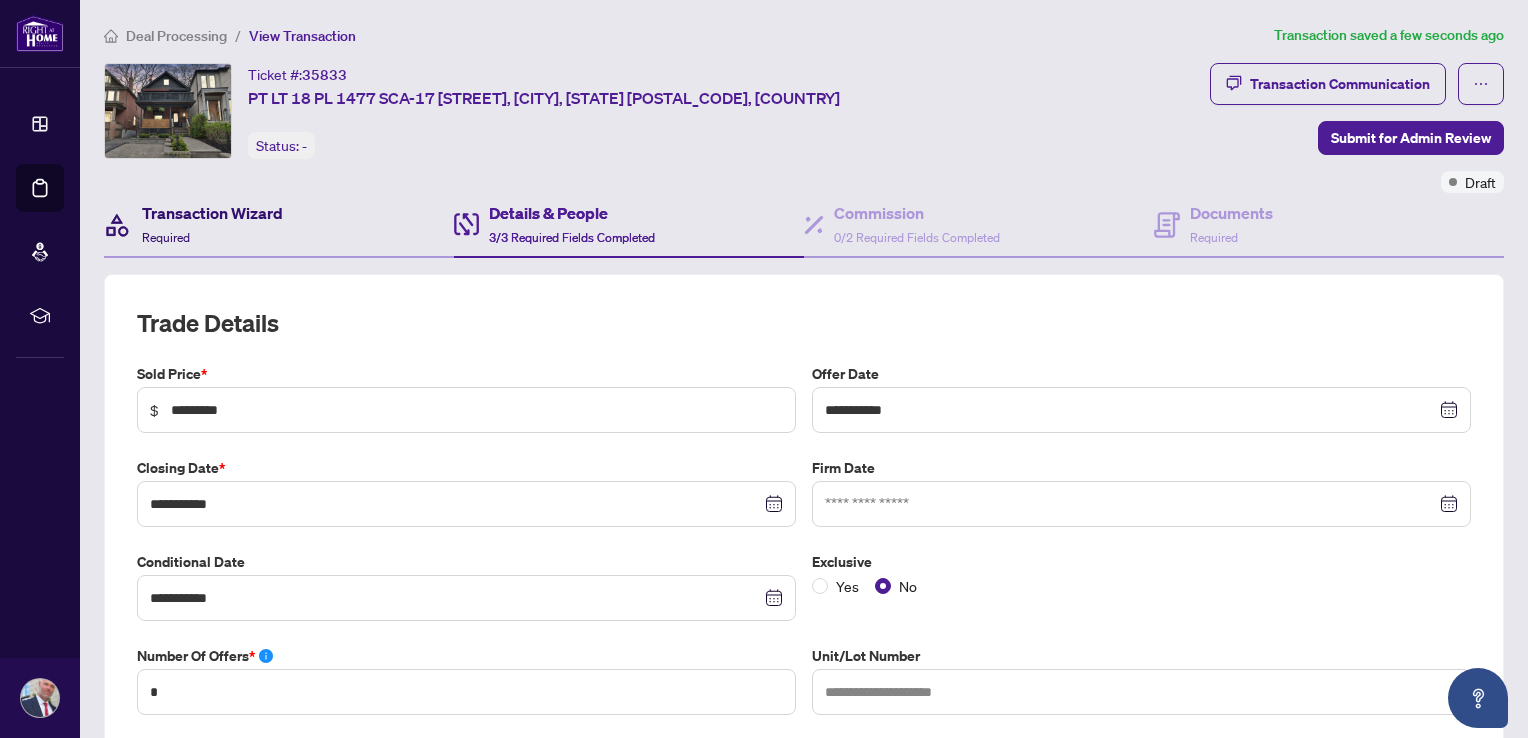 click on "Transaction Wizard" at bounding box center [212, 213] 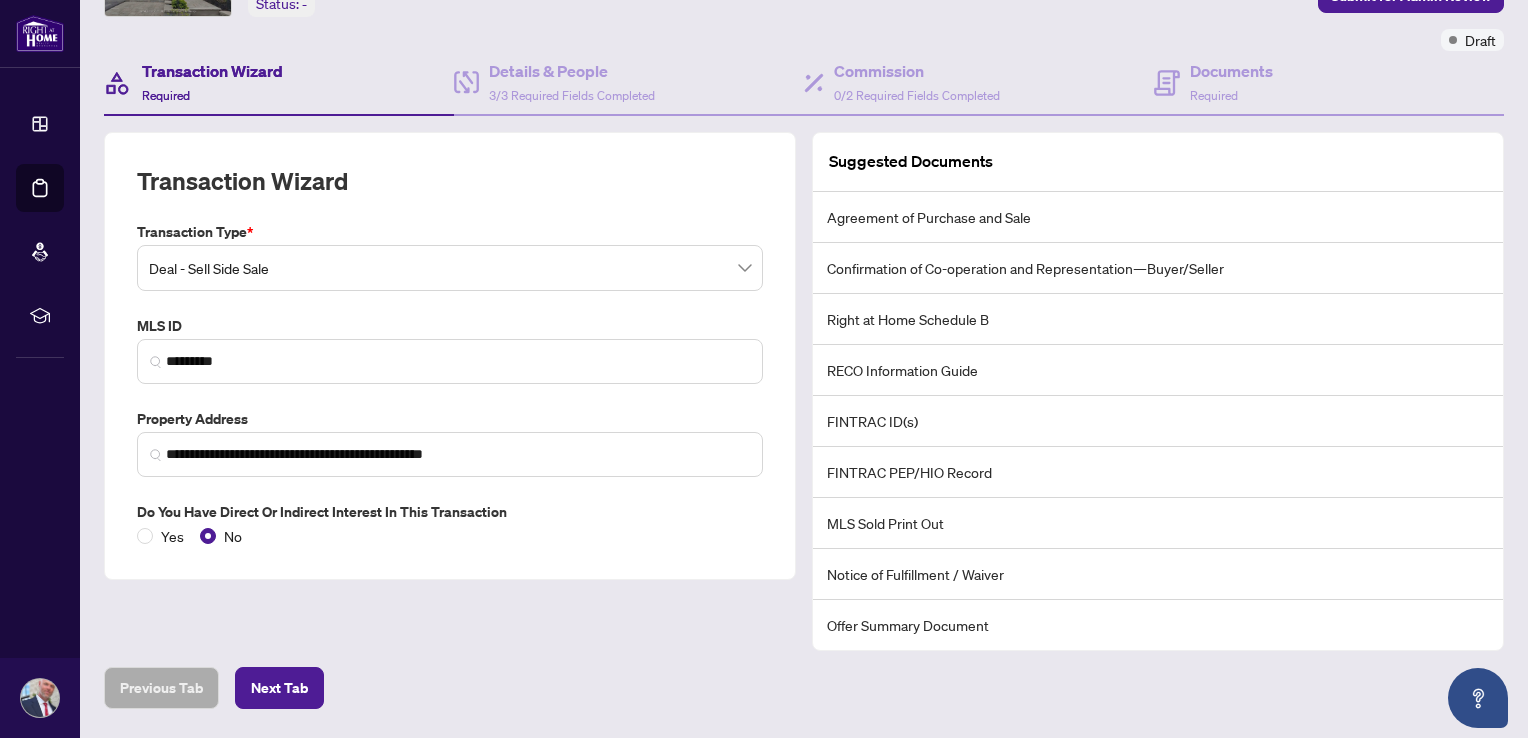 scroll, scrollTop: 166, scrollLeft: 0, axis: vertical 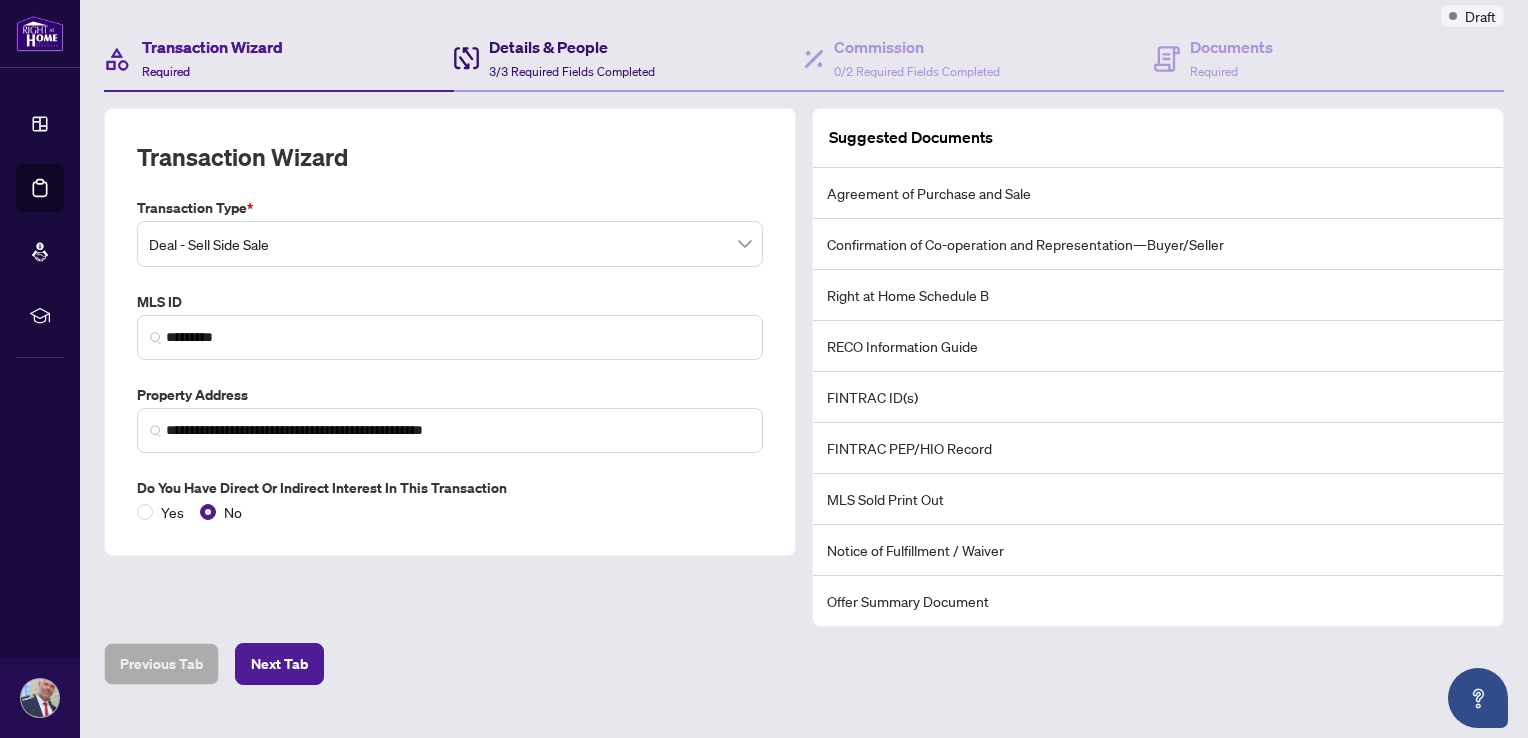click on "Details & People" at bounding box center [572, 47] 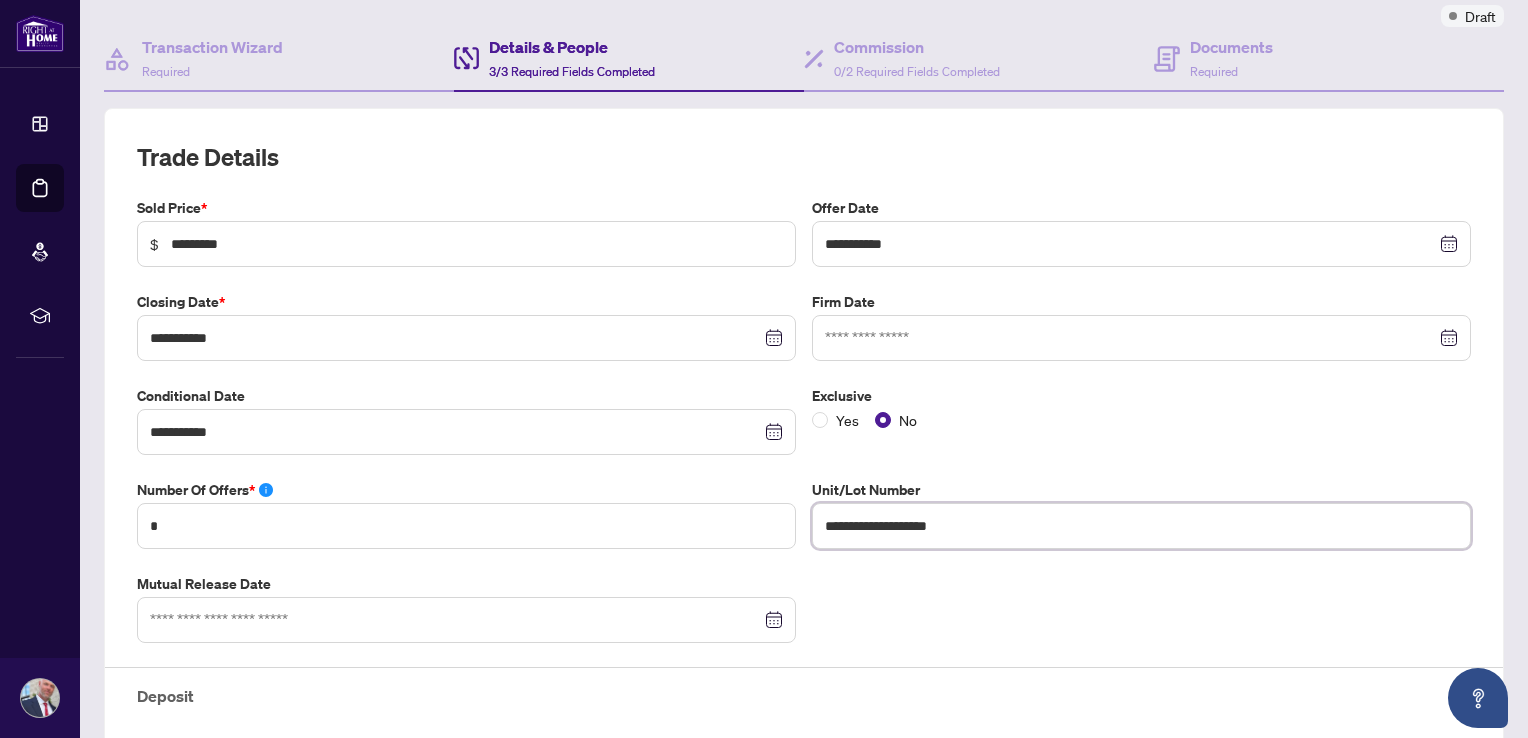 click on "**********" at bounding box center (1141, 526) 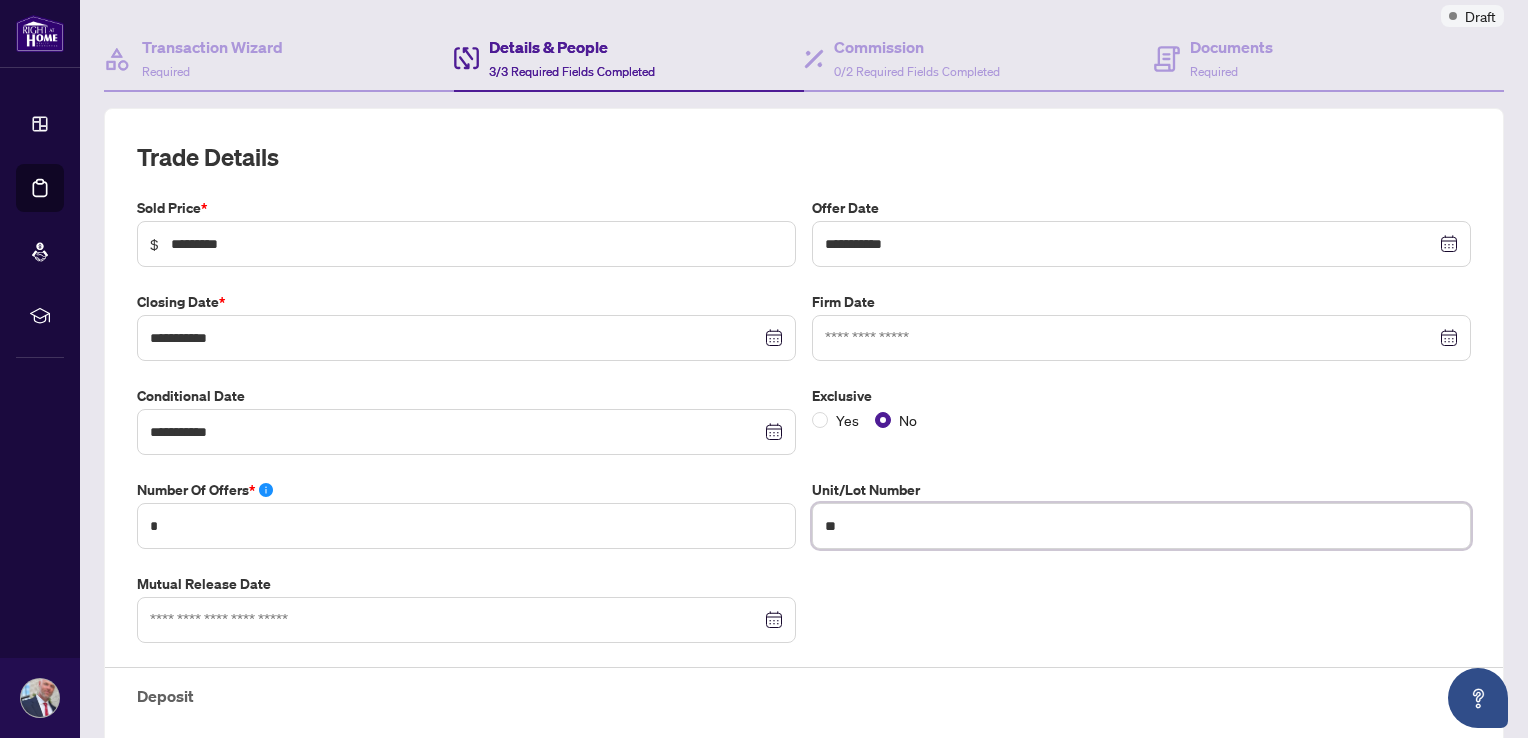 type on "*" 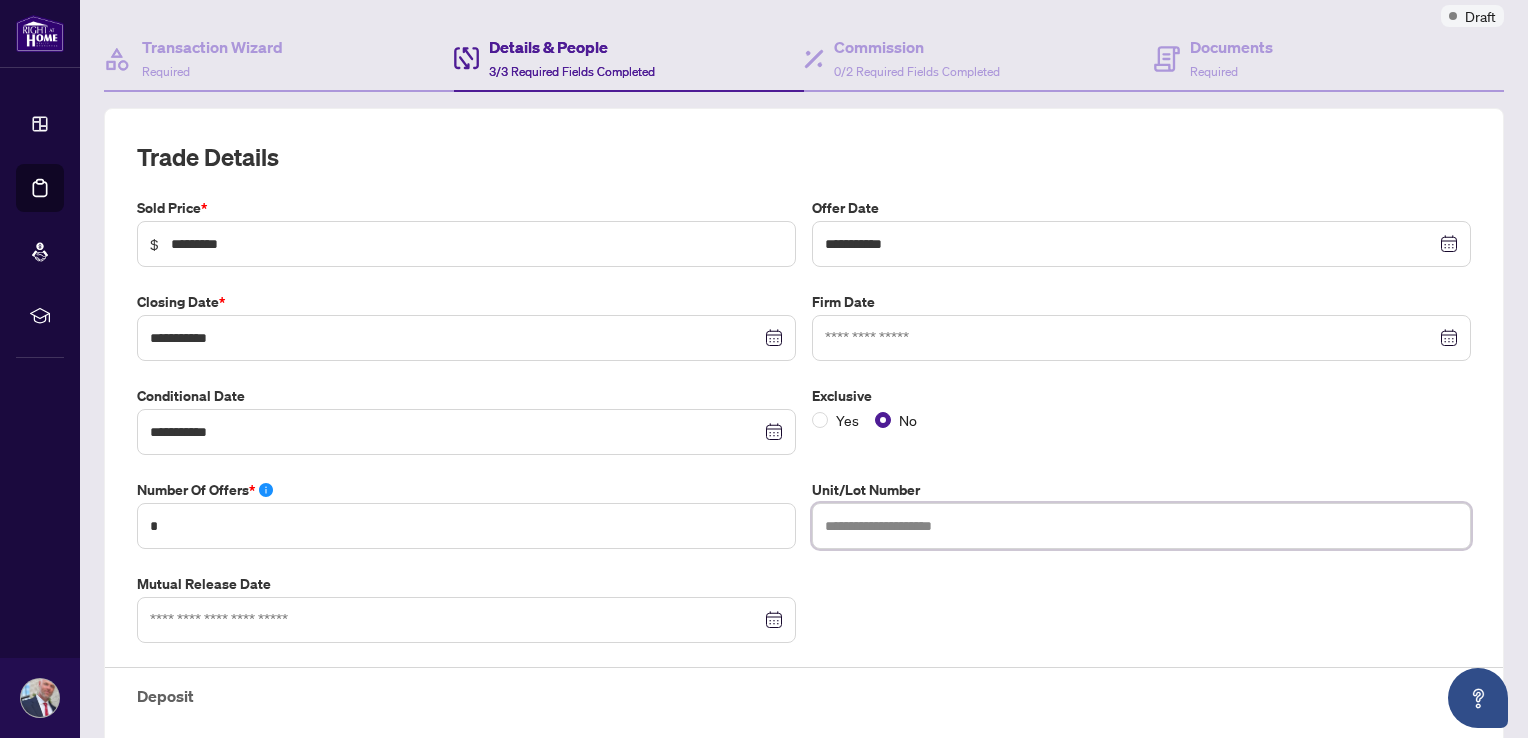 paste on "**********" 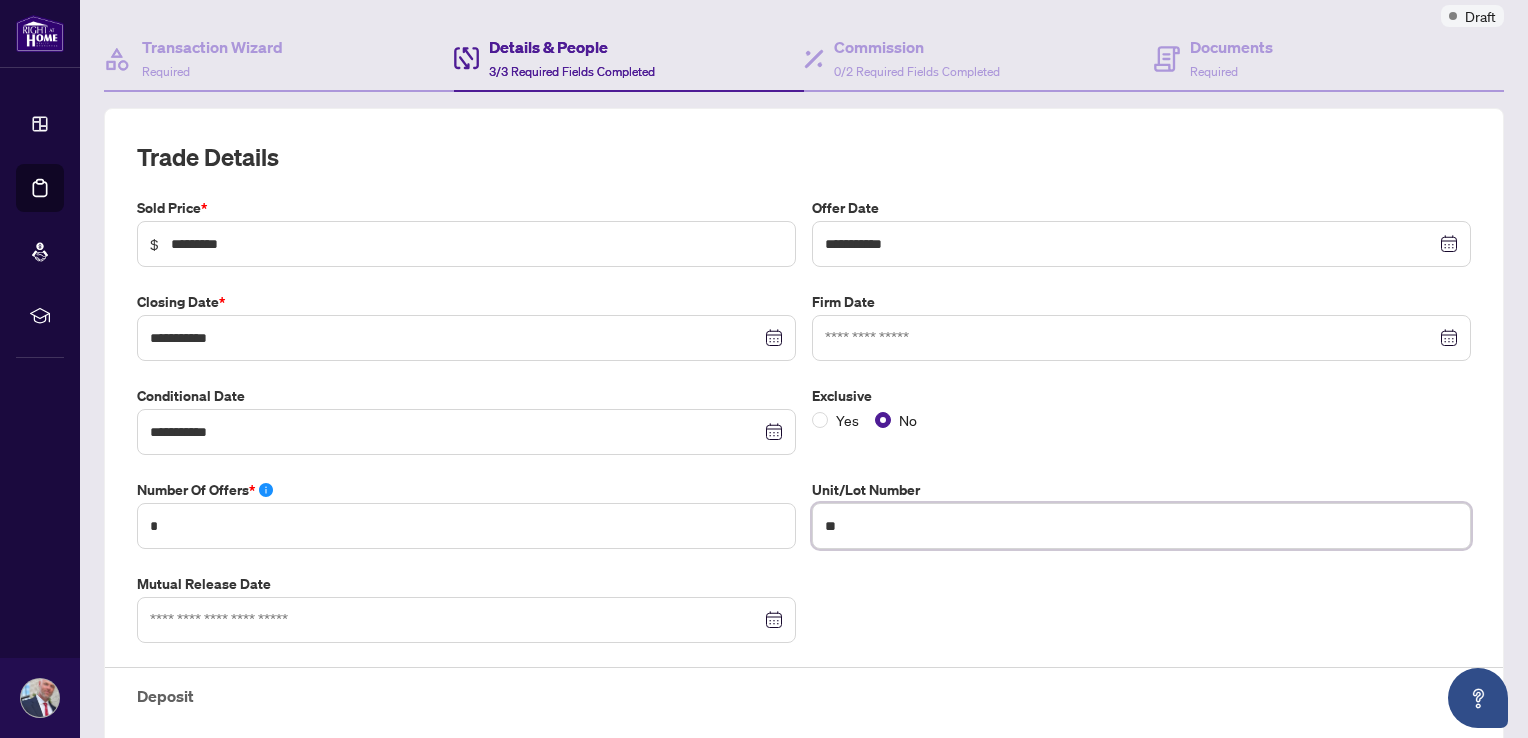 type on "*" 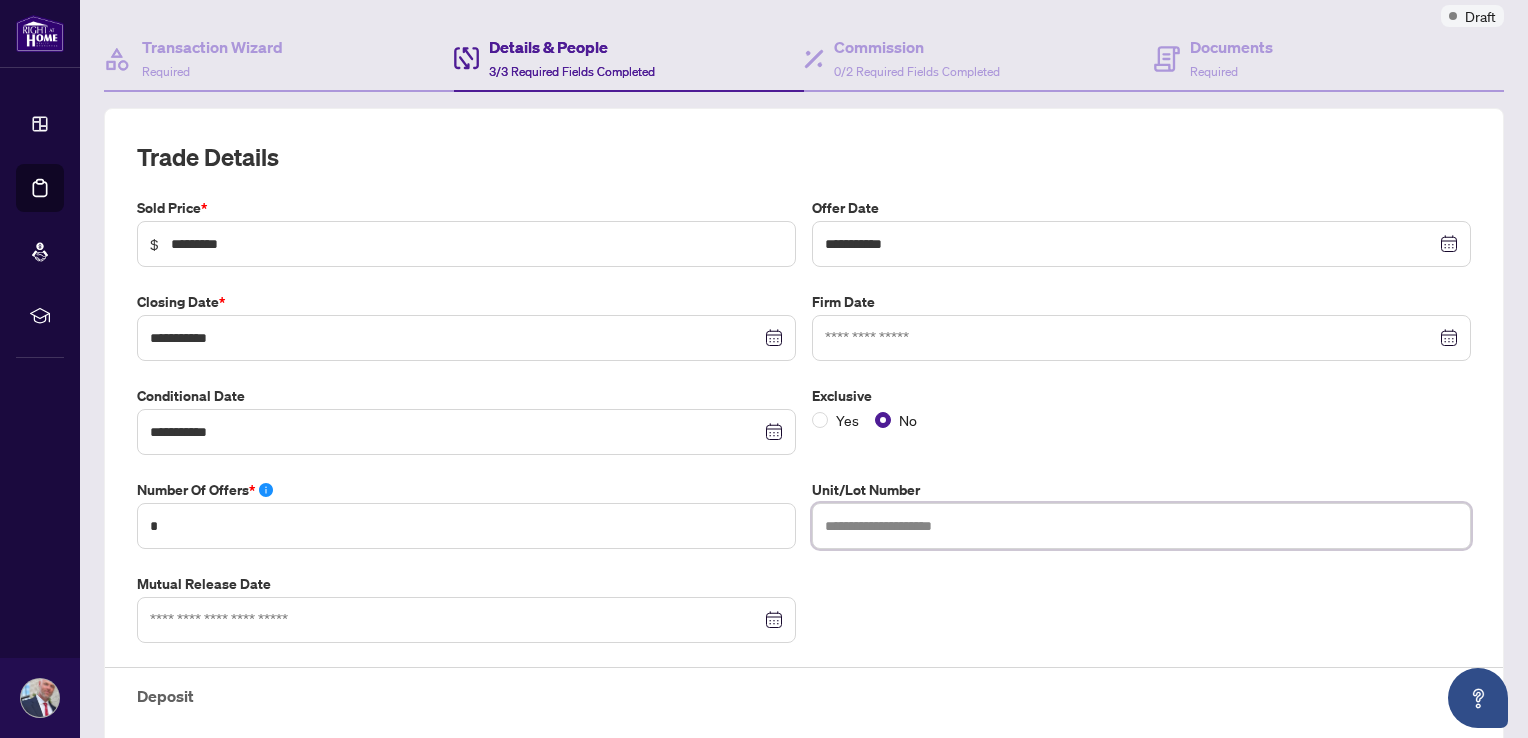 paste on "**********" 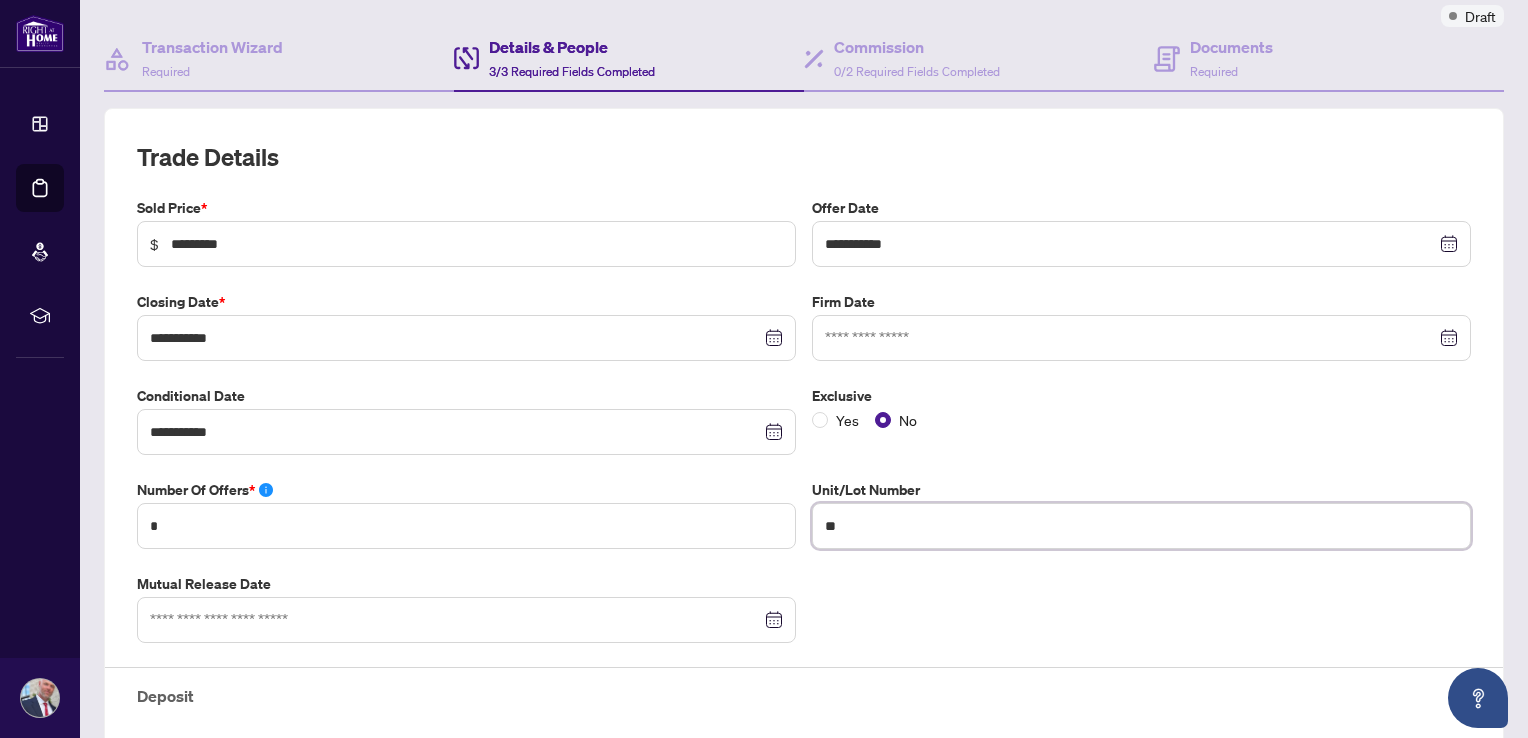 type on "*" 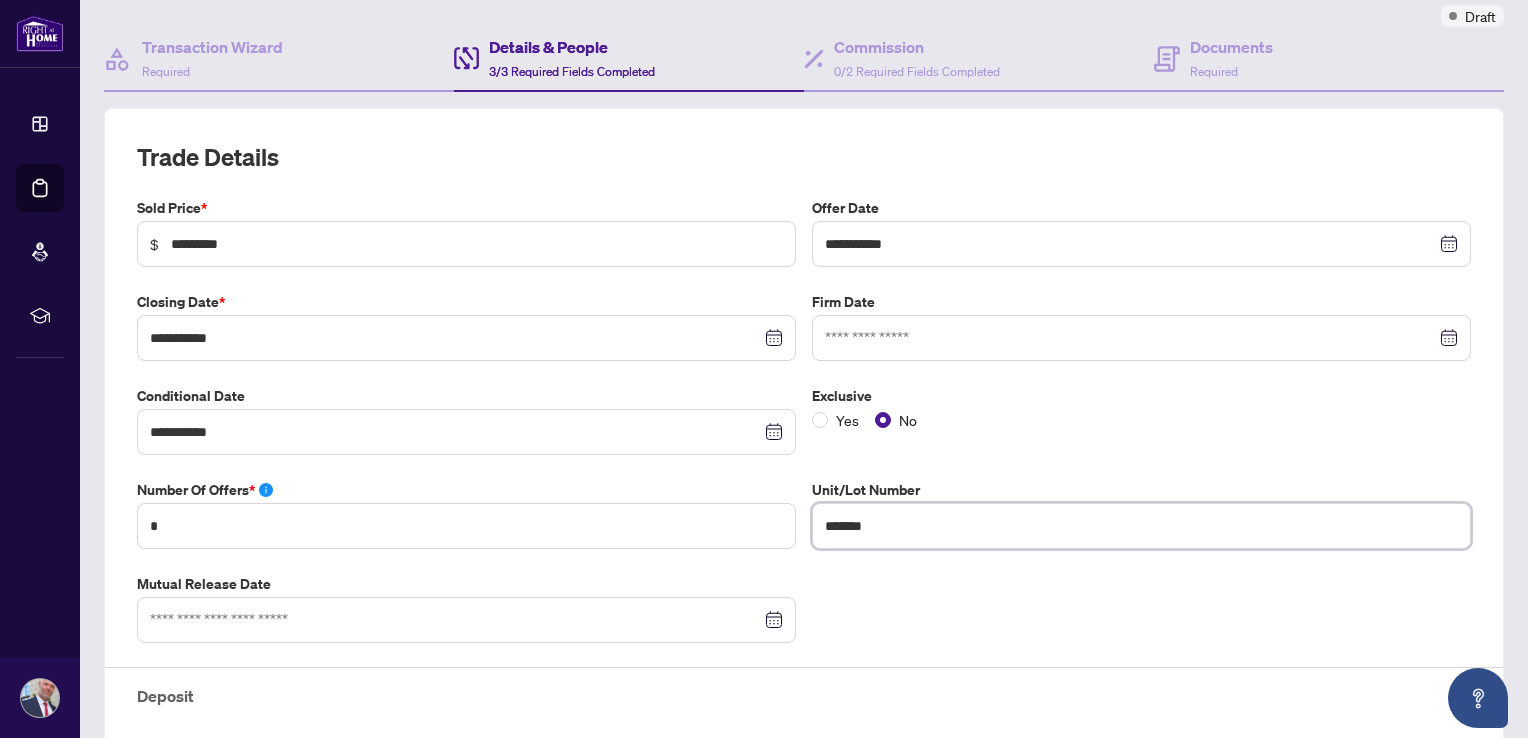 type on "********" 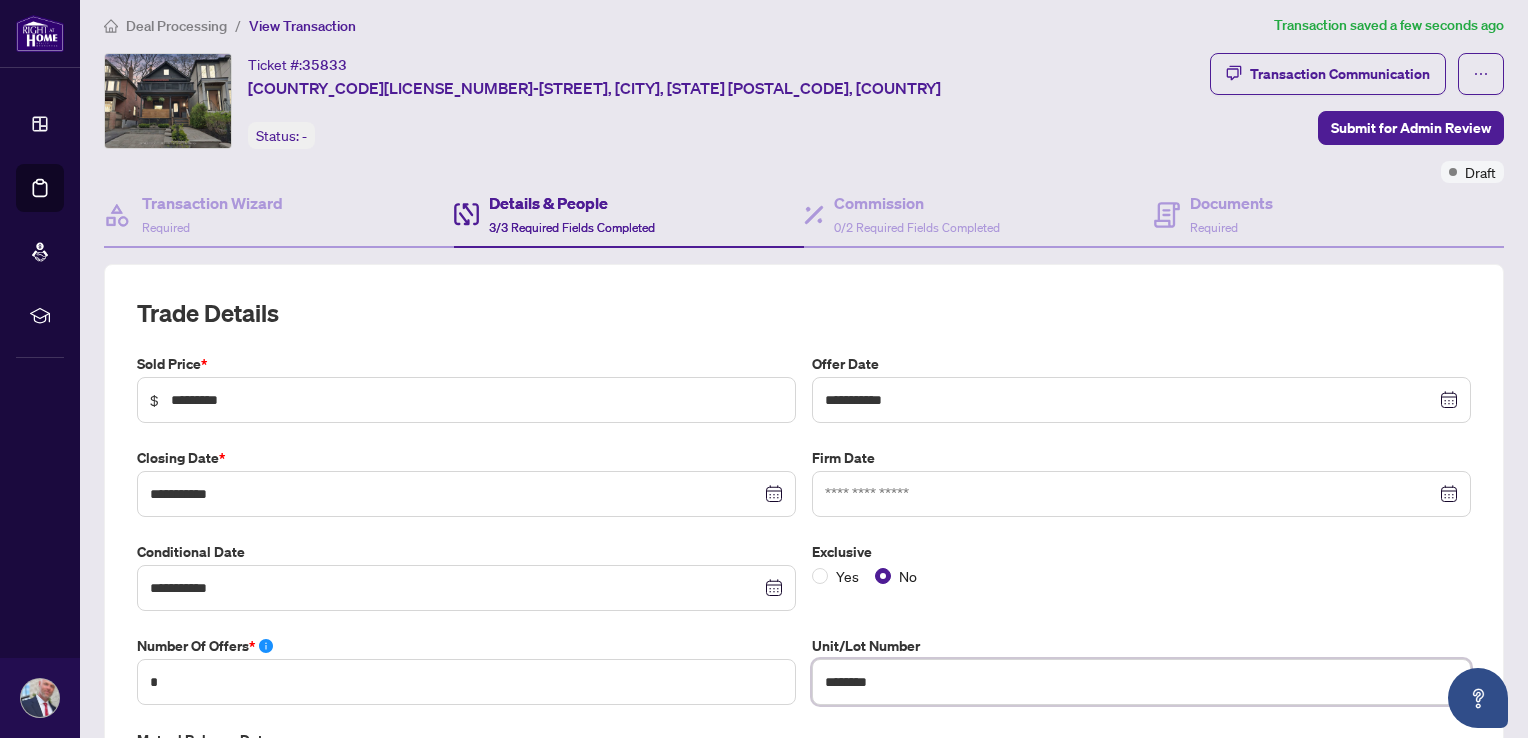 scroll, scrollTop: 0, scrollLeft: 0, axis: both 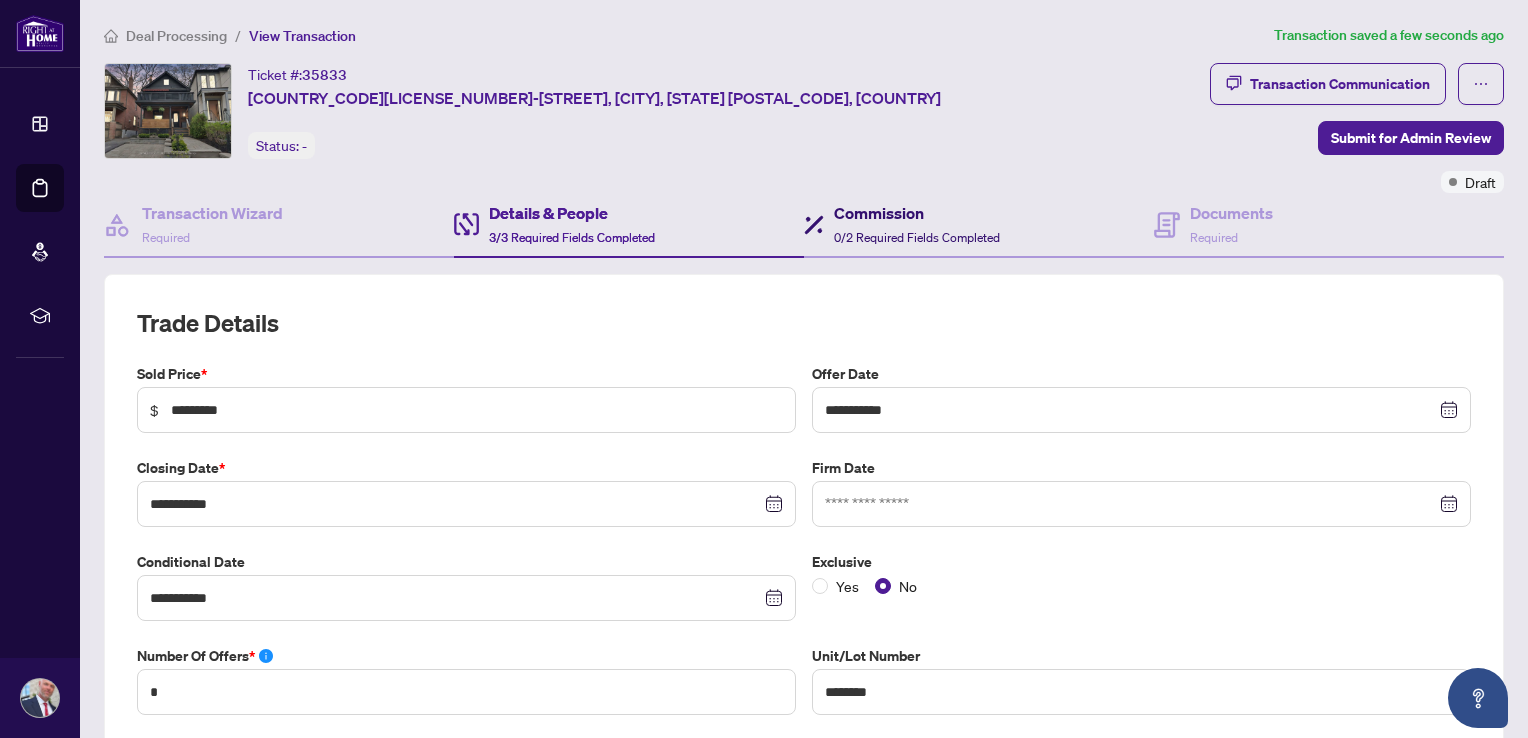 click on "Commission" at bounding box center [917, 213] 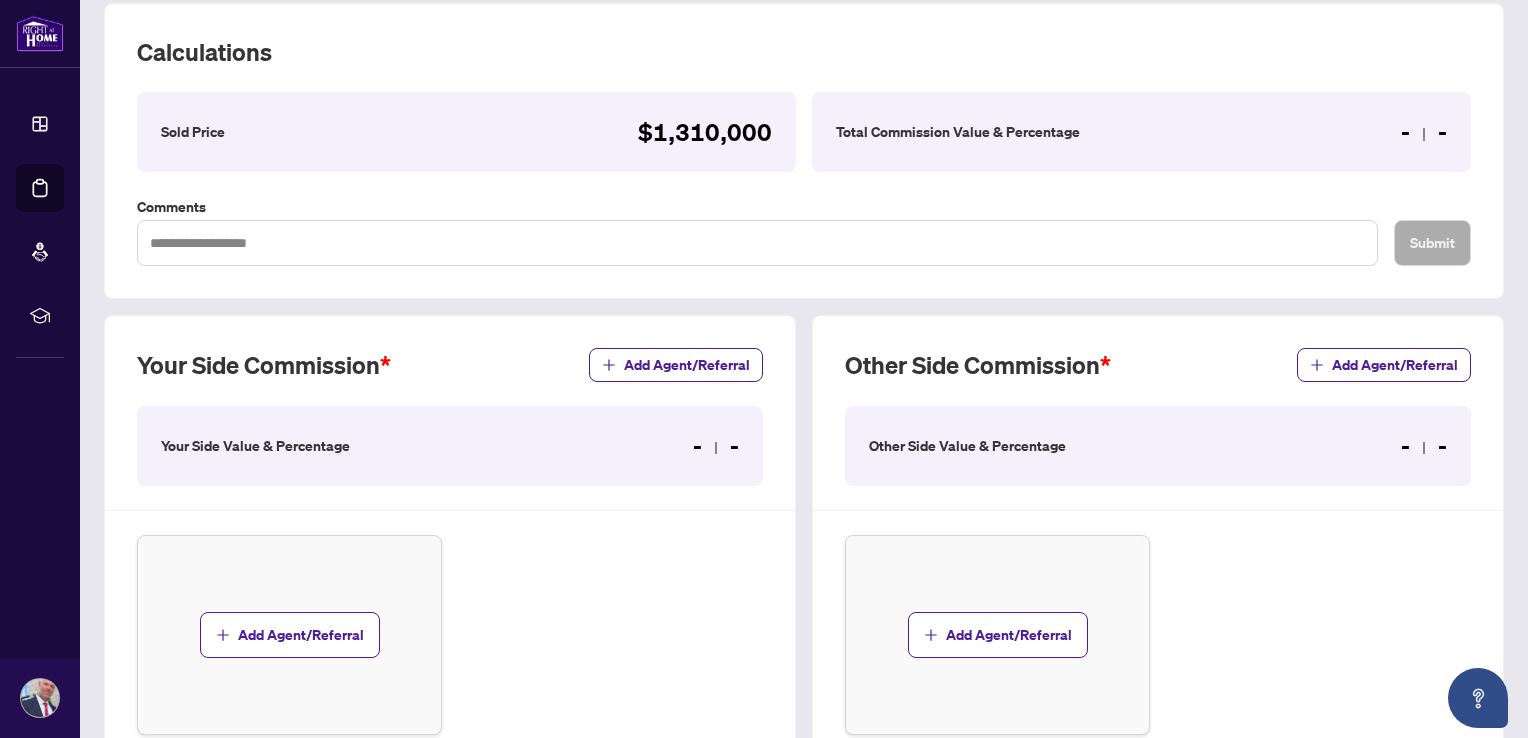 scroll, scrollTop: 333, scrollLeft: 0, axis: vertical 